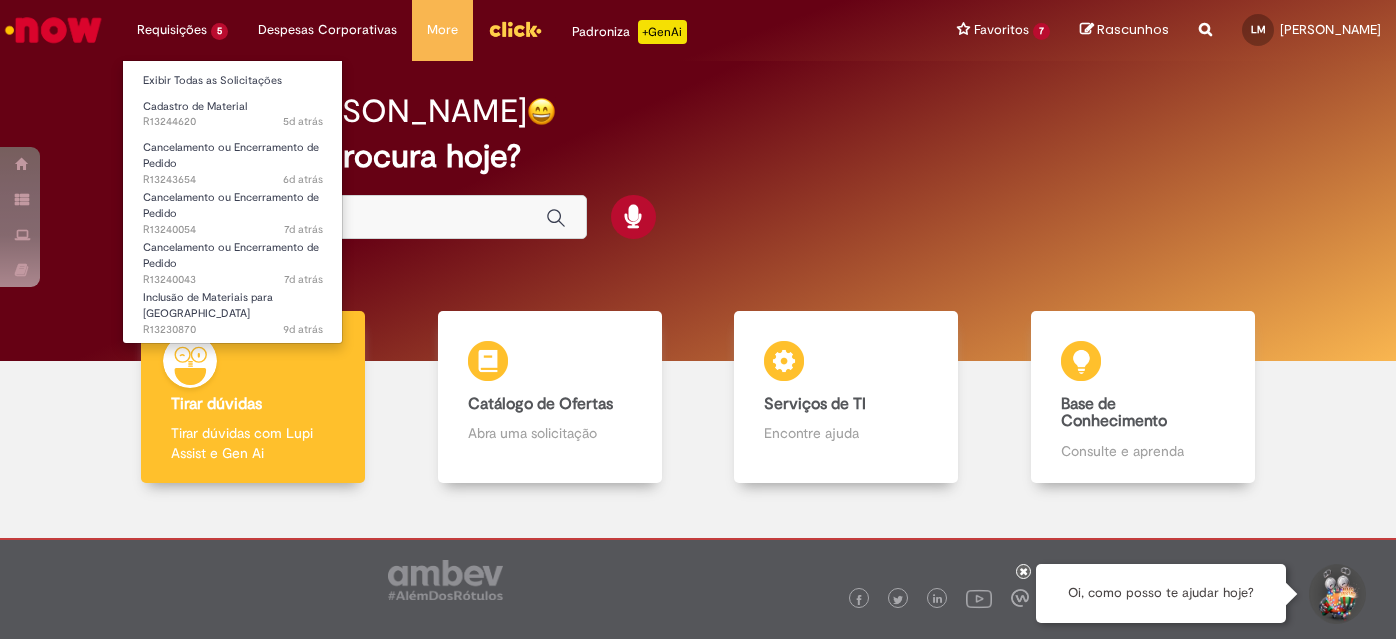 scroll, scrollTop: 0, scrollLeft: 0, axis: both 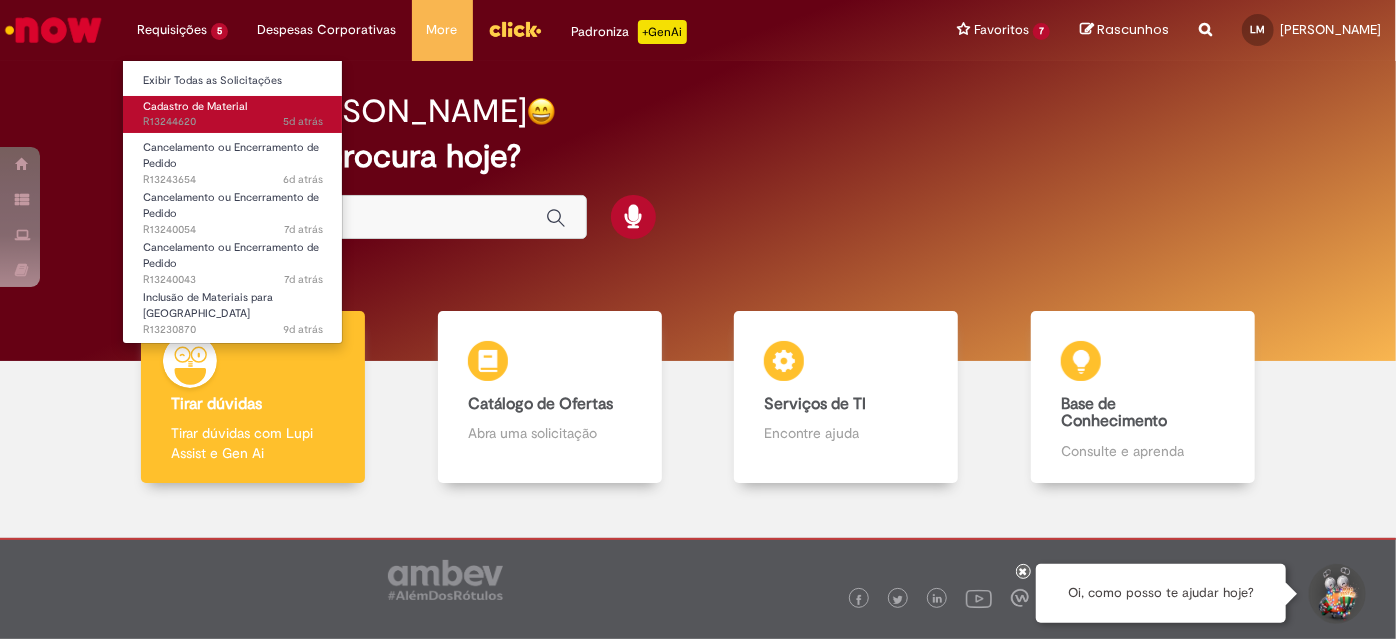 click on "Cadastro de Material" at bounding box center [195, 106] 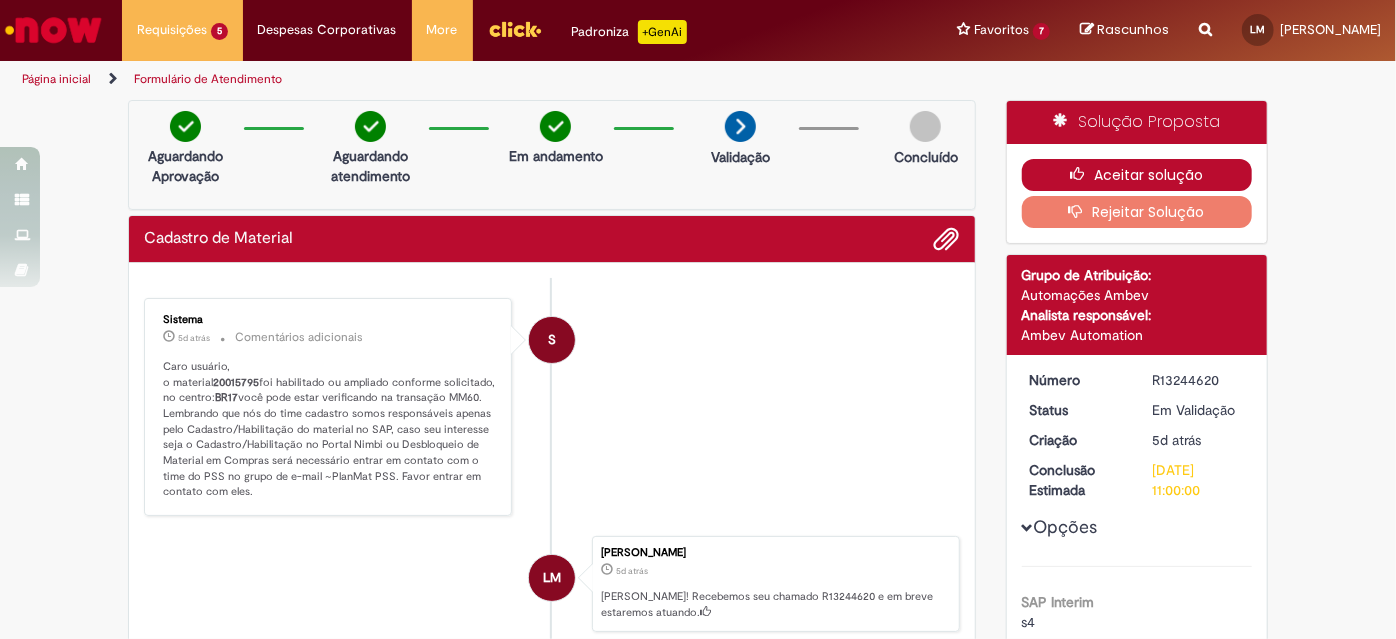 click on "Aceitar solução" at bounding box center (1137, 175) 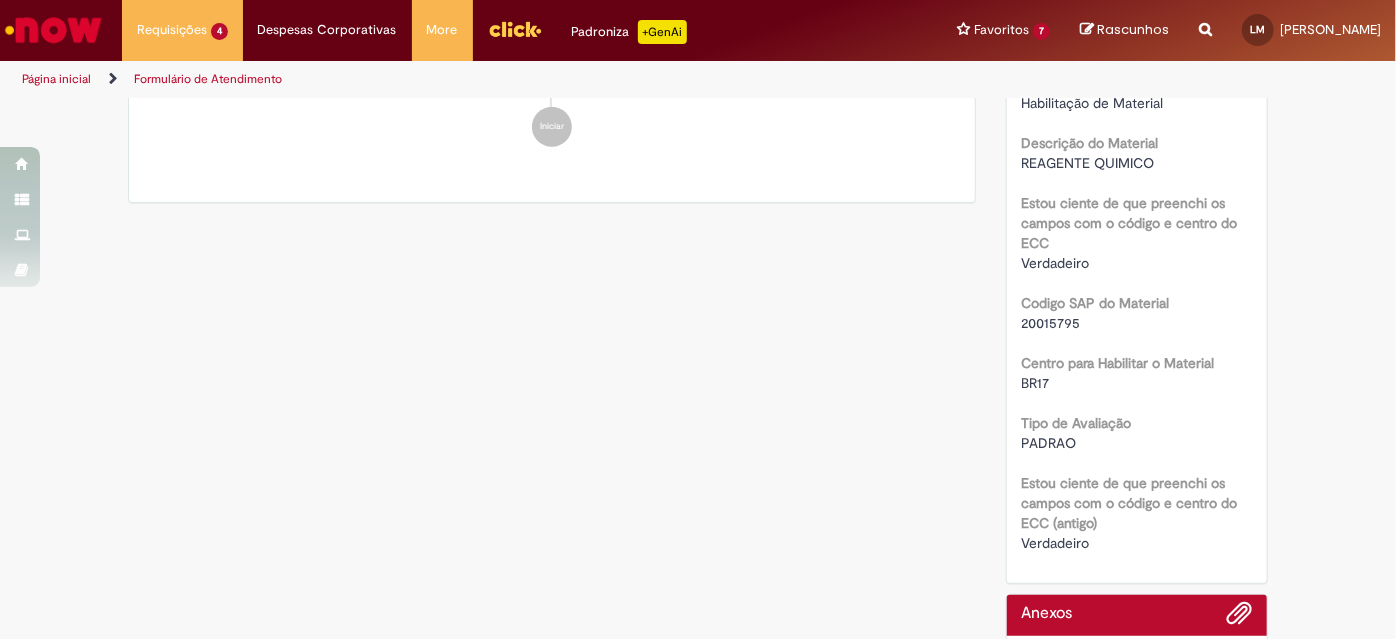 scroll, scrollTop: 0, scrollLeft: 0, axis: both 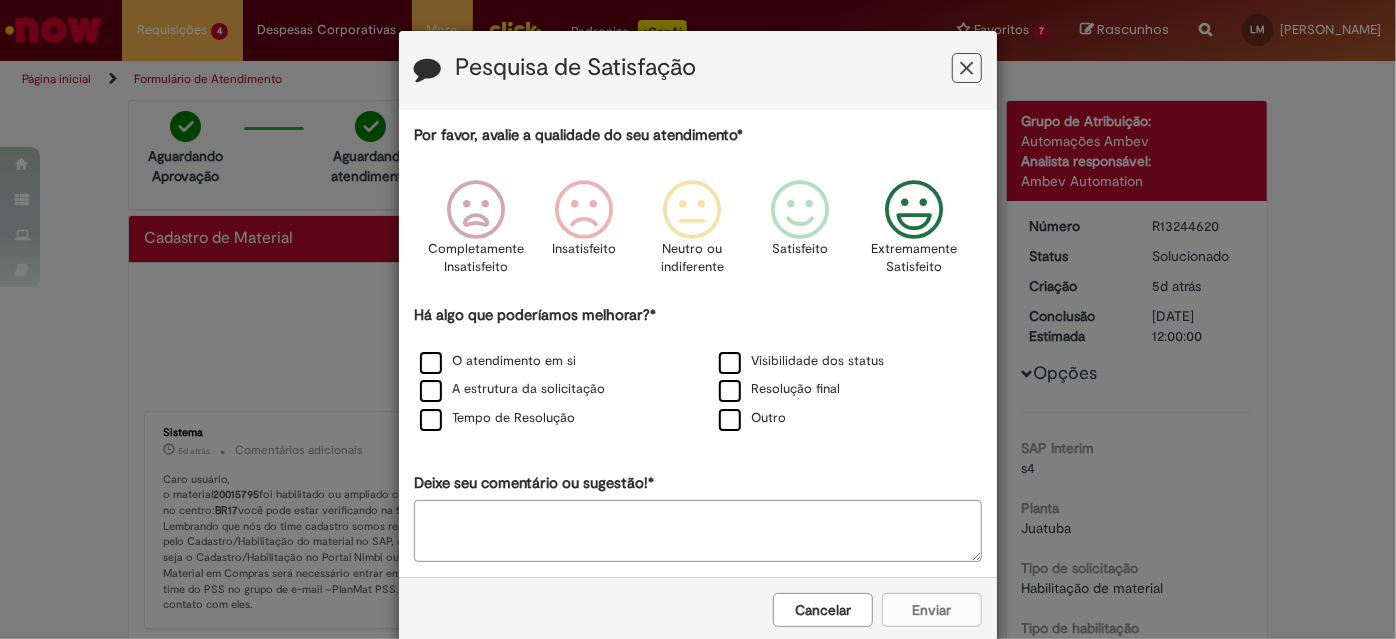 click at bounding box center [914, 210] 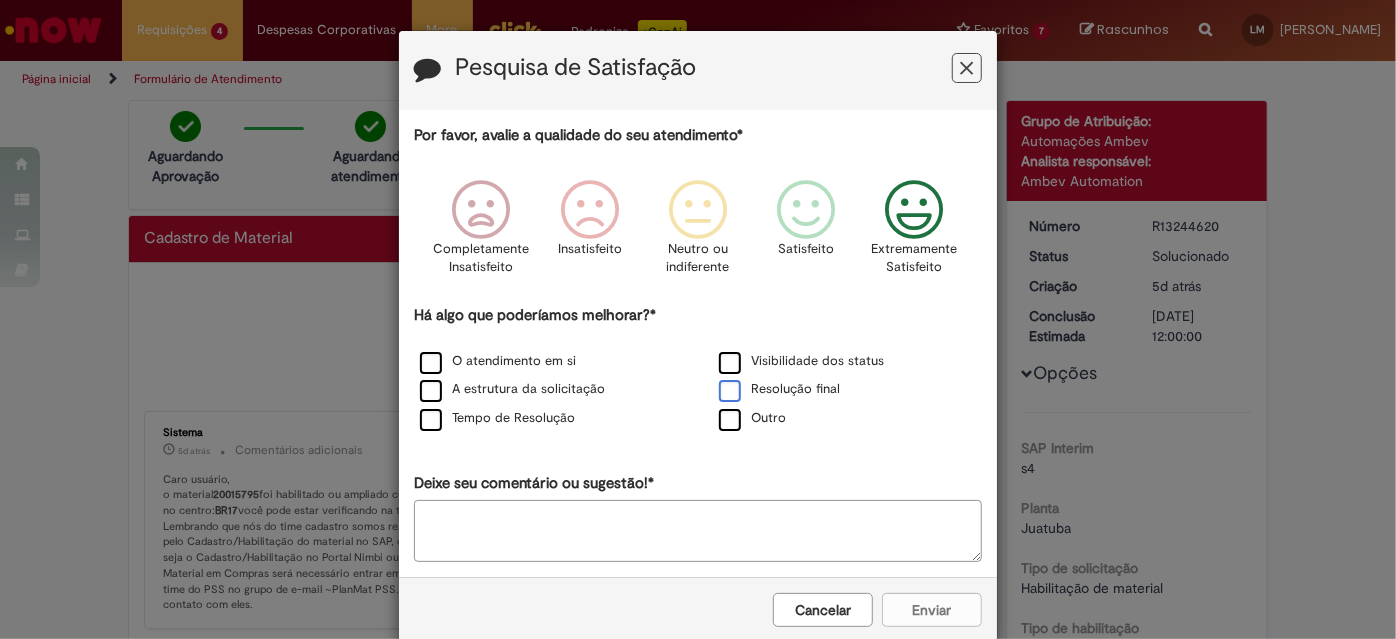 click on "Resolução final" at bounding box center [779, 389] 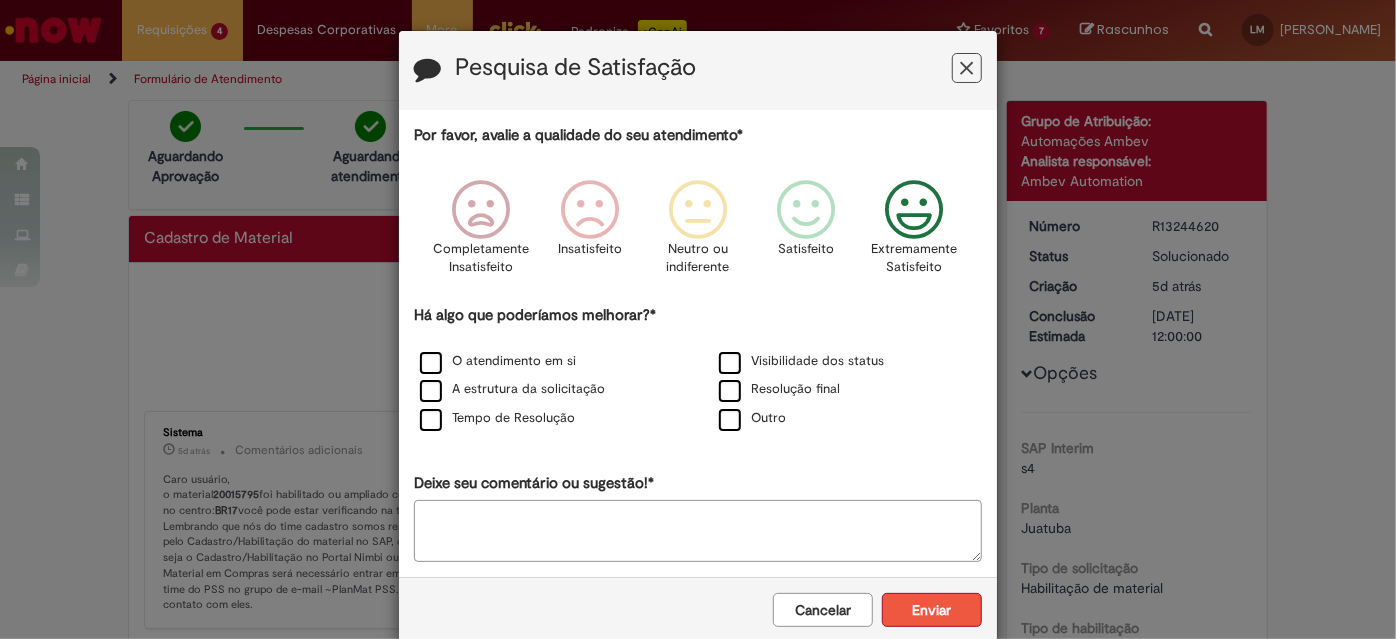 click on "Enviar" at bounding box center [932, 610] 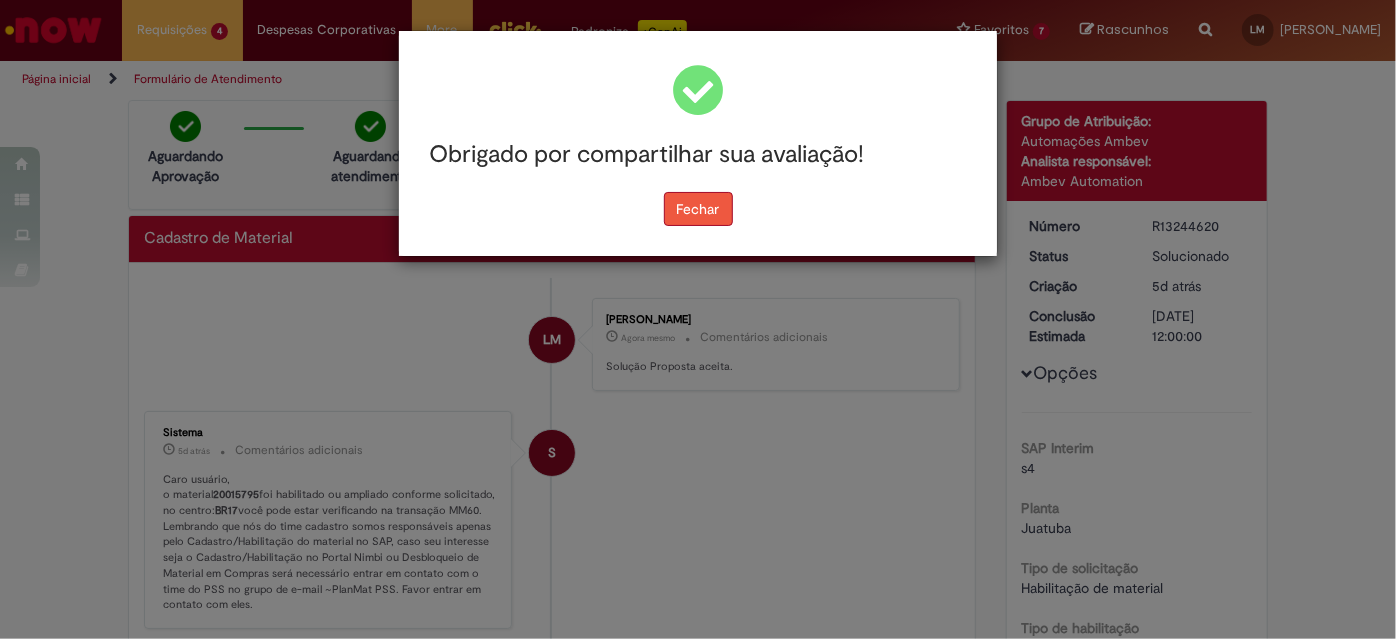 click on "Fechar" at bounding box center [698, 209] 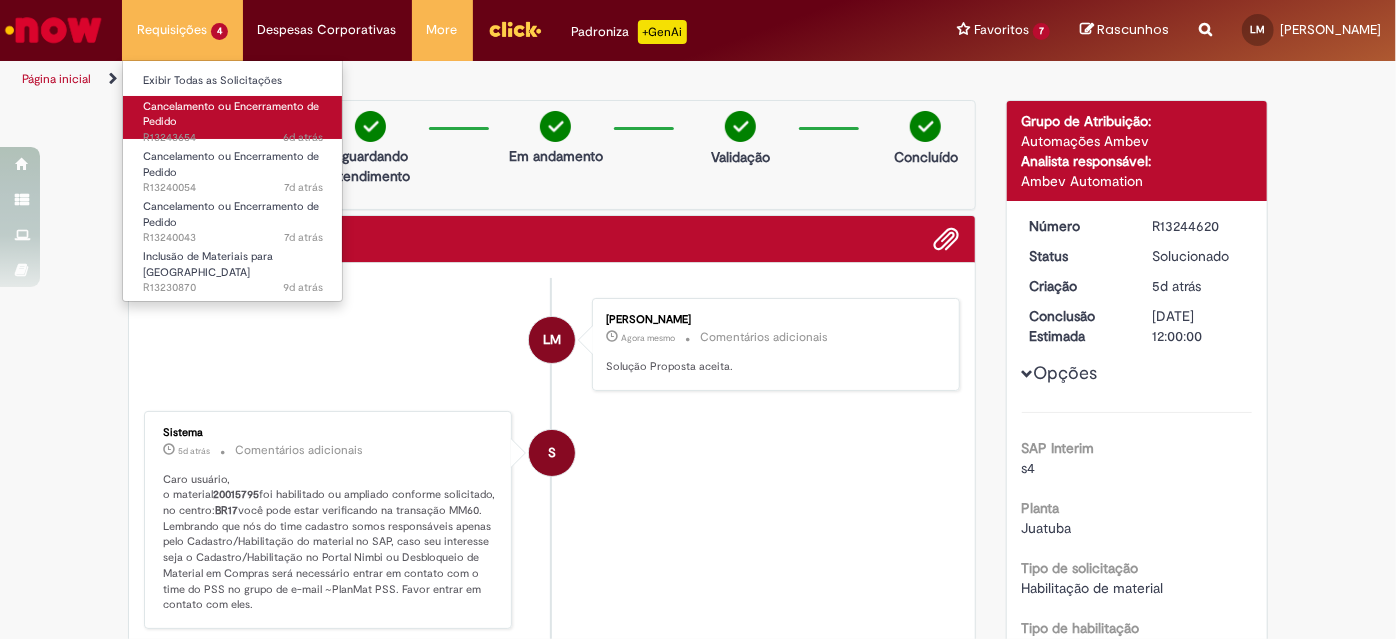 click on "Cancelamento ou Encerramento de Pedido
6d atrás 6 dias atrás  R13243654" at bounding box center [233, 117] 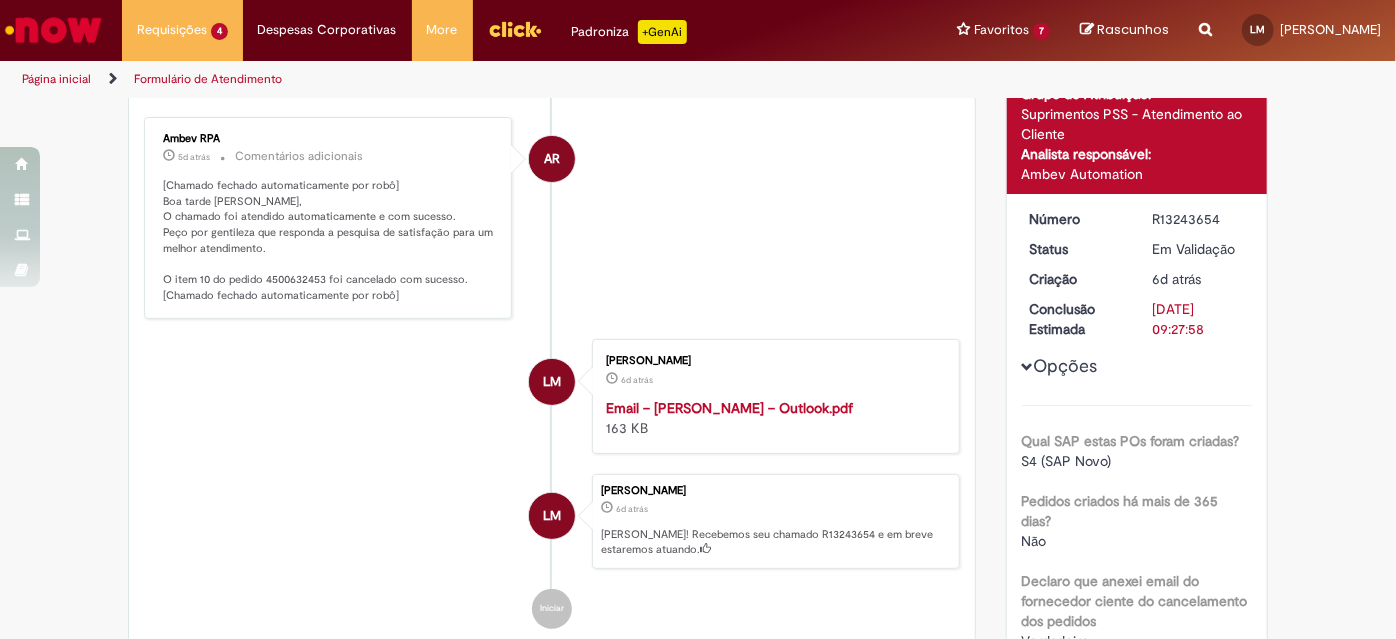scroll, scrollTop: 0, scrollLeft: 0, axis: both 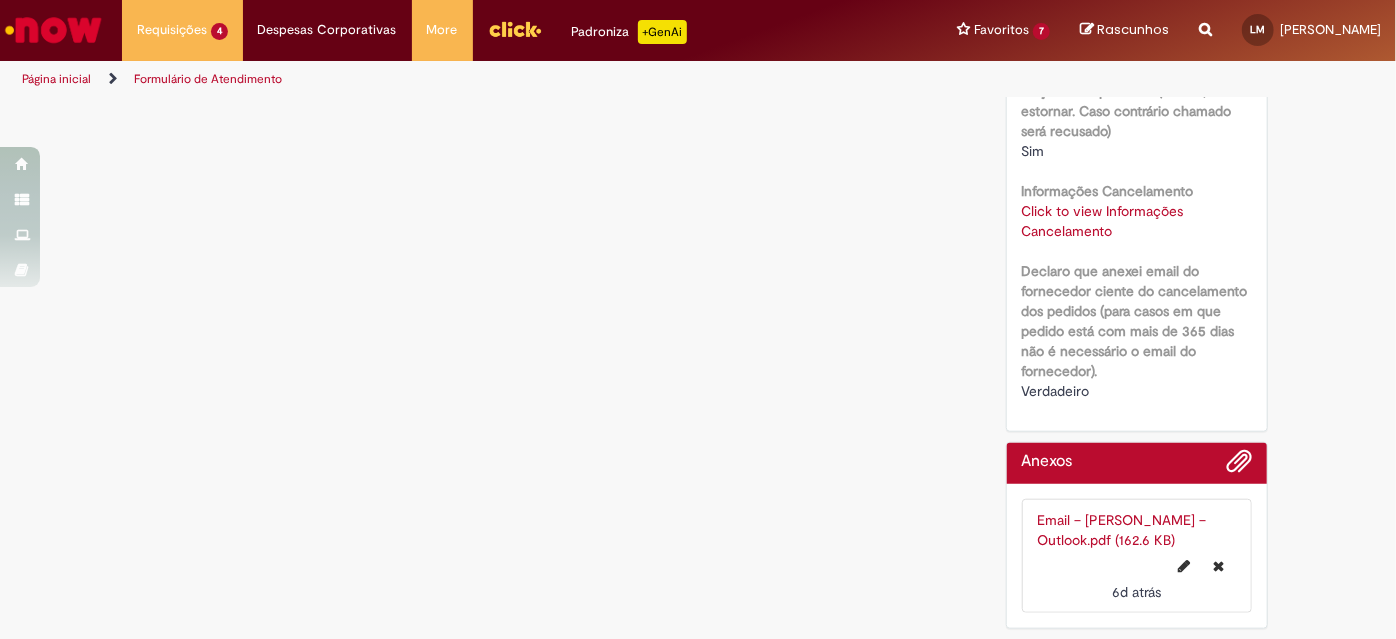 click on "Click to view Informações Cancelamento" at bounding box center (1103, 221) 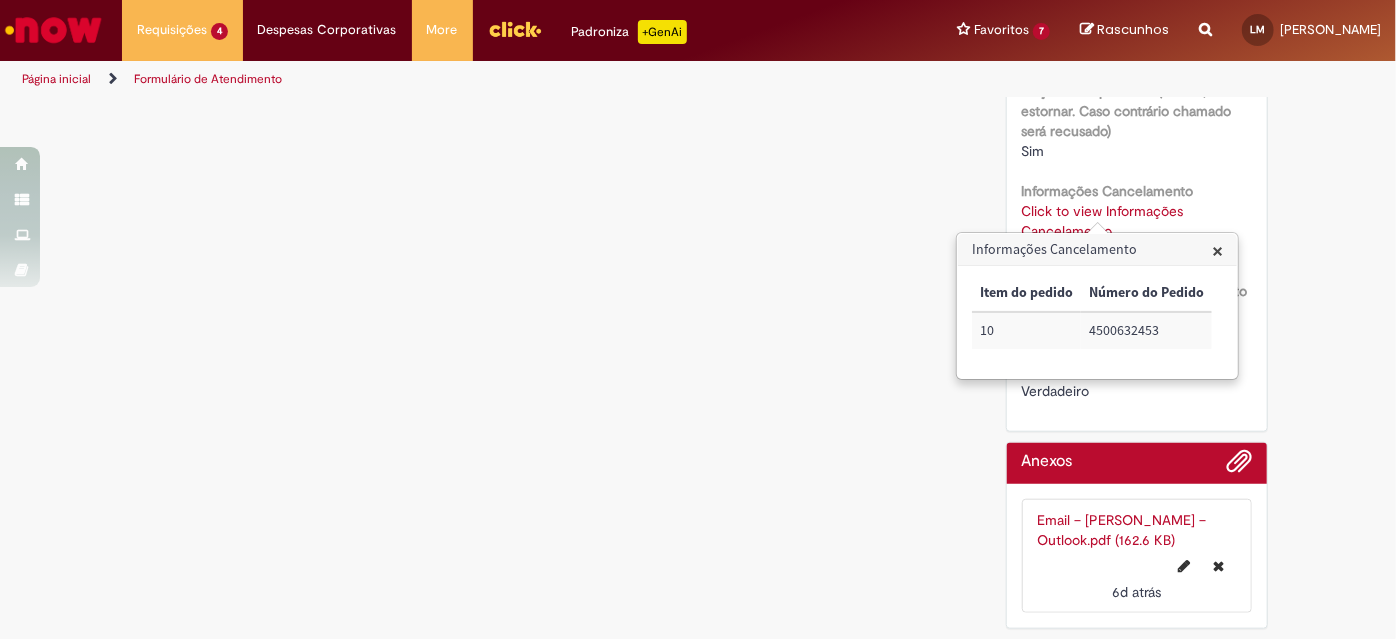 click on "×" at bounding box center [1217, 250] 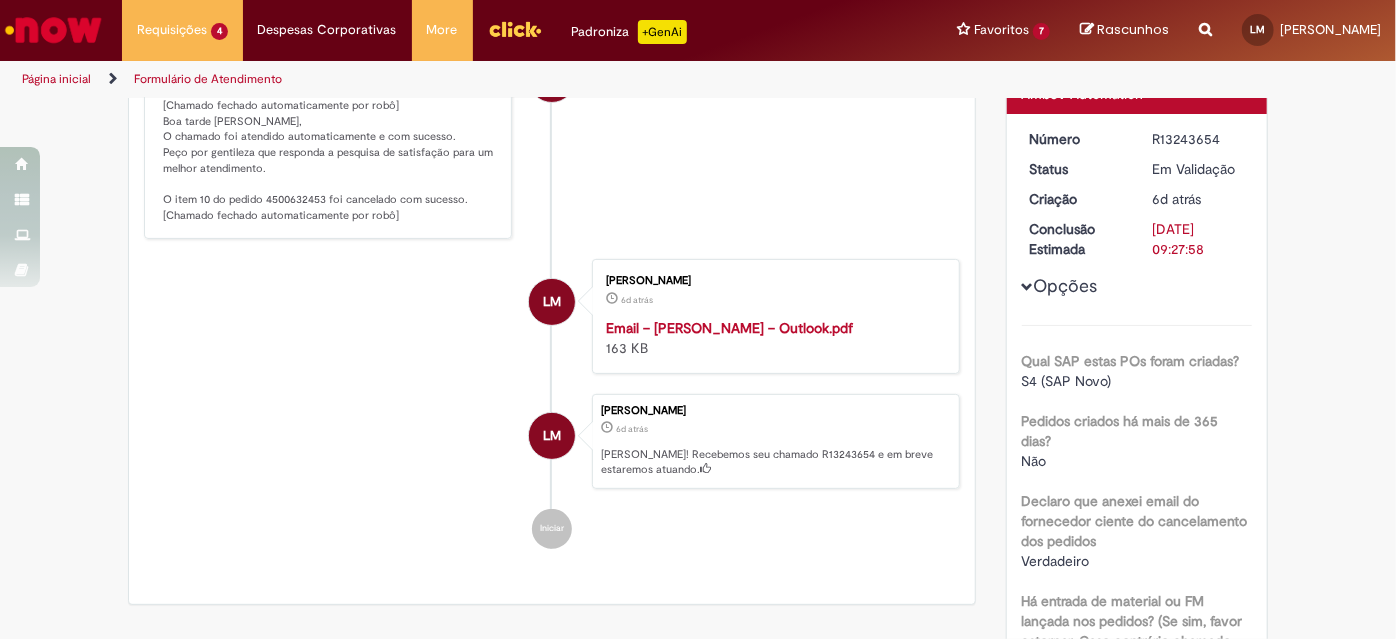 scroll, scrollTop: 0, scrollLeft: 0, axis: both 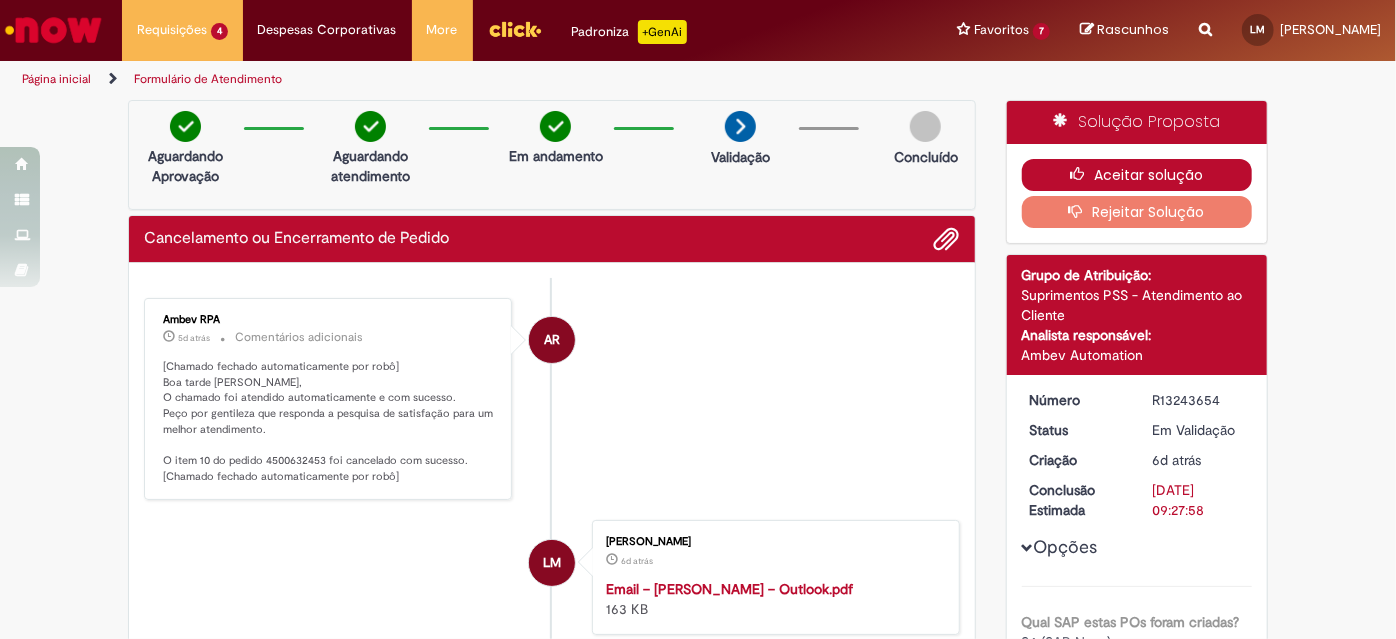 click on "Aceitar solução" at bounding box center (1137, 175) 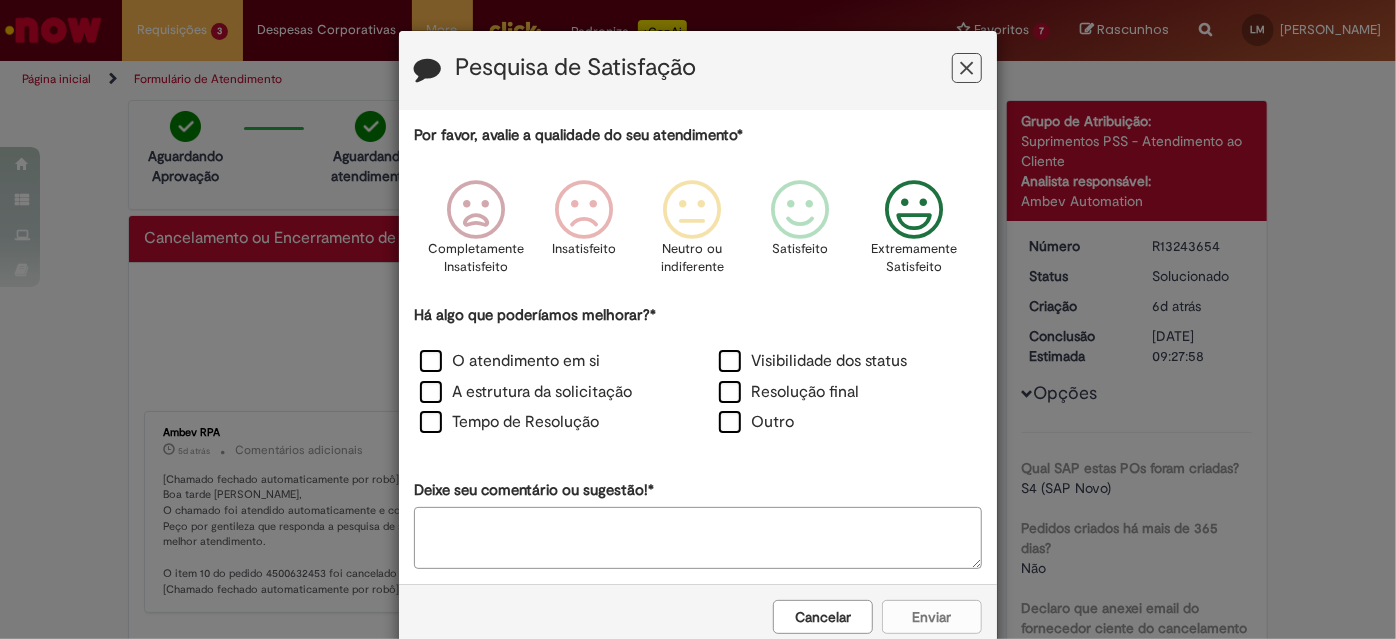 click at bounding box center [914, 210] 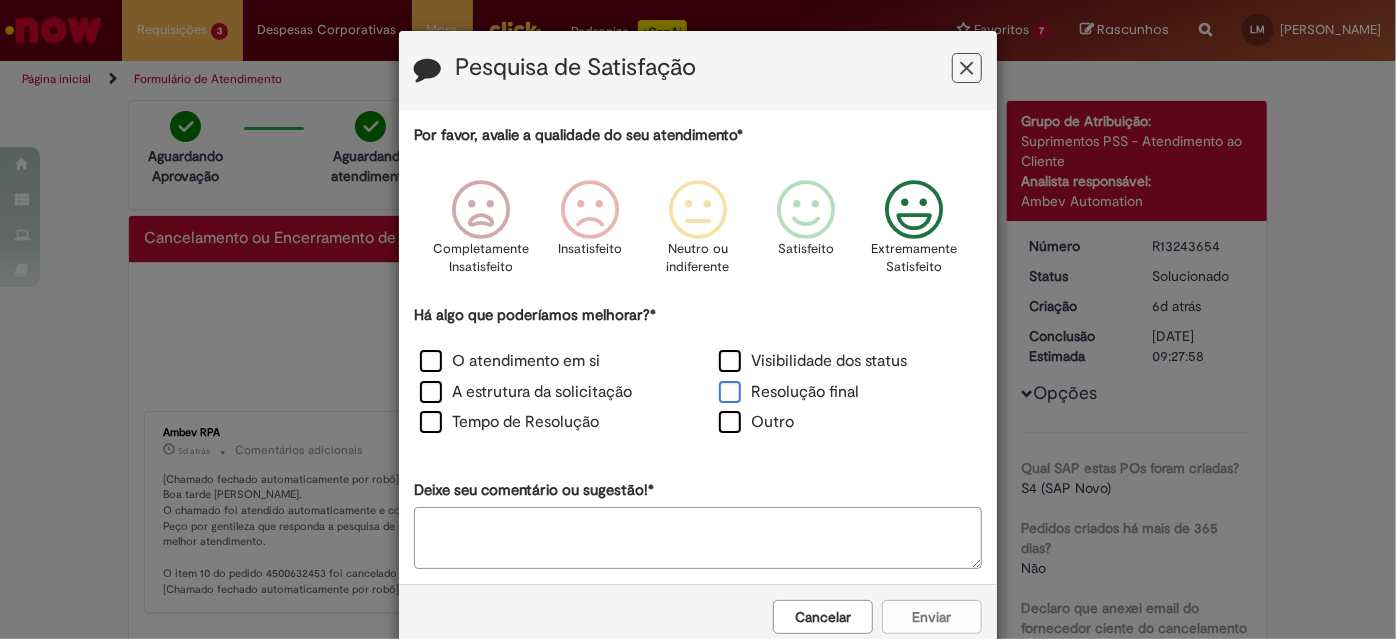 click on "Resolução final" at bounding box center (789, 392) 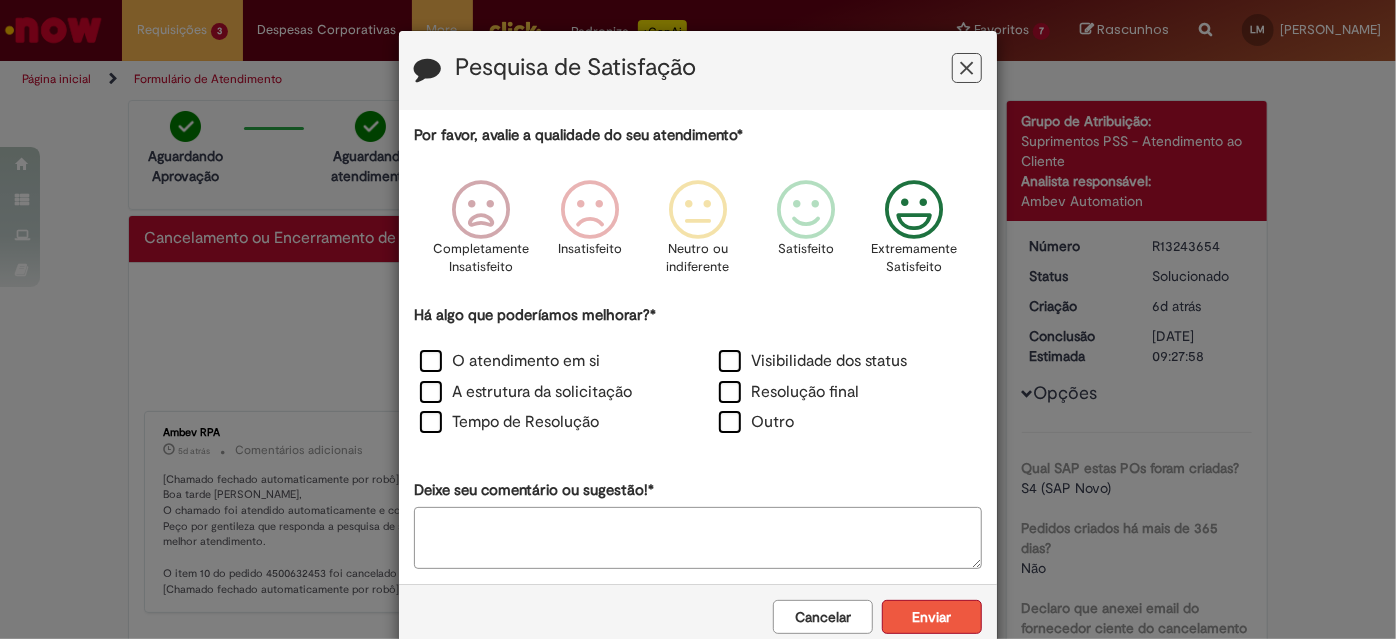 click on "Enviar" at bounding box center [932, 617] 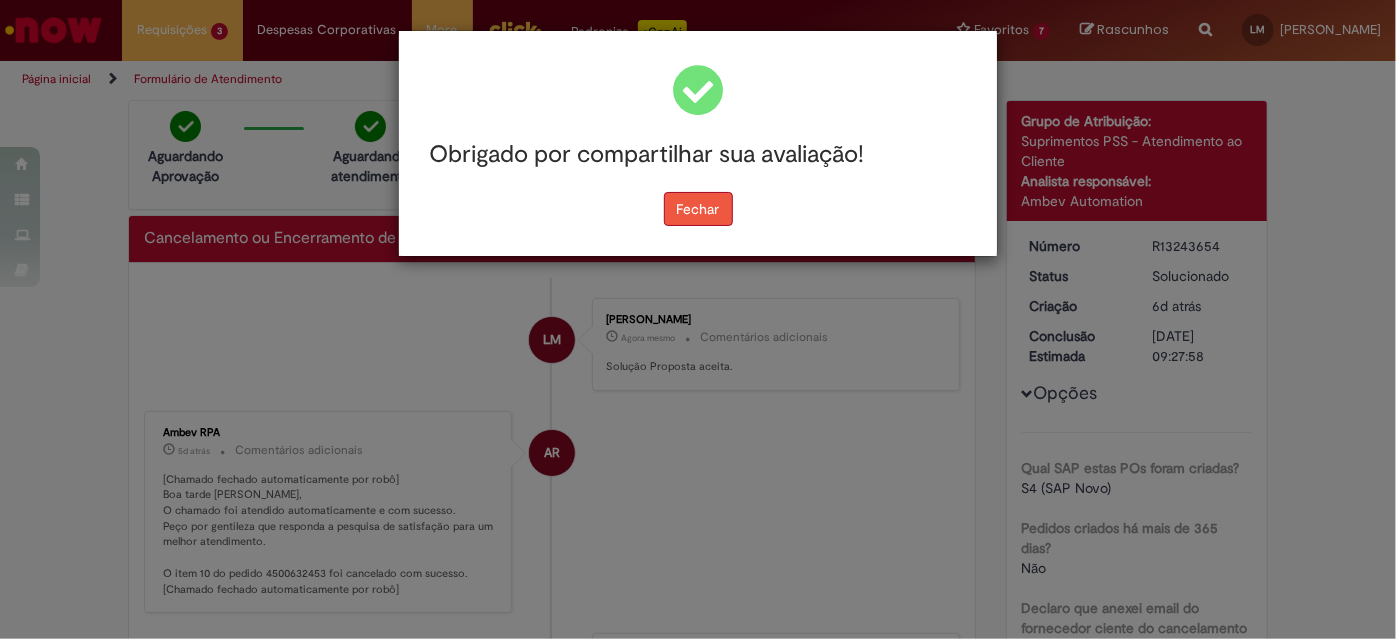 click on "Fechar" at bounding box center [698, 209] 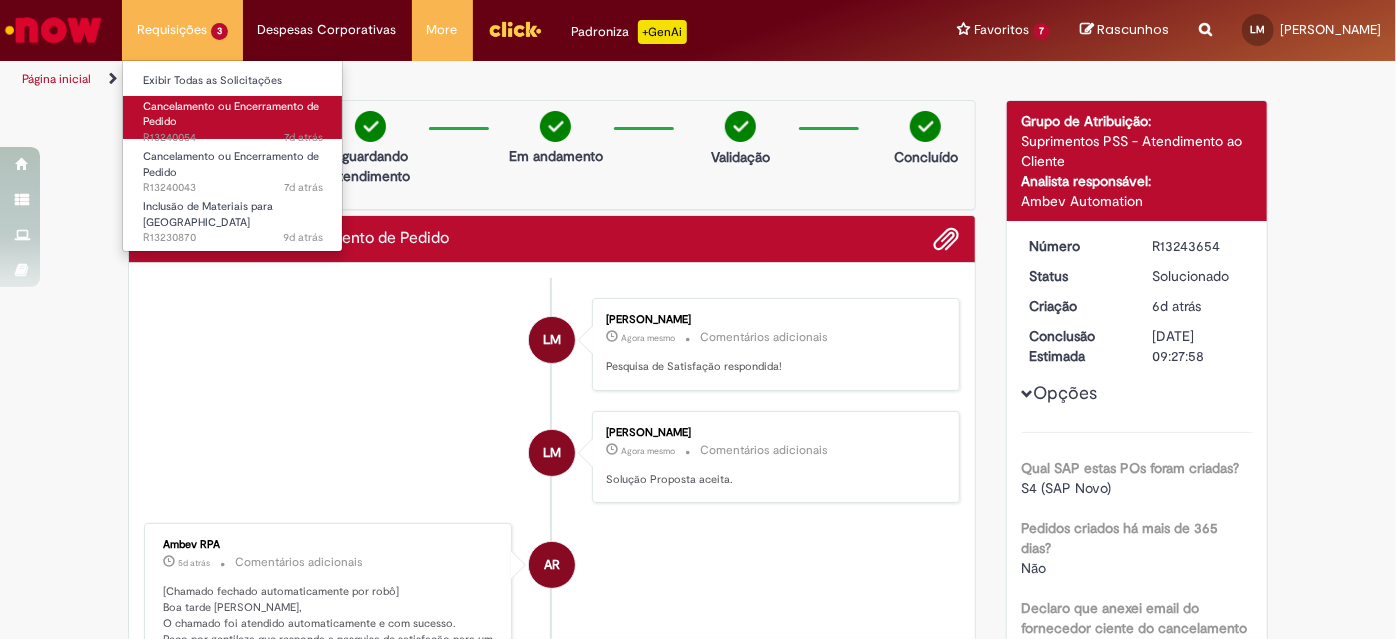 click on "Cancelamento ou Encerramento de Pedido
7d atrás 7 dias atrás  R13240054" at bounding box center (233, 117) 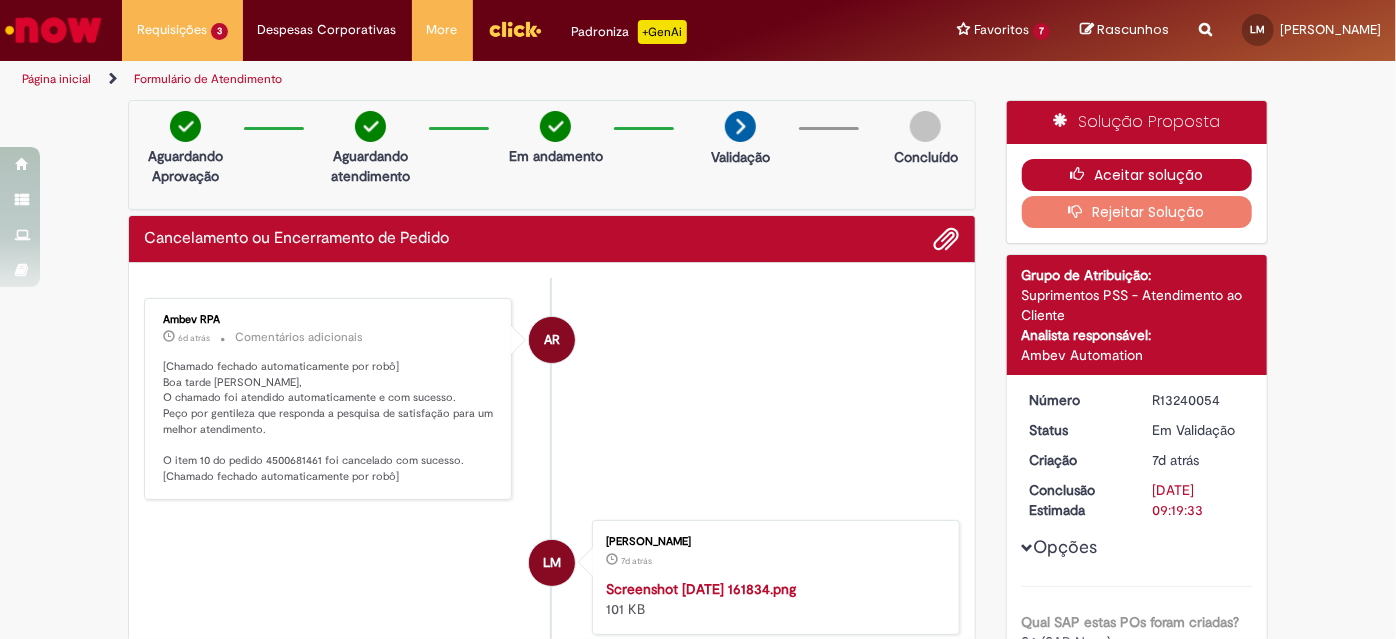 click on "Aceitar solução" at bounding box center [1137, 175] 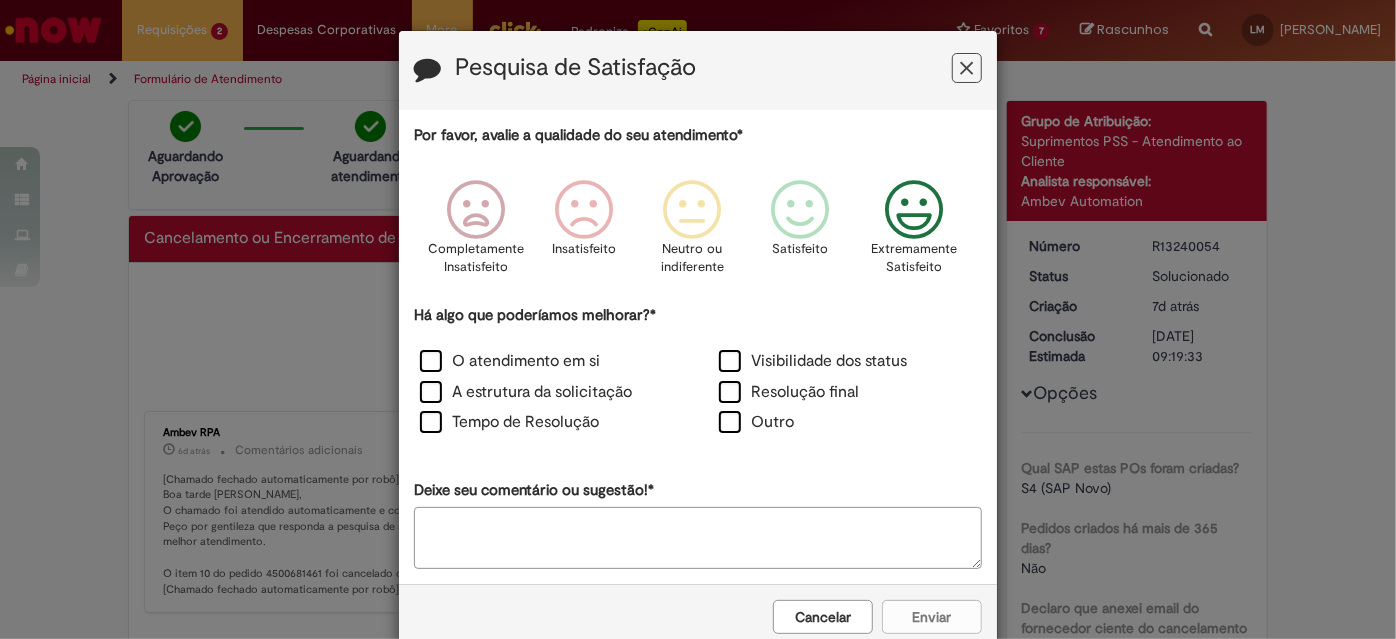 click at bounding box center (914, 210) 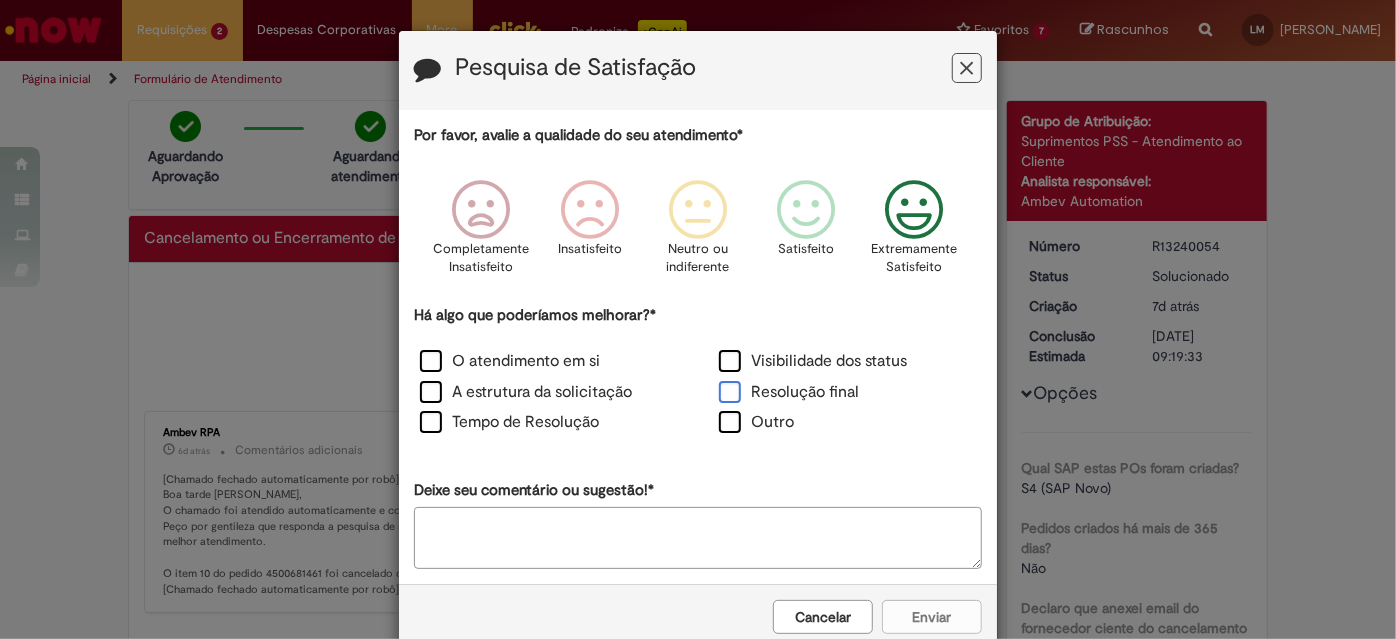 click on "Resolução final" at bounding box center [789, 392] 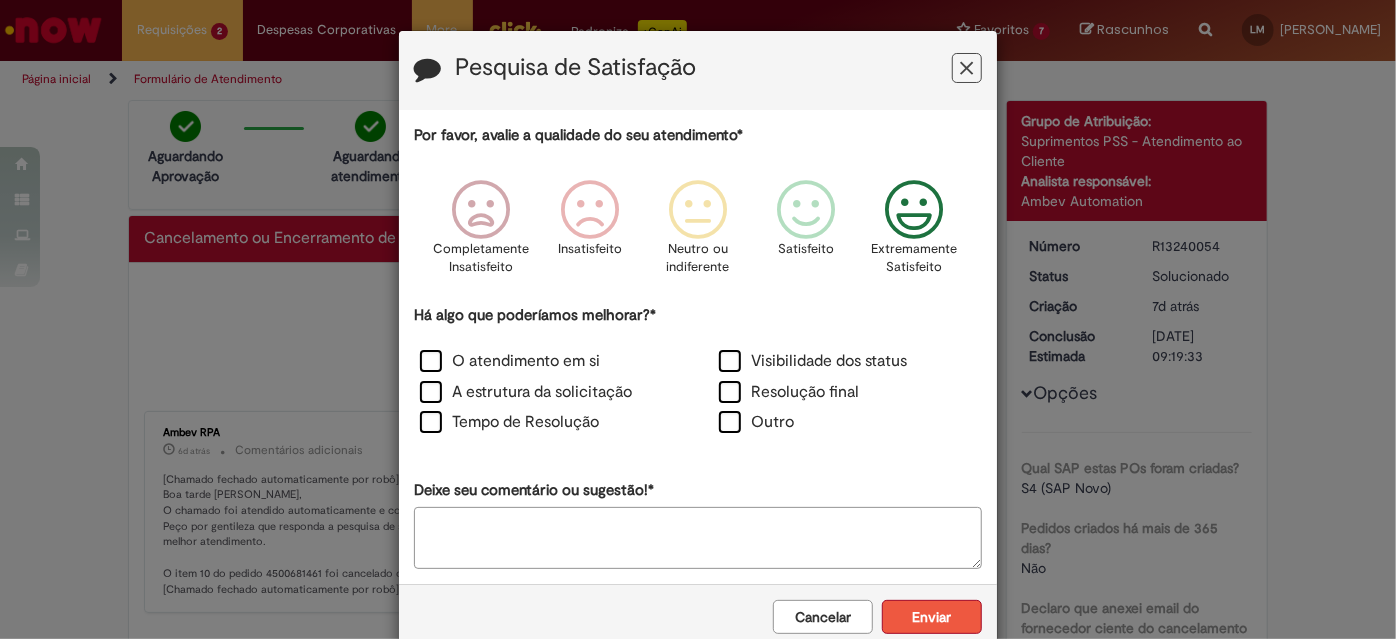 click on "Enviar" at bounding box center [932, 617] 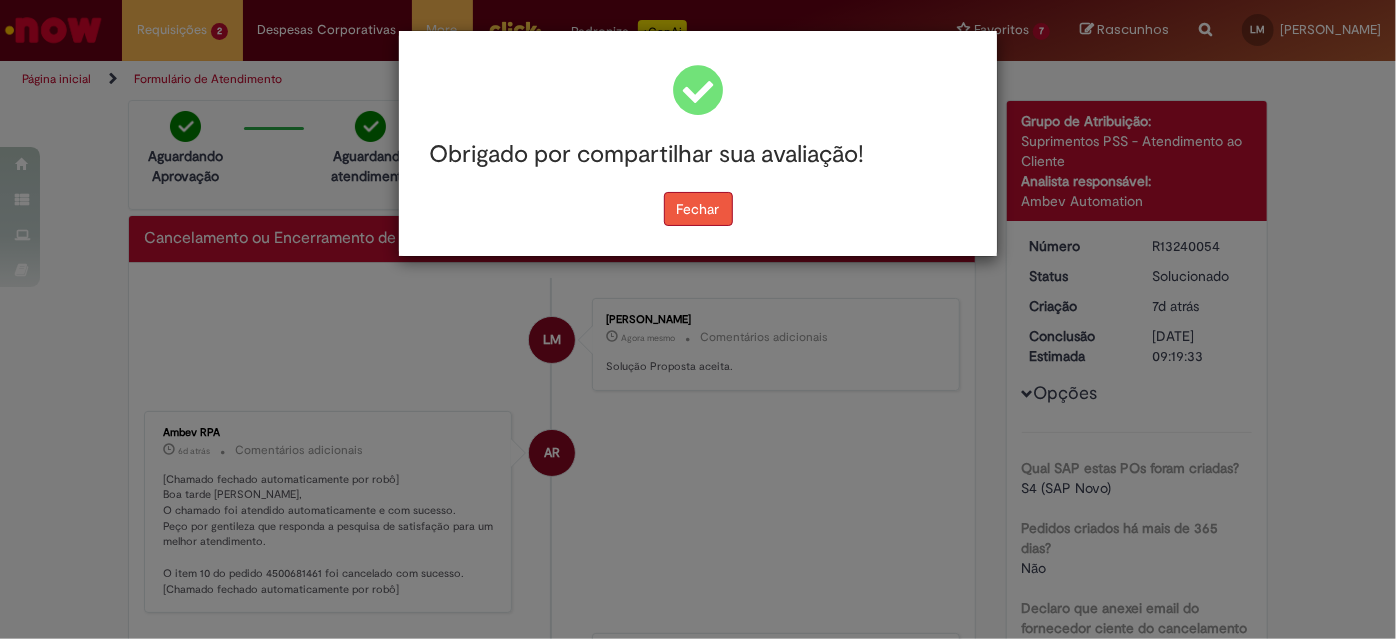 click on "Fechar" at bounding box center (698, 209) 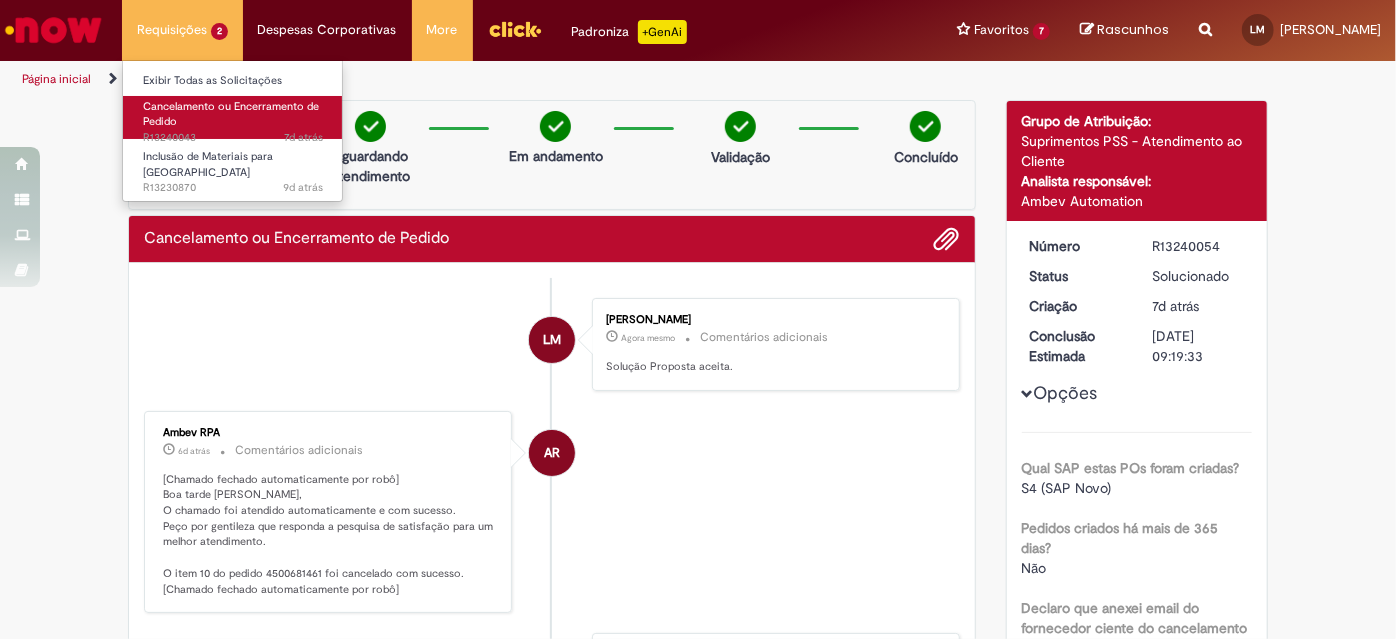 click on "7d atrás 7 dias atrás  R13240043" at bounding box center [233, 138] 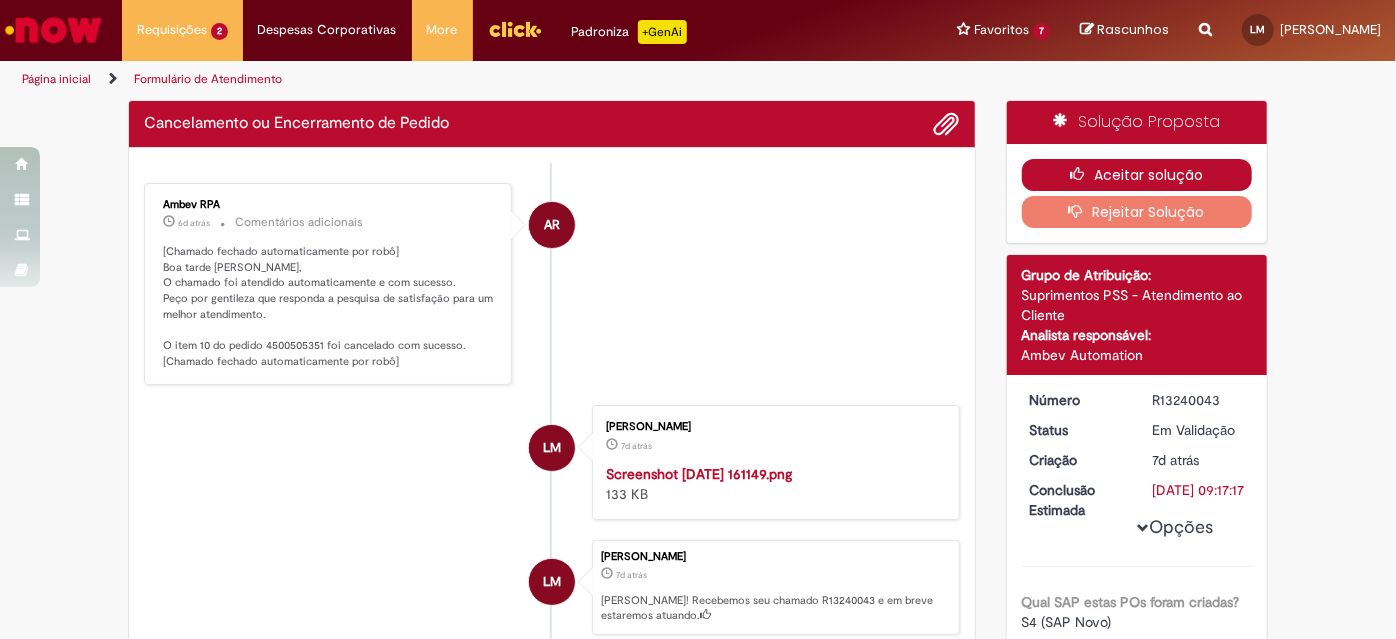 click at bounding box center (1082, 174) 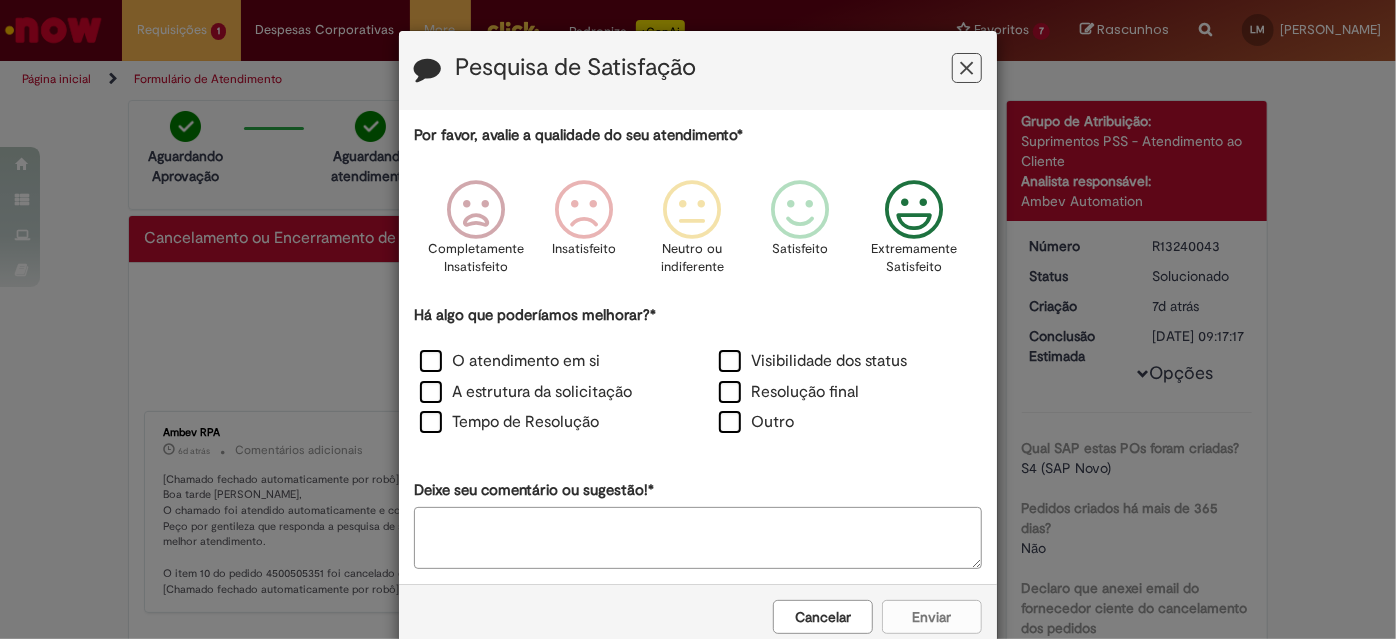 click at bounding box center [914, 210] 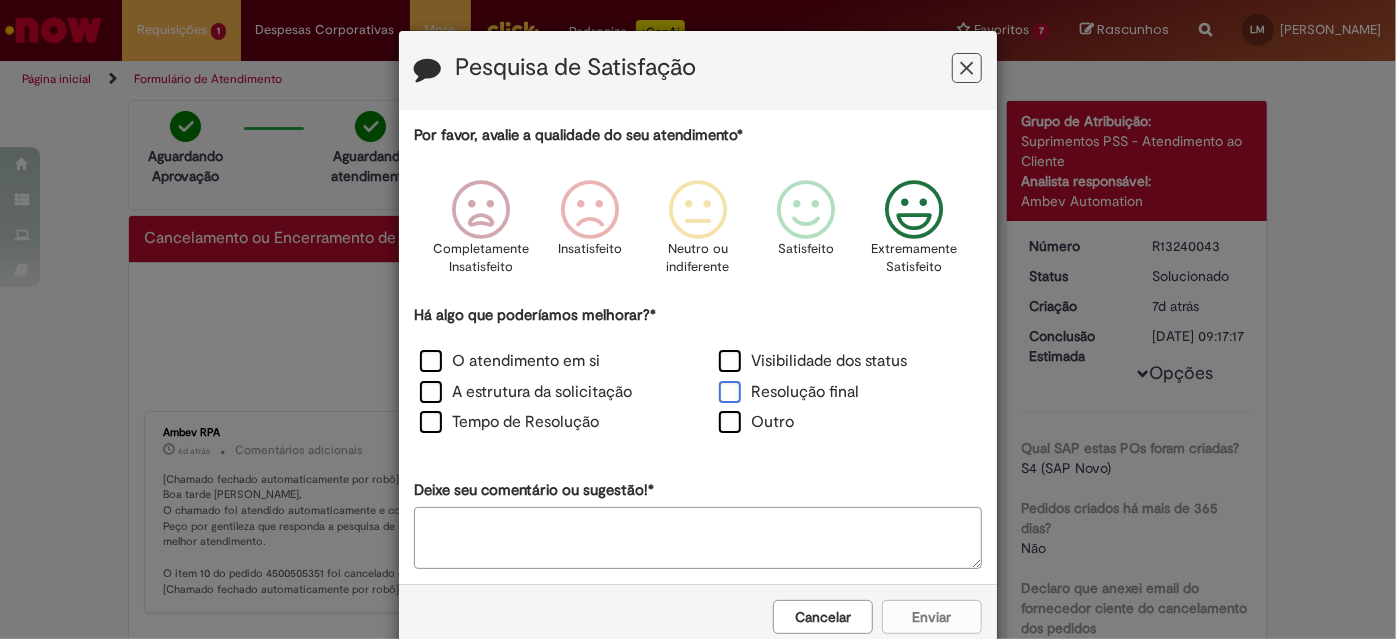 click on "Resolução final" at bounding box center (789, 392) 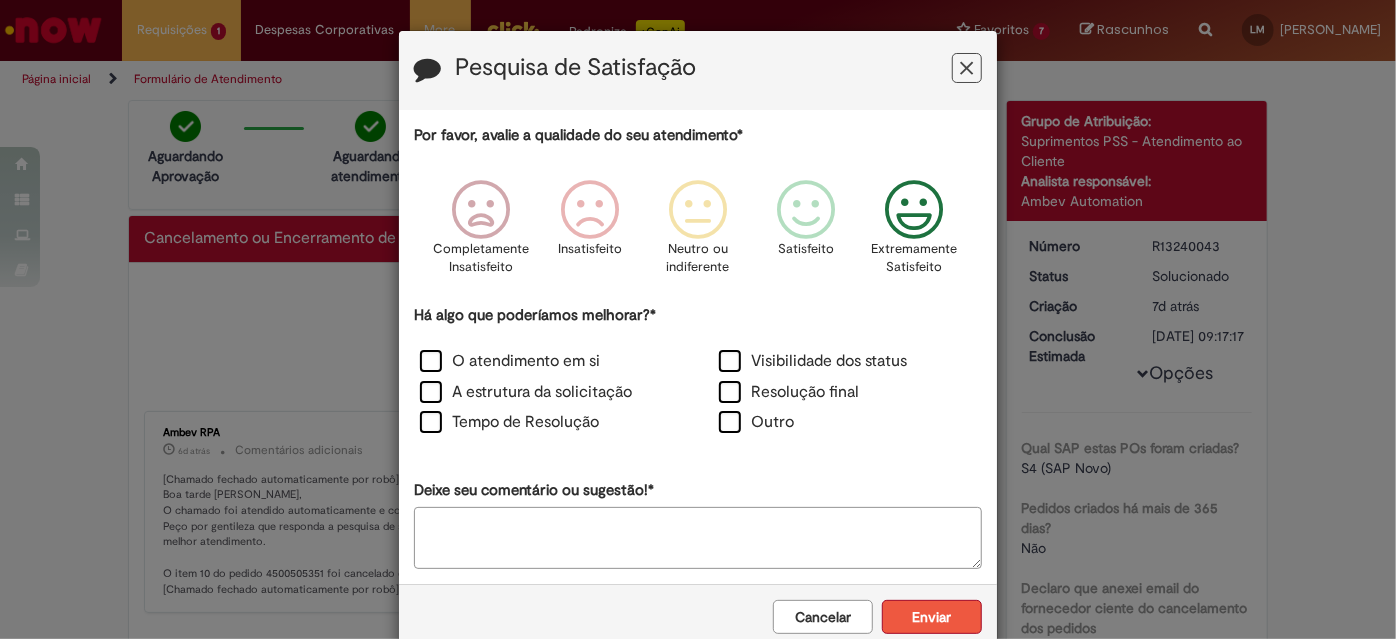 click on "Enviar" at bounding box center (932, 617) 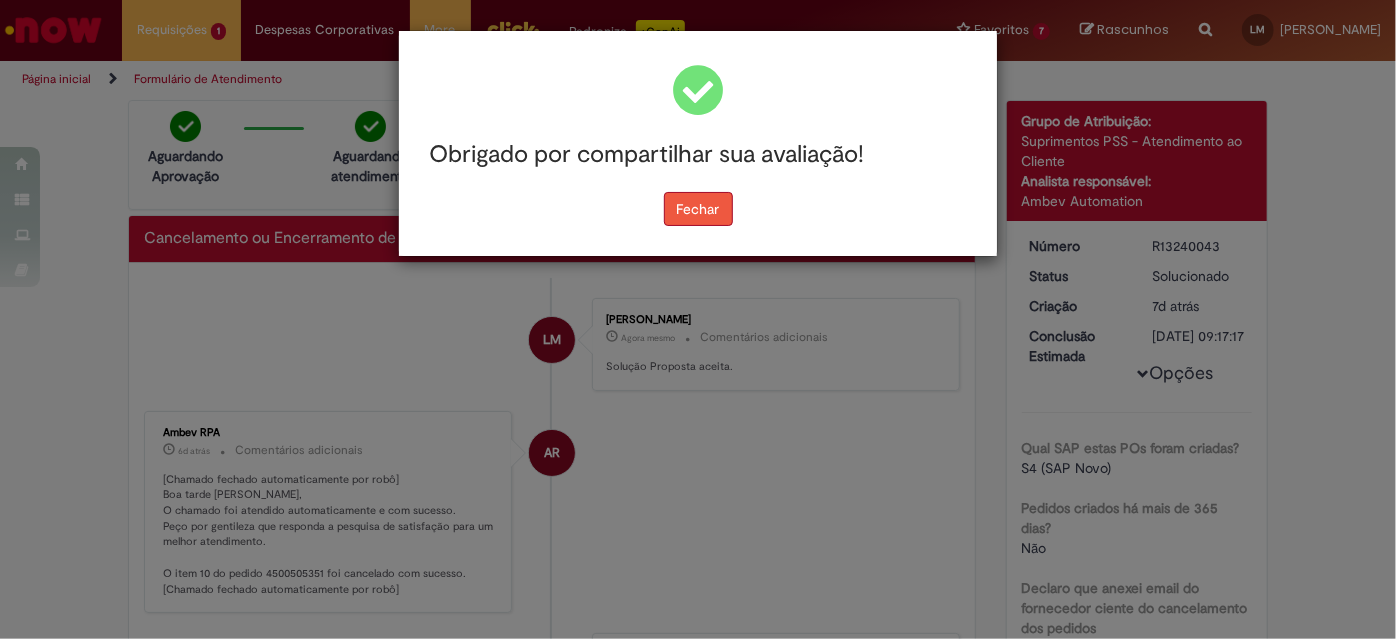 click on "Fechar" at bounding box center (698, 209) 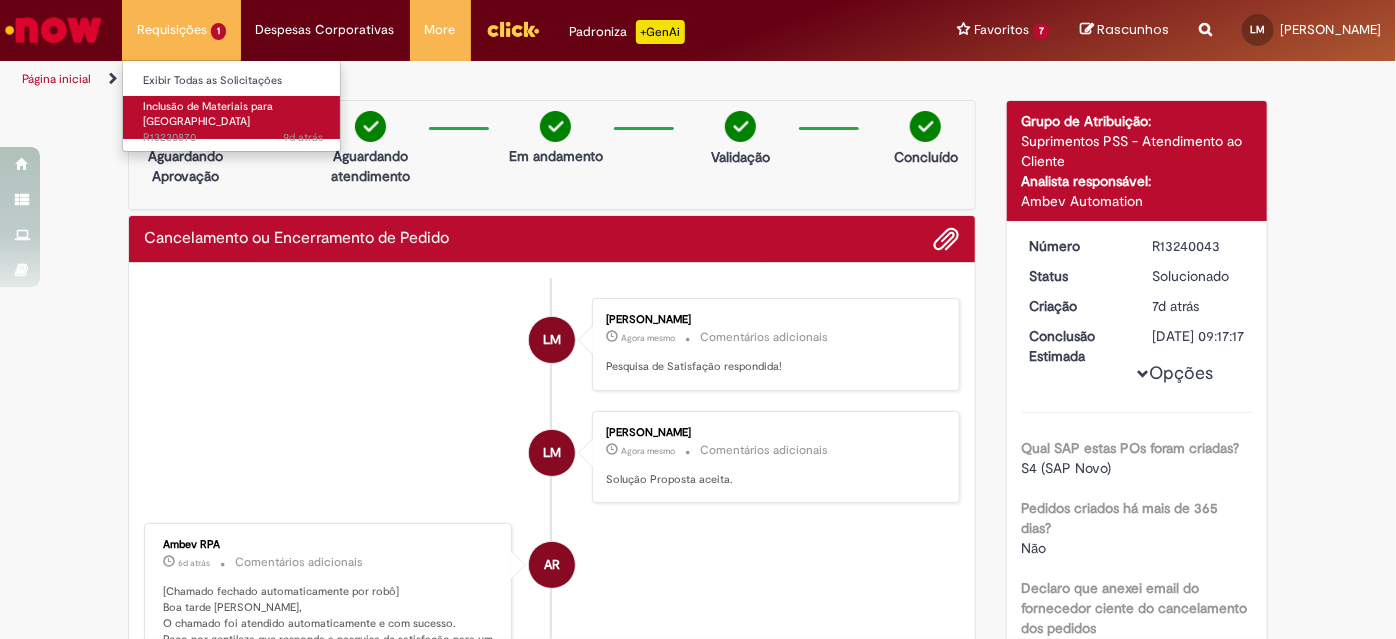click on "Inclusão de Materiais para [GEOGRAPHIC_DATA]" at bounding box center [208, 114] 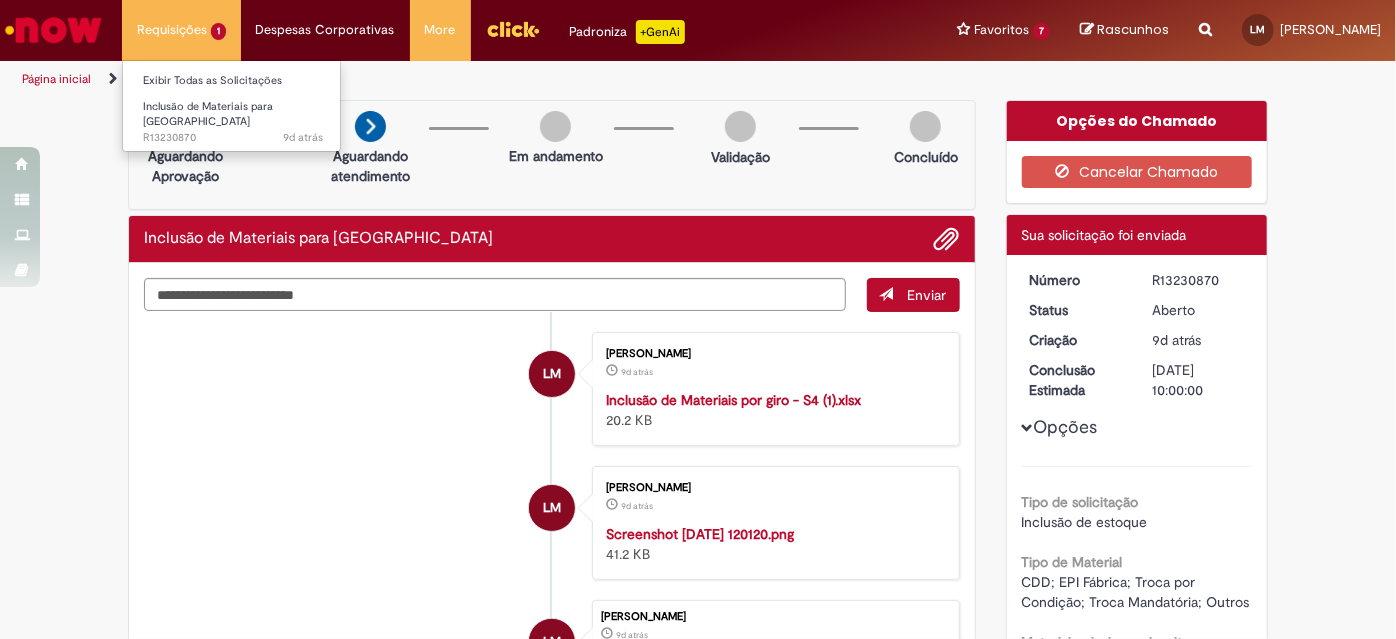 click on "Requisições   1
Exibir Todas as Solicitações
Inclusão de Materiais para Estoques
9d atrás 9 dias atrás  R13230870" at bounding box center (181, 30) 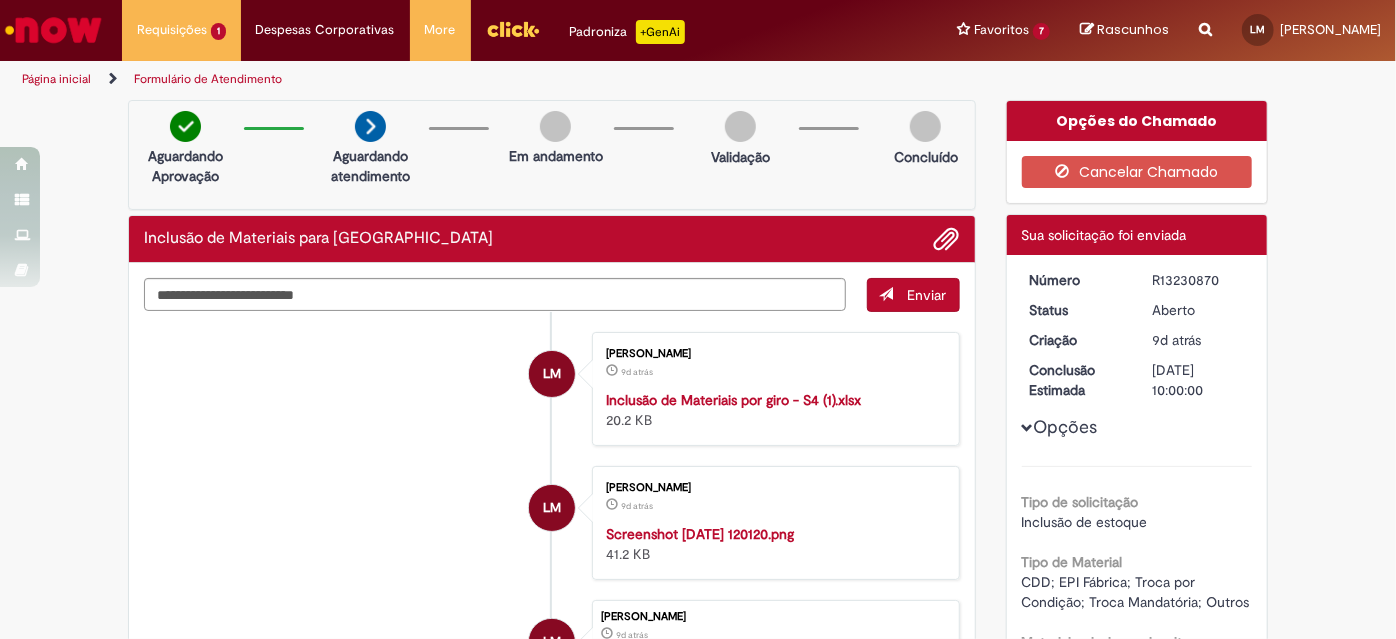 click at bounding box center (53, 30) 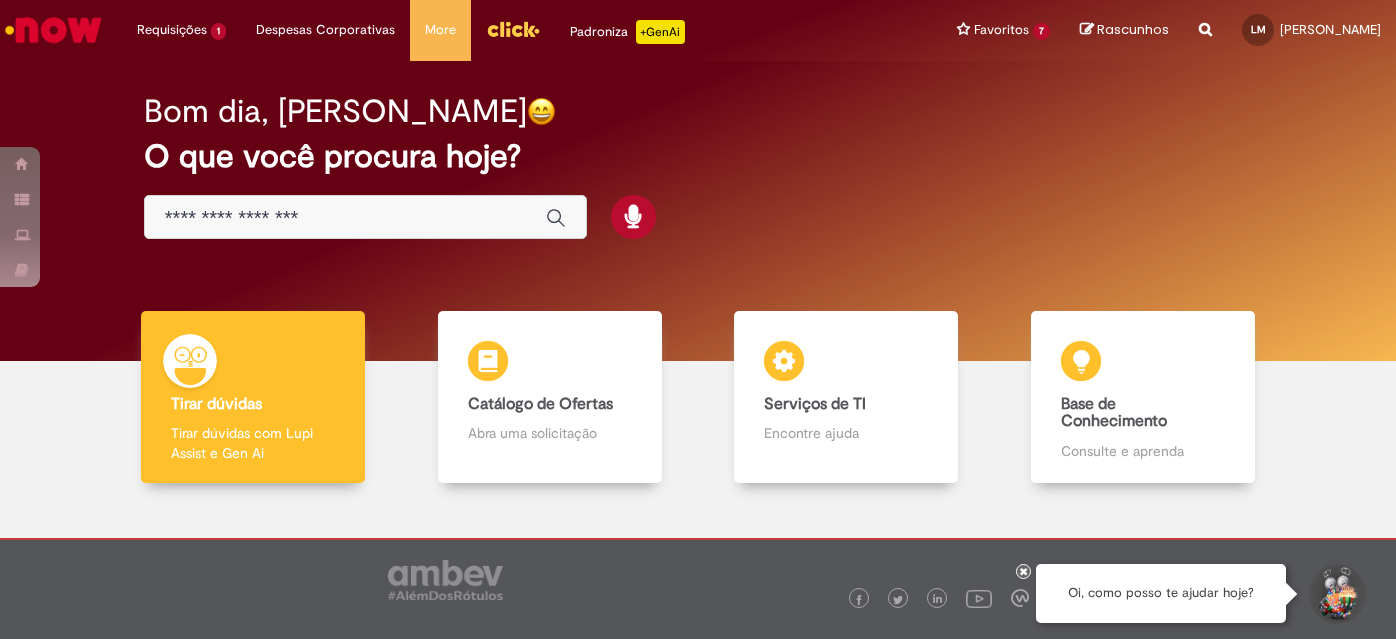 scroll, scrollTop: 0, scrollLeft: 0, axis: both 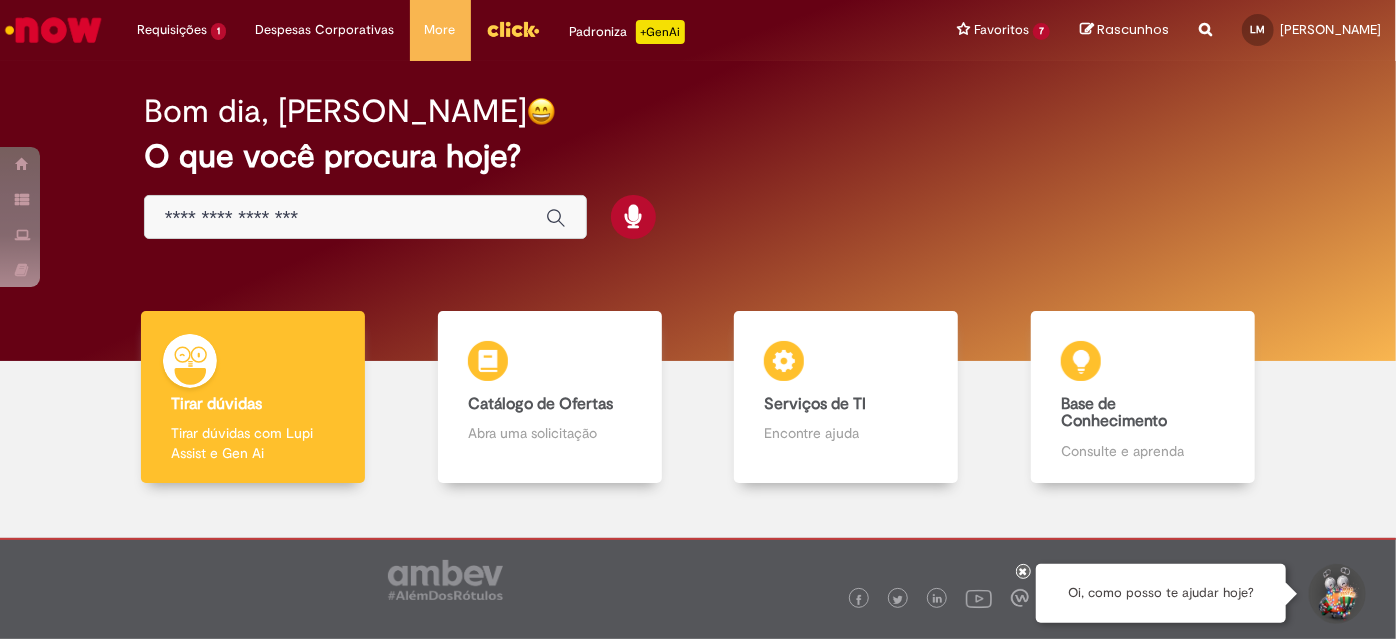 click at bounding box center (1024, 571) 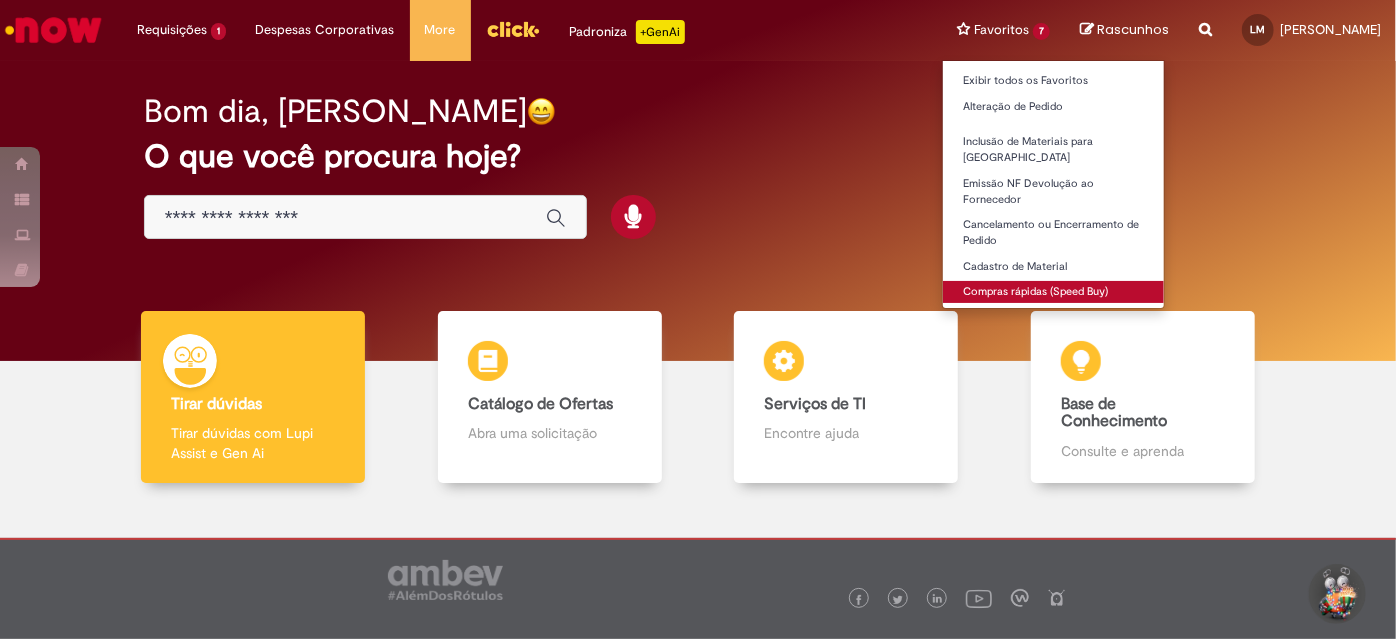 click on "Compras rápidas (Speed Buy)" at bounding box center (1053, 292) 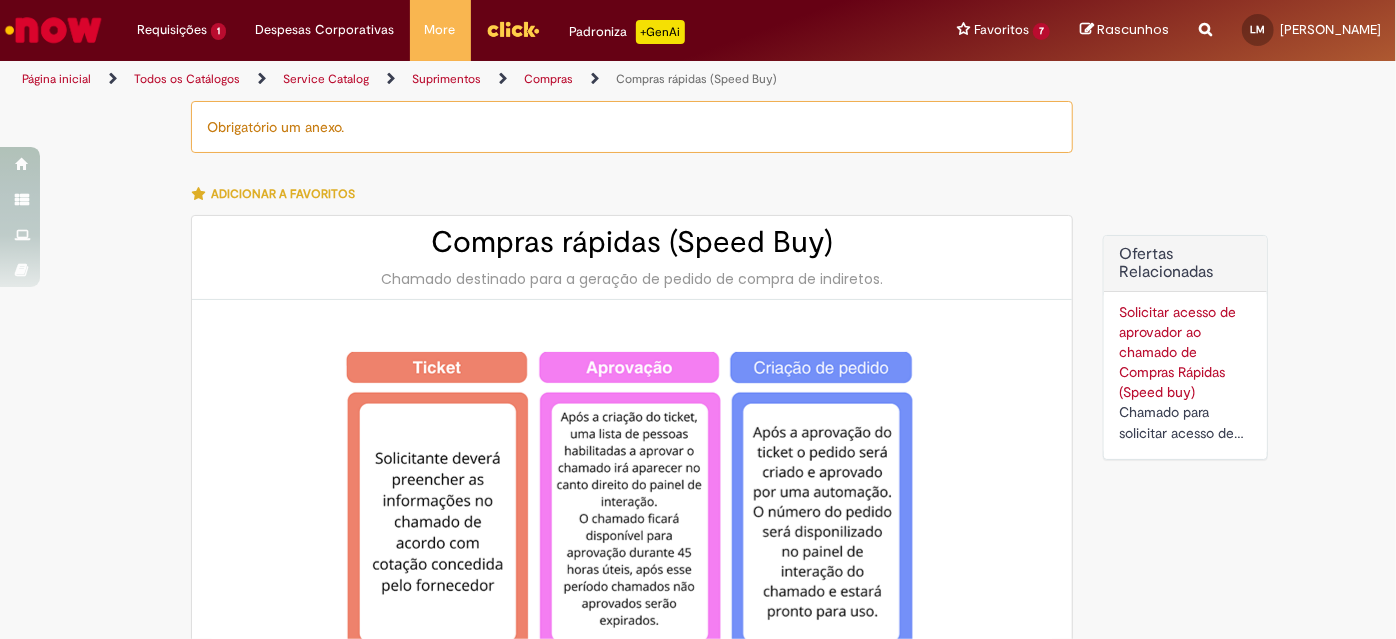 type on "********" 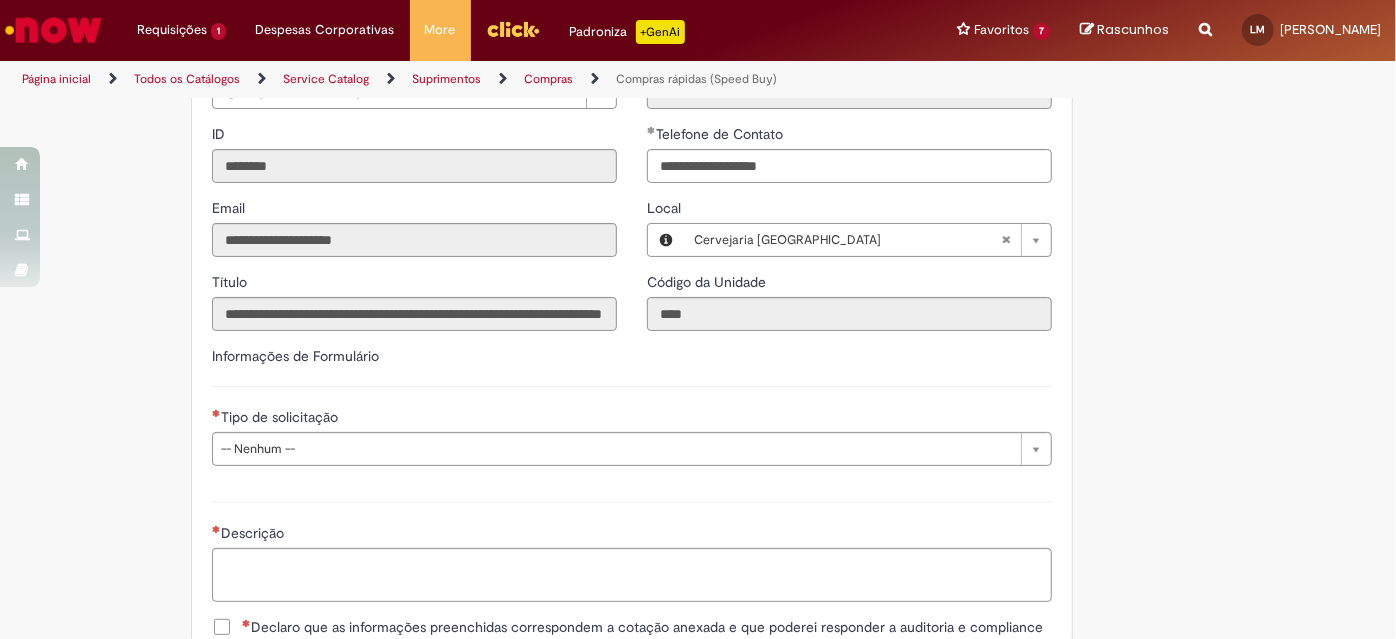 scroll, scrollTop: 2727, scrollLeft: 0, axis: vertical 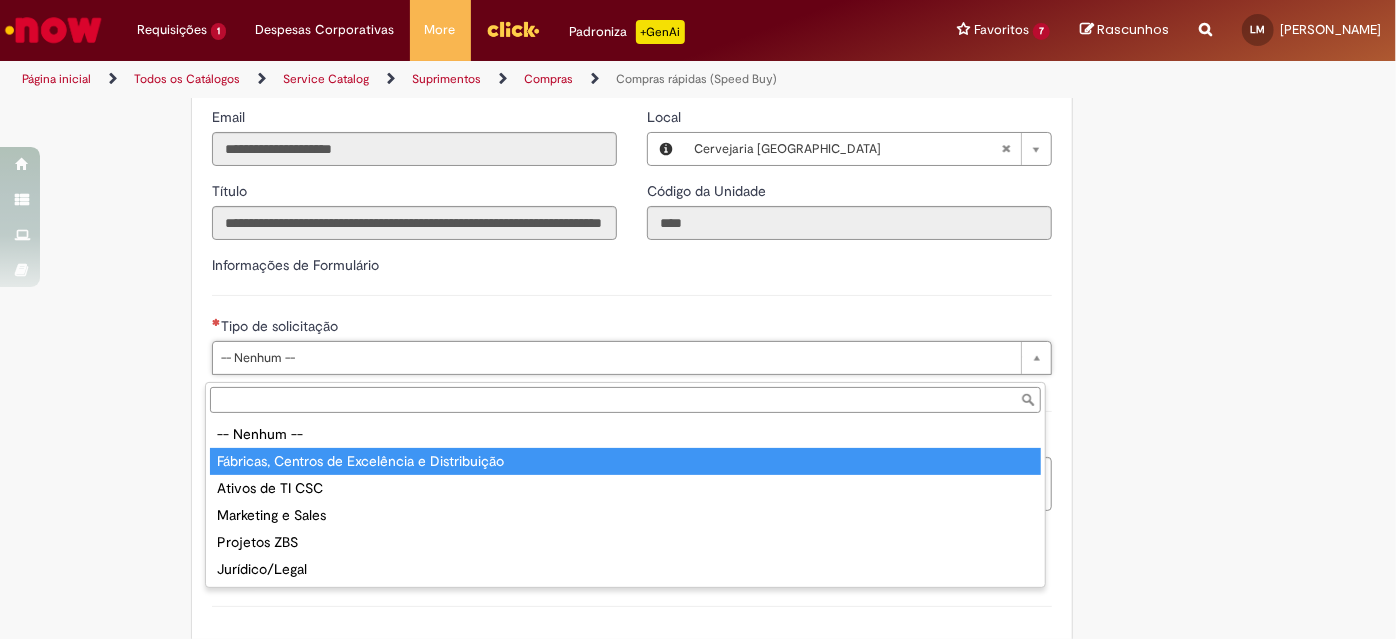 type on "**********" 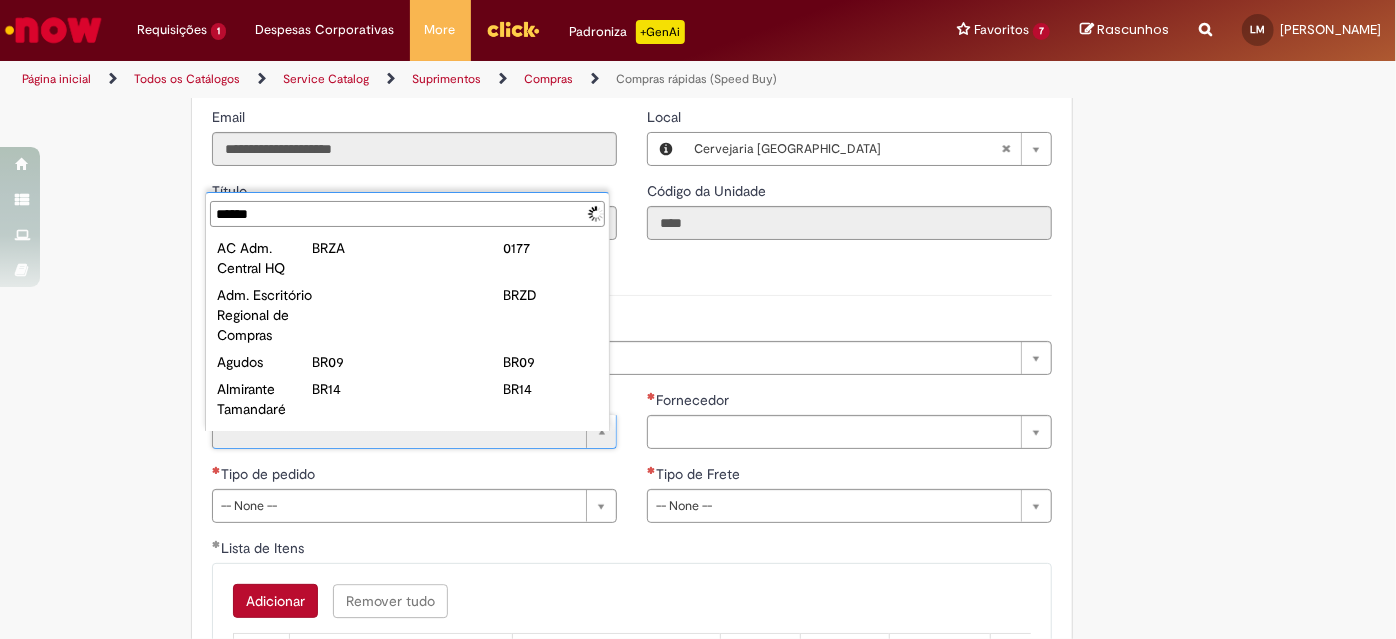 type on "*******" 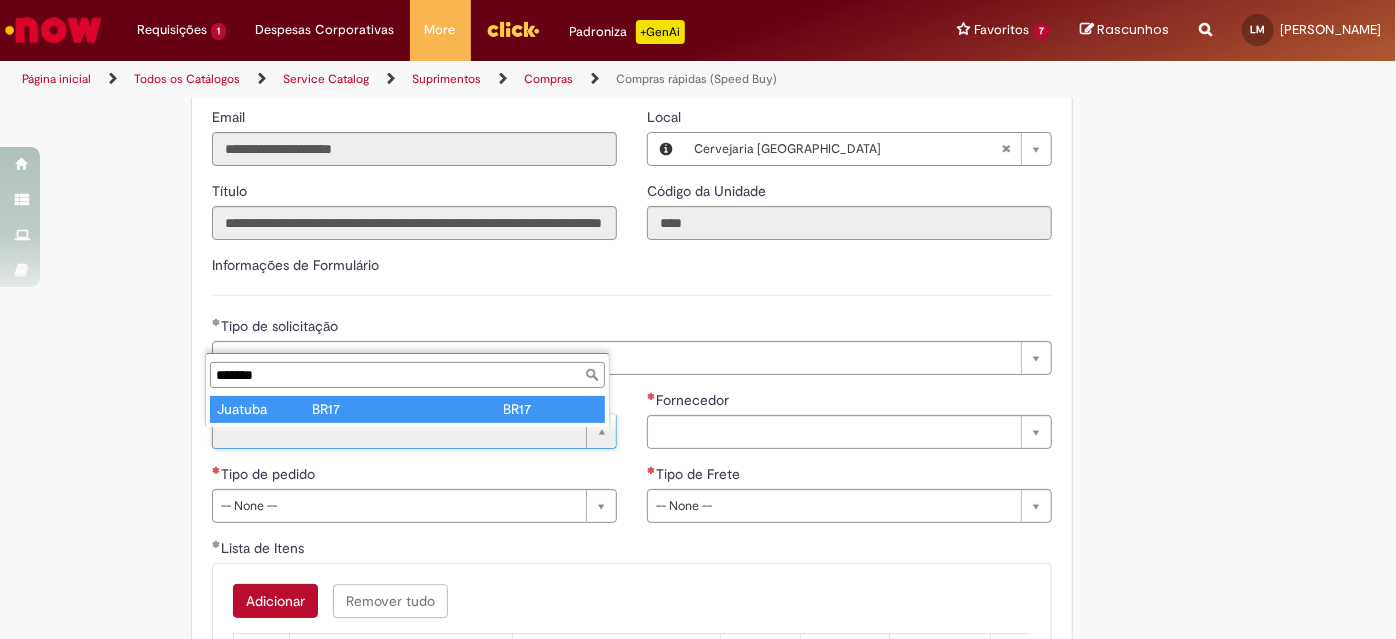 type on "*******" 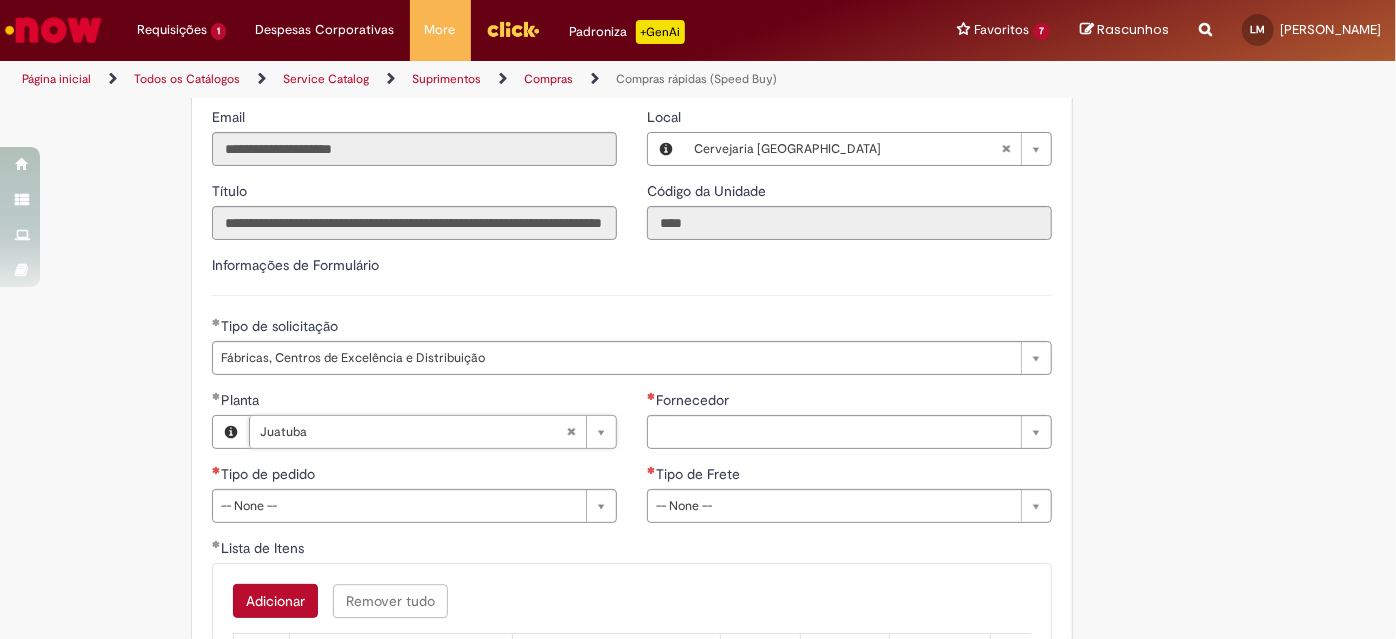 scroll, scrollTop: 2909, scrollLeft: 0, axis: vertical 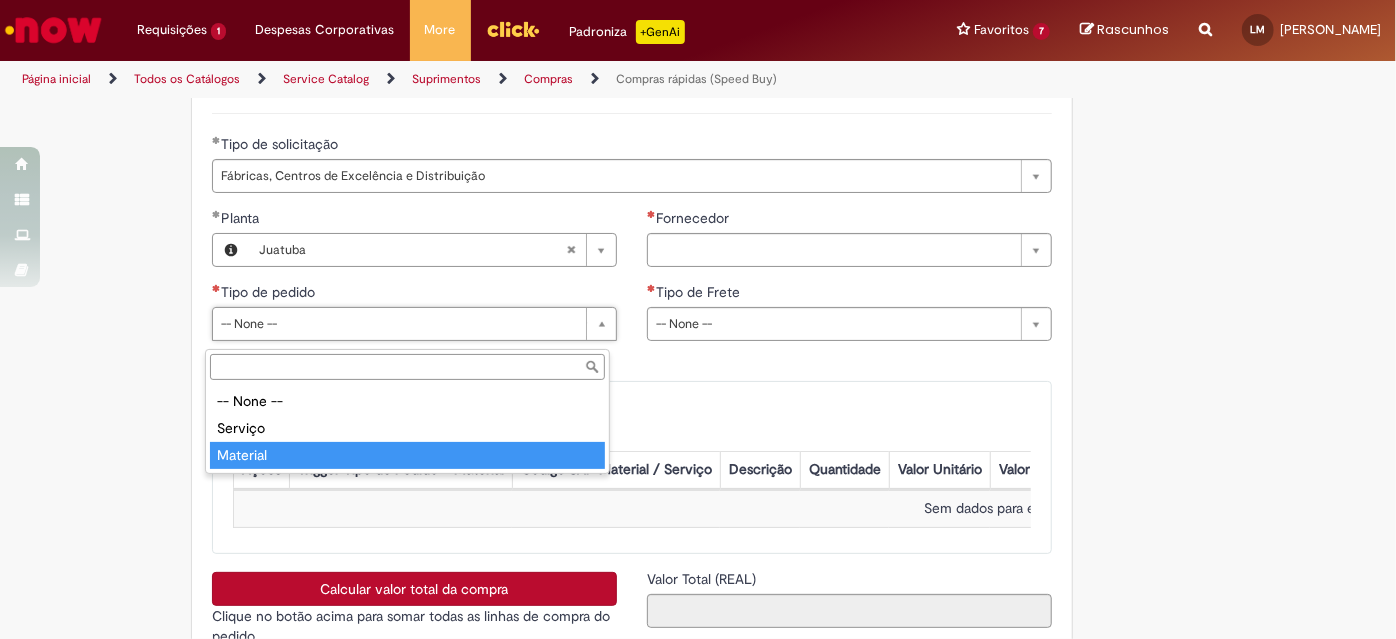 type on "********" 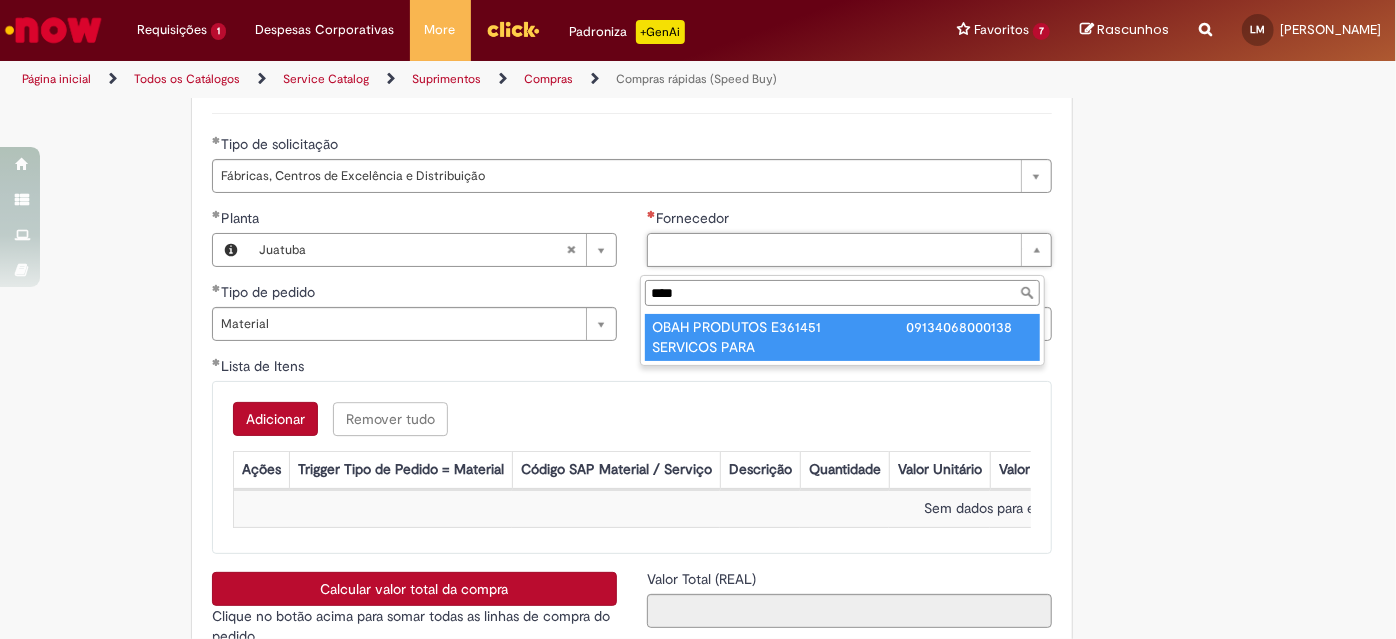 type on "****" 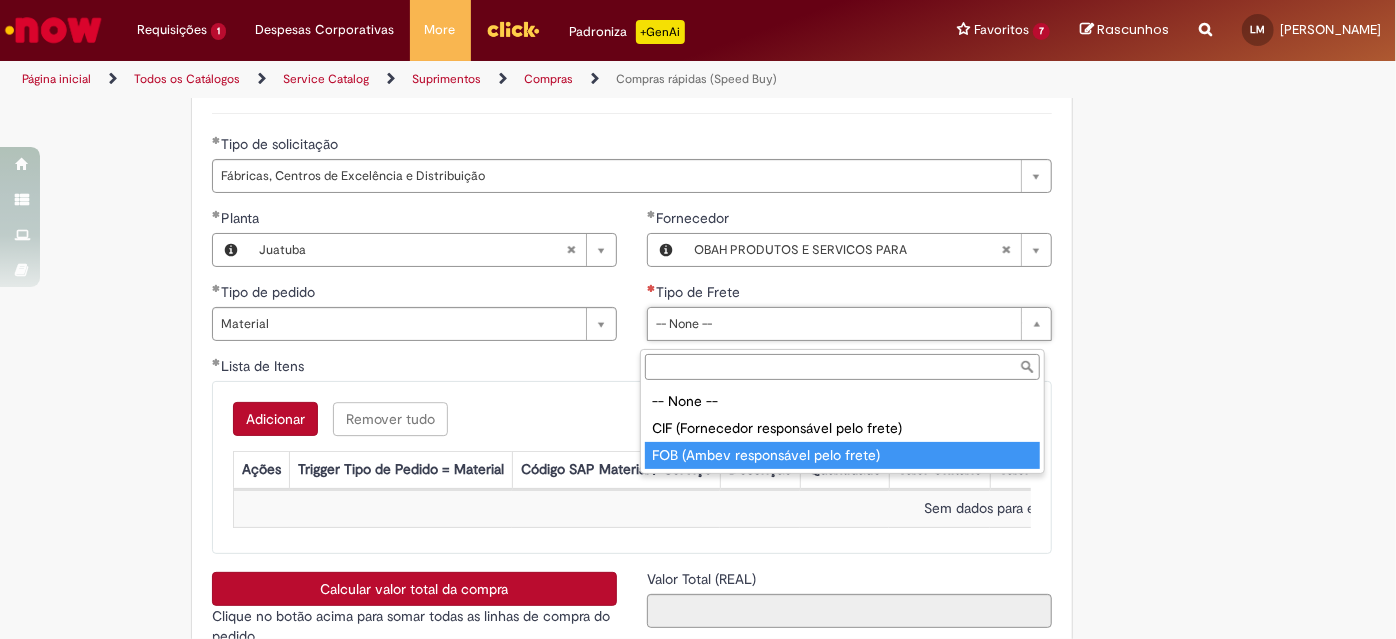 type on "**********" 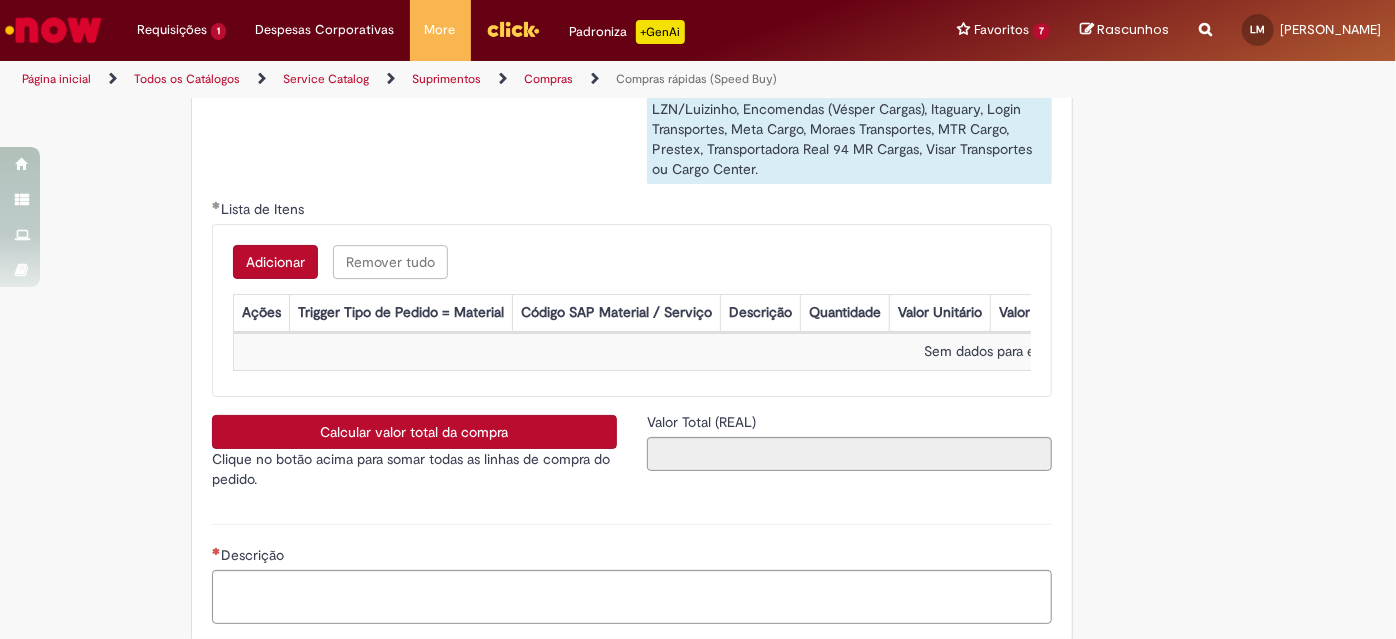 scroll, scrollTop: 3090, scrollLeft: 0, axis: vertical 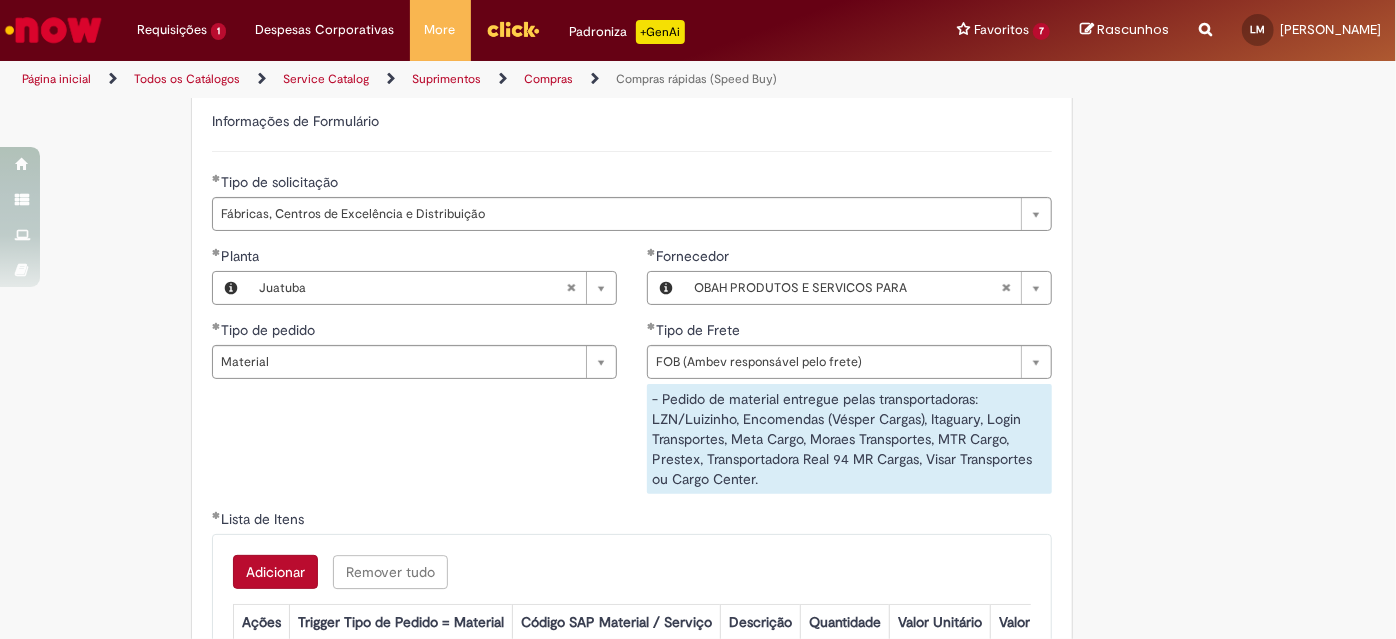 click on "Tire dúvidas com LupiAssist    +GenAI
Oi! Eu sou LupiAssist, uma Inteligência Artificial Generativa em constante aprendizado   Meu conteúdo é monitorado para trazer uma melhor experiência
Dúvidas comuns:
Só mais um instante, estou consultando nossas bases de conhecimento  e escrevendo a melhor resposta pra você!
Title
Lorem ipsum dolor sit amet    Fazer uma nova pergunta
Gerei esta resposta utilizando IA Generativa em conjunto com os nossos padrões. Em caso de divergência, os documentos oficiais prevalecerão.
Saiba mais em:
Ou ligue para:
E aí, te ajudei?
Sim, obrigado!" at bounding box center [698, -758] 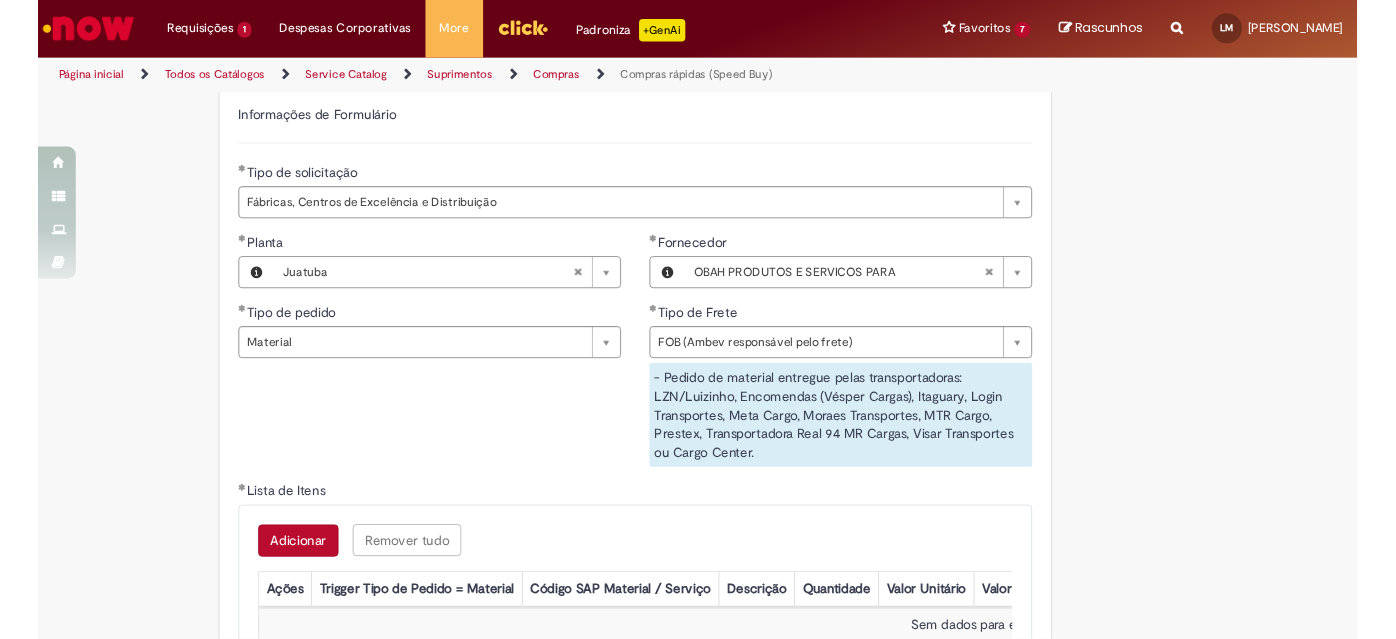 scroll, scrollTop: 2871, scrollLeft: 0, axis: vertical 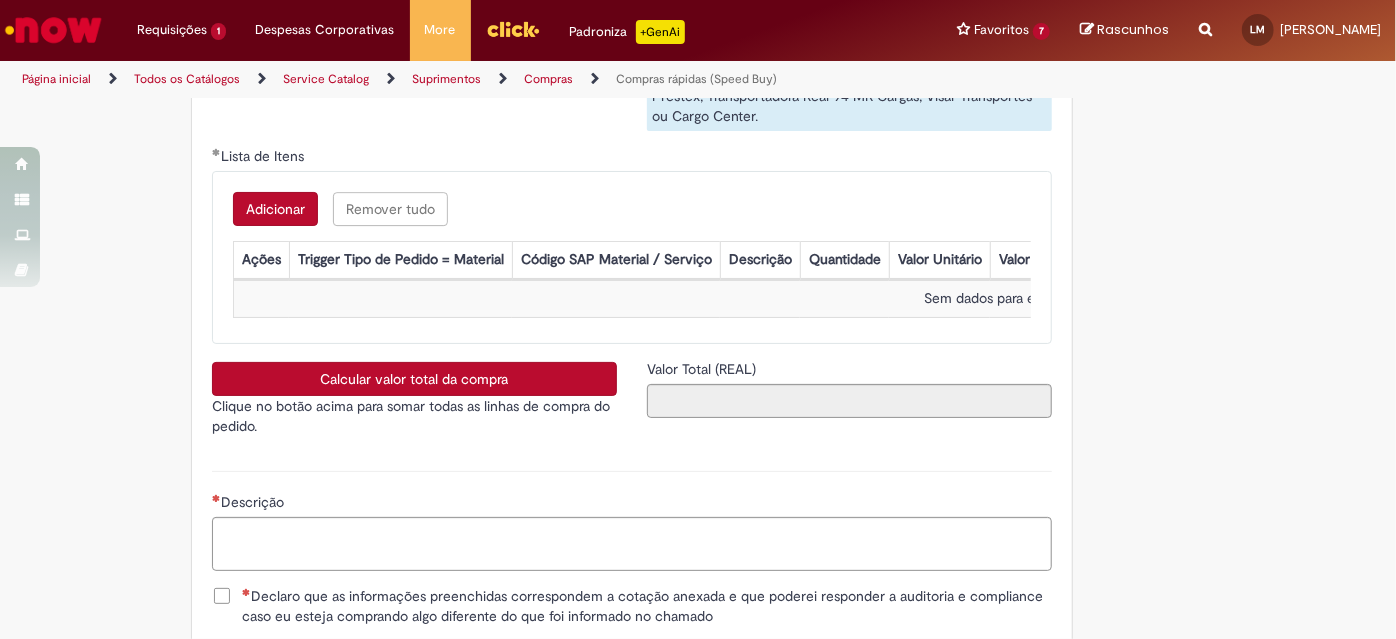 click on "Adicionar" at bounding box center (275, 209) 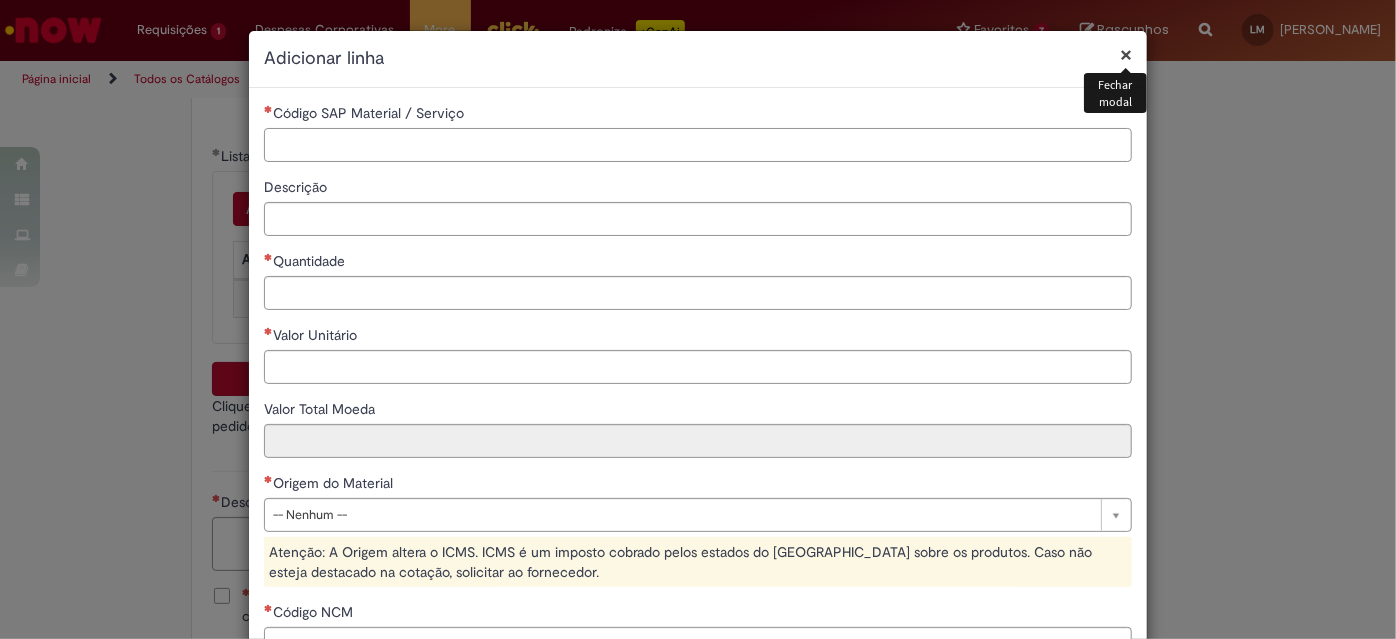 click on "Código SAP Material / Serviço" at bounding box center [698, 145] 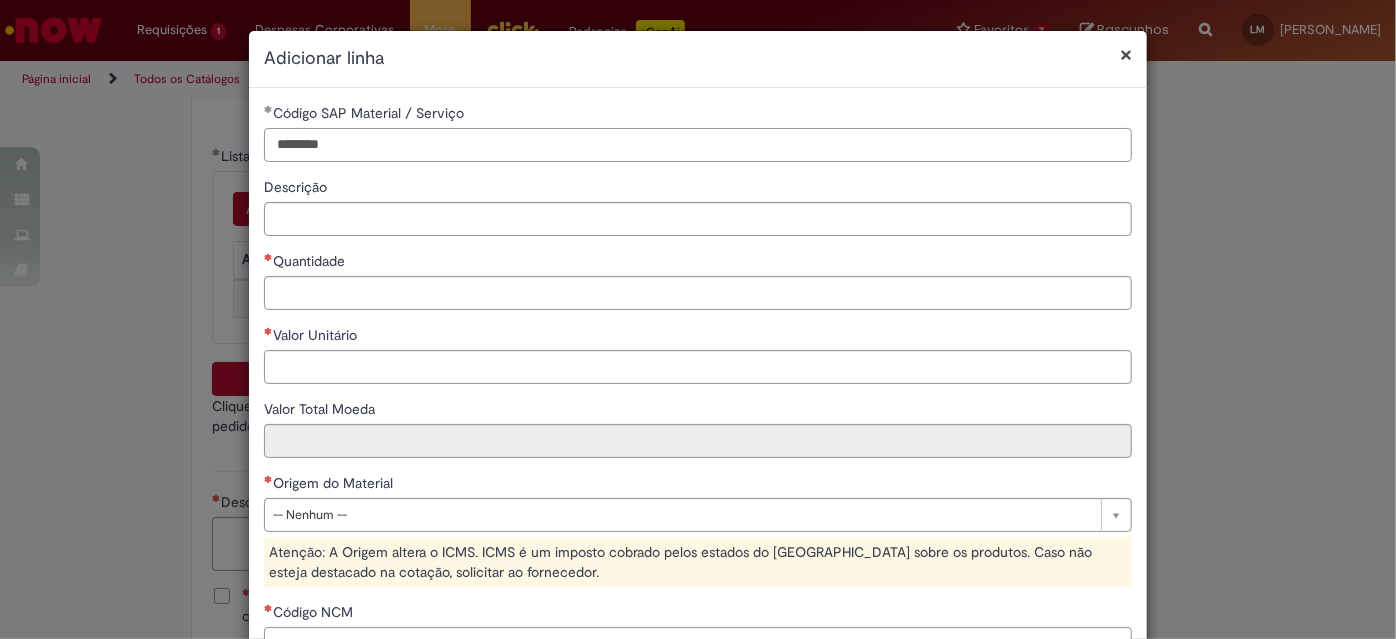 type on "********" 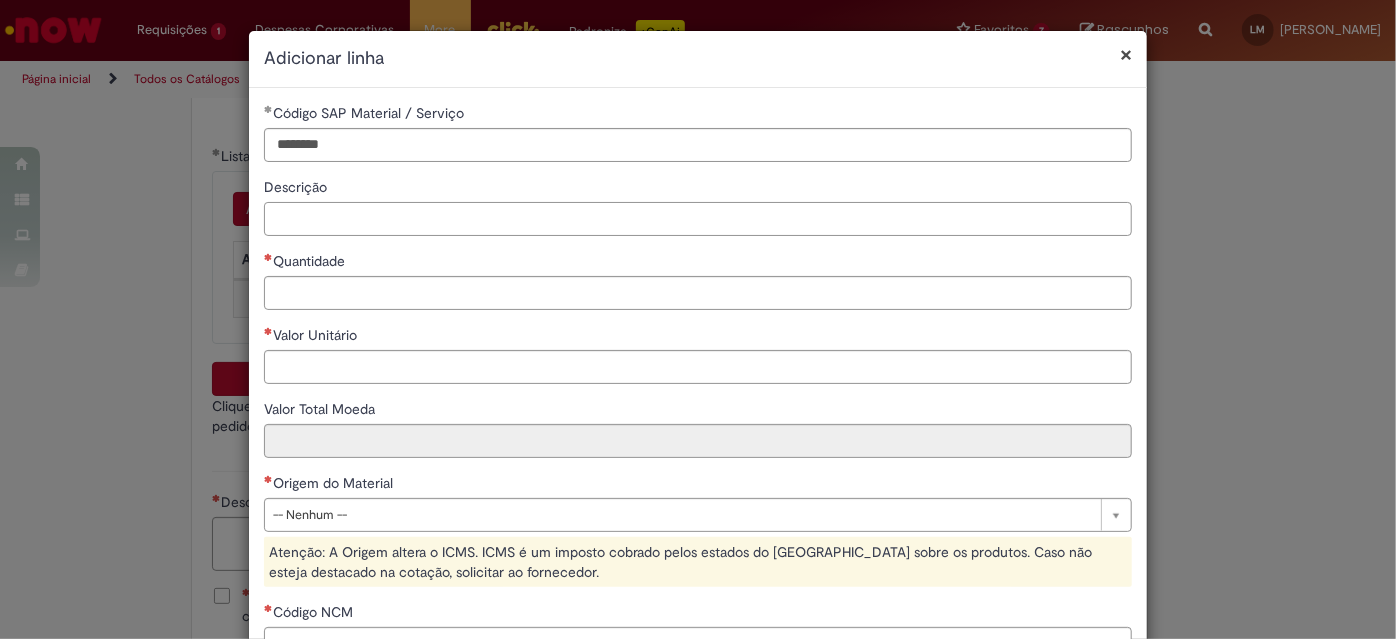 click on "Descrição" at bounding box center [698, 219] 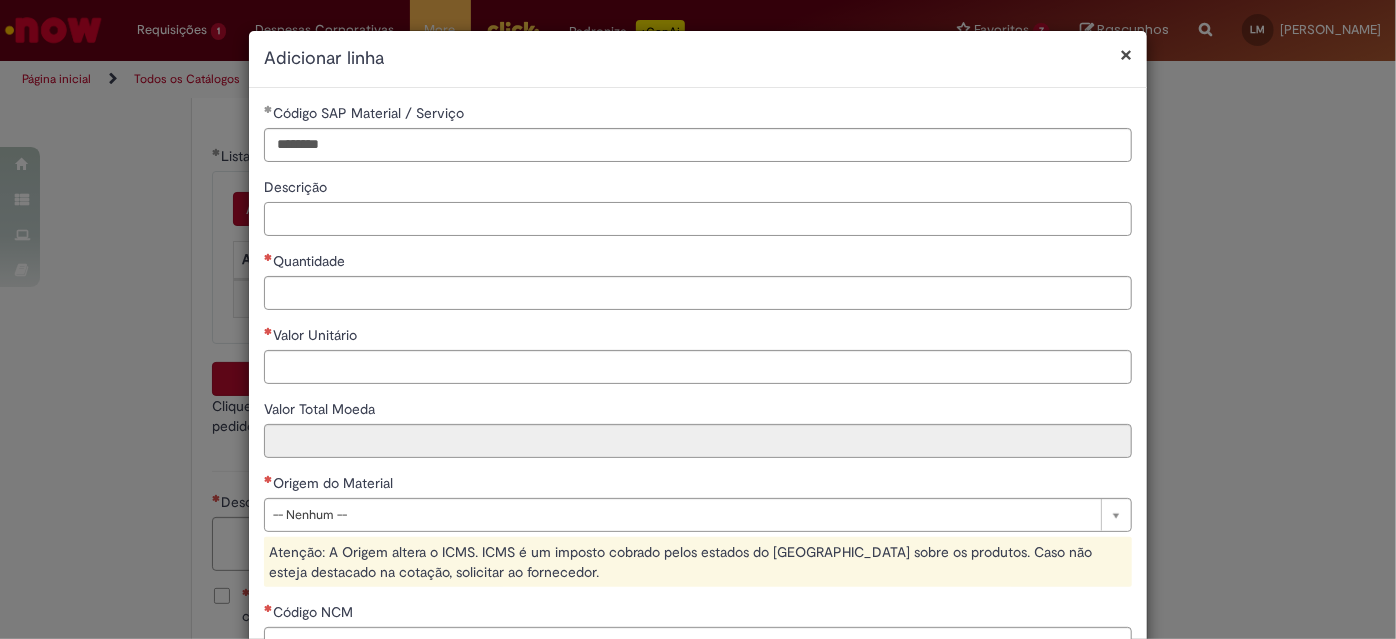 paste on "**********" 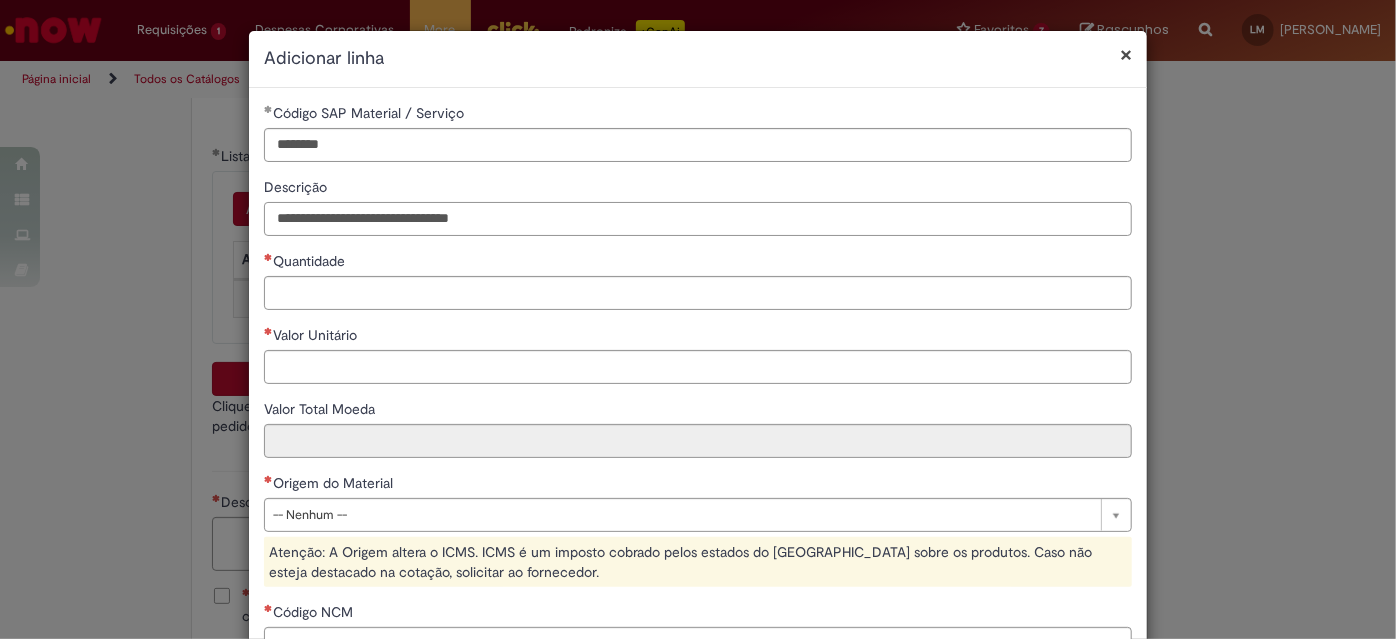 drag, startPoint x: 527, startPoint y: 212, endPoint x: 424, endPoint y: 229, distance: 104.393486 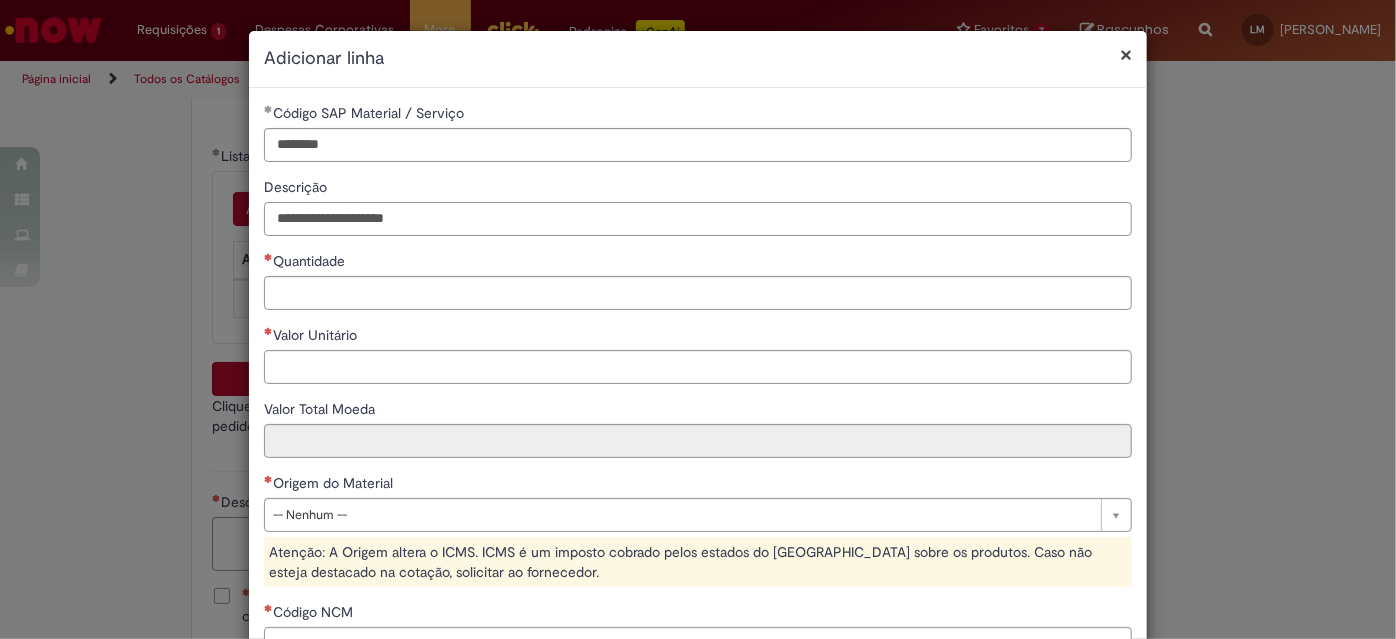 type on "**********" 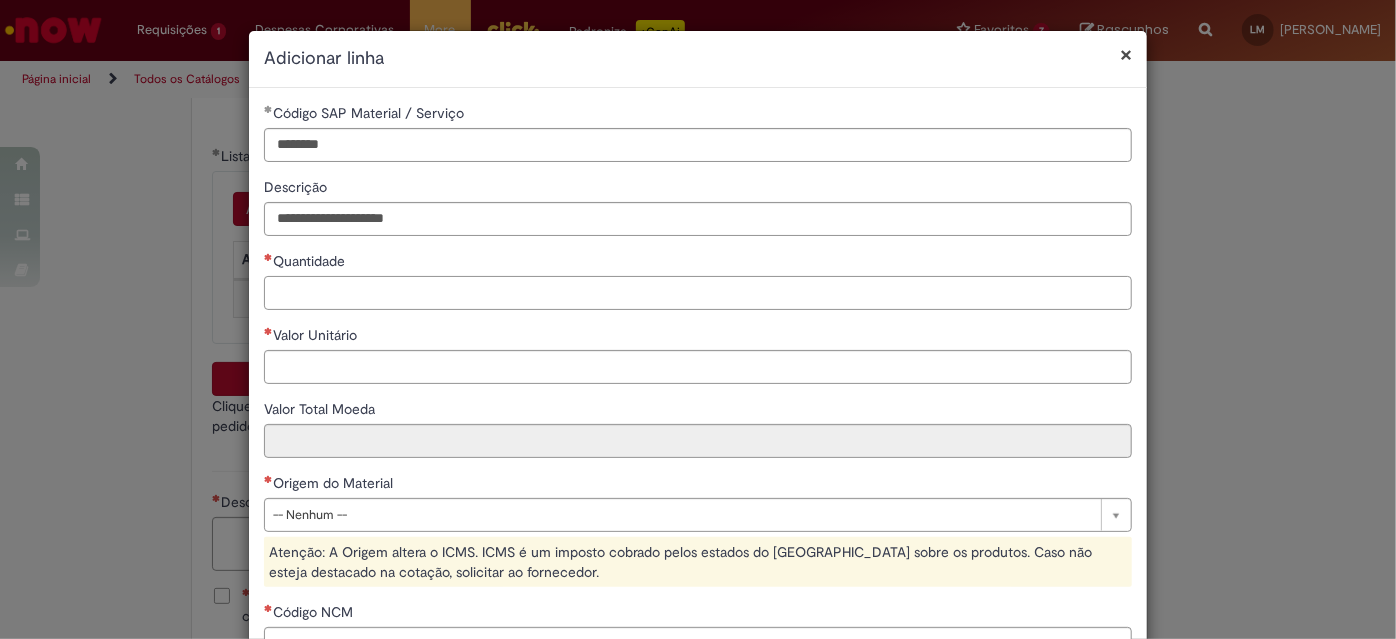 click on "Quantidade" at bounding box center (698, 293) 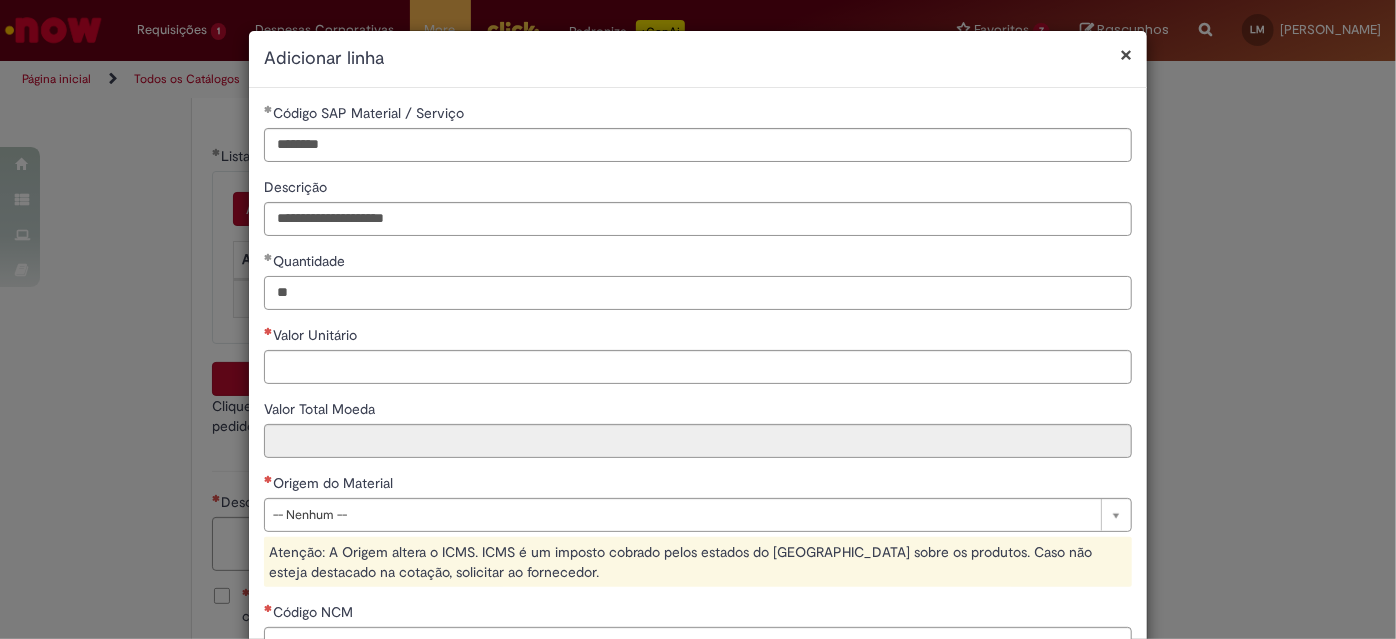 type on "**" 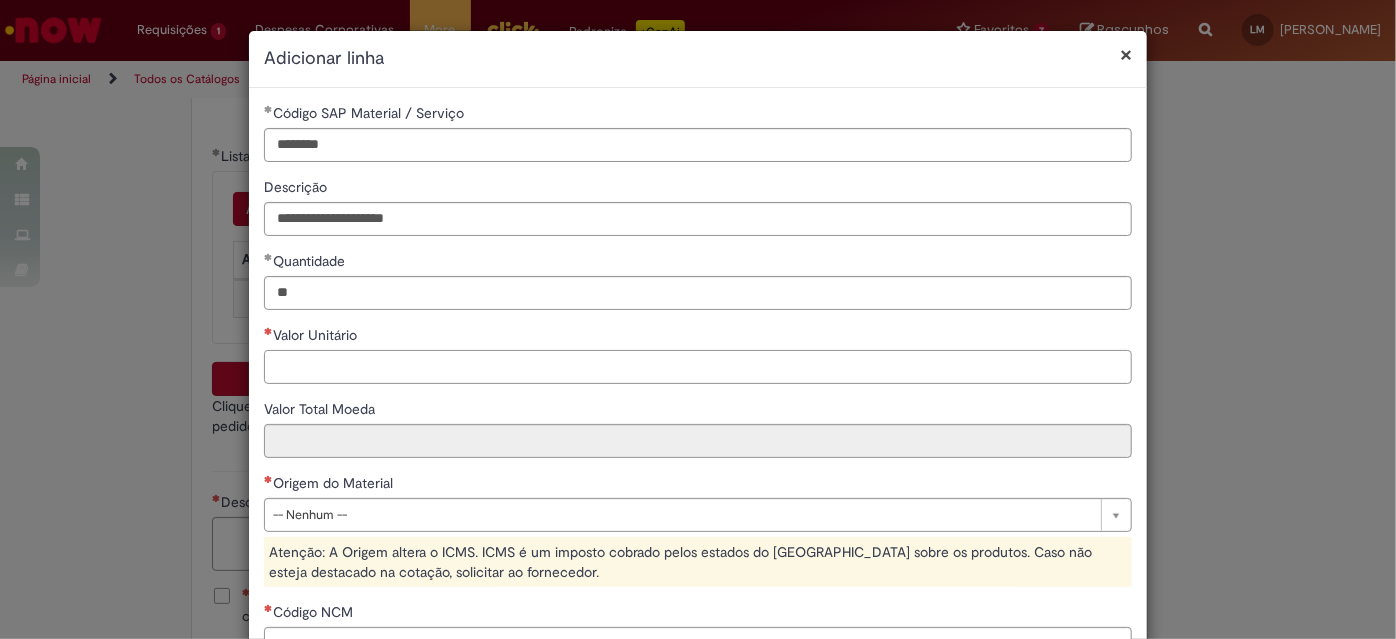 click on "Valor Unitário" at bounding box center [698, 367] 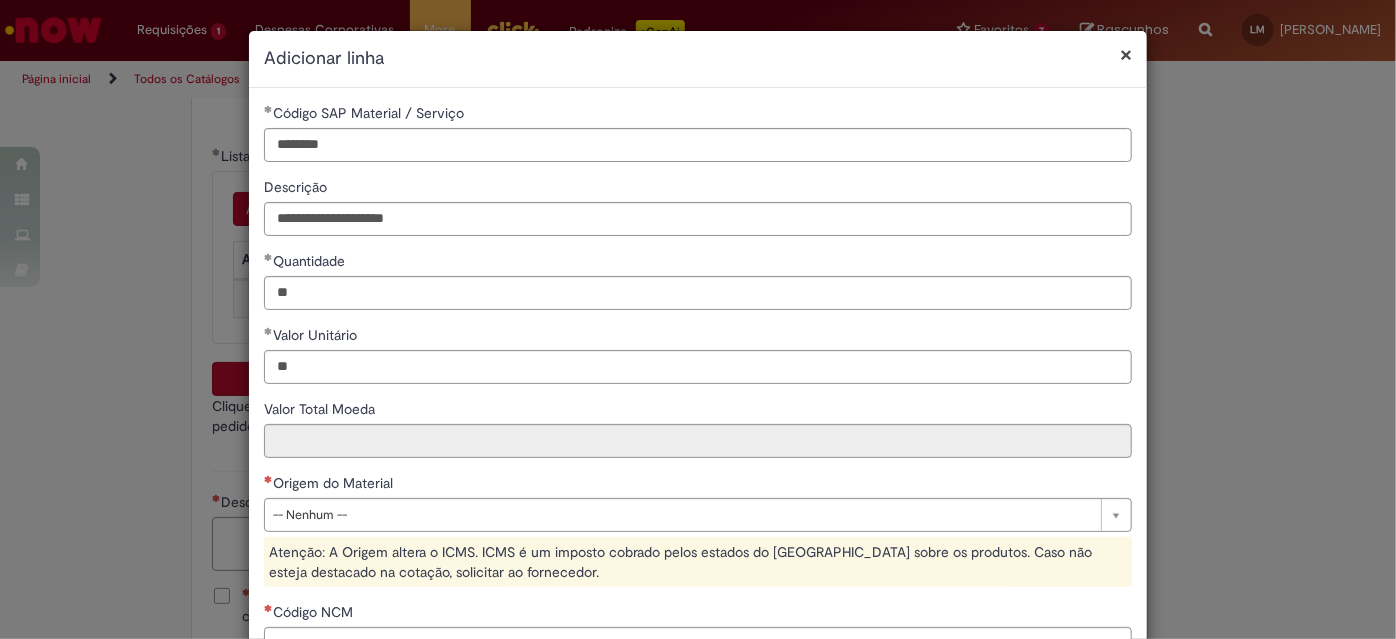 type on "*****" 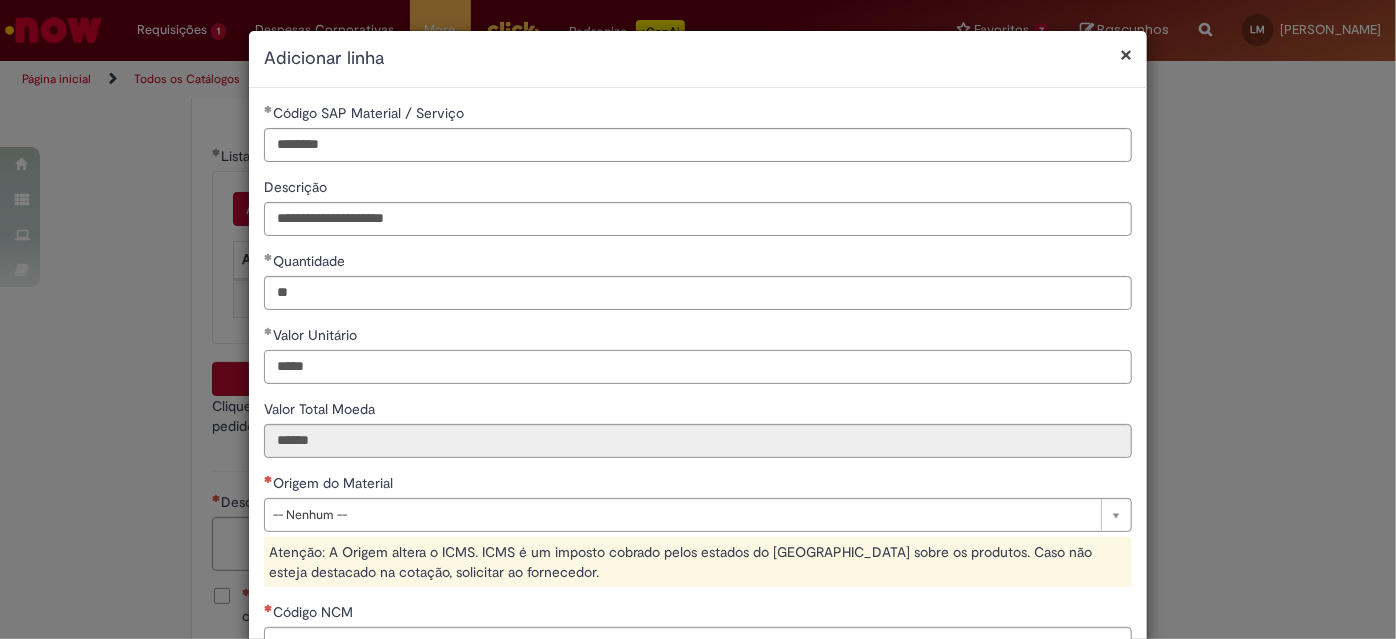 type on "*****" 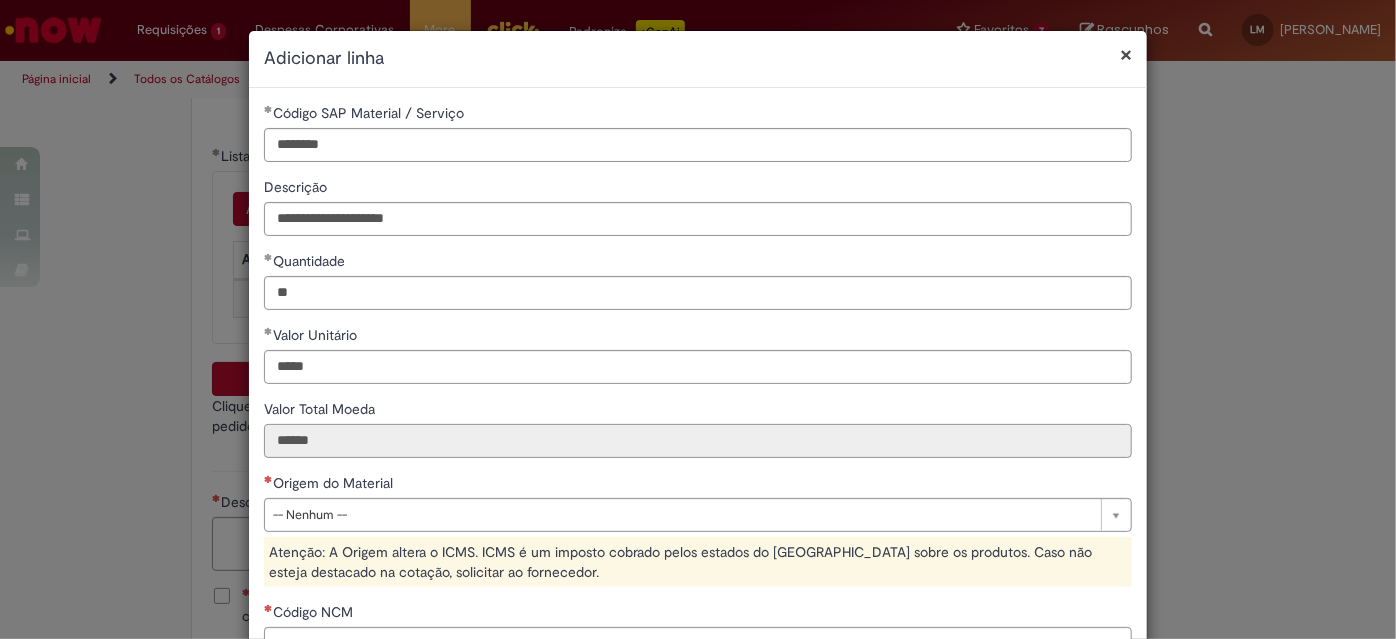 type on "******" 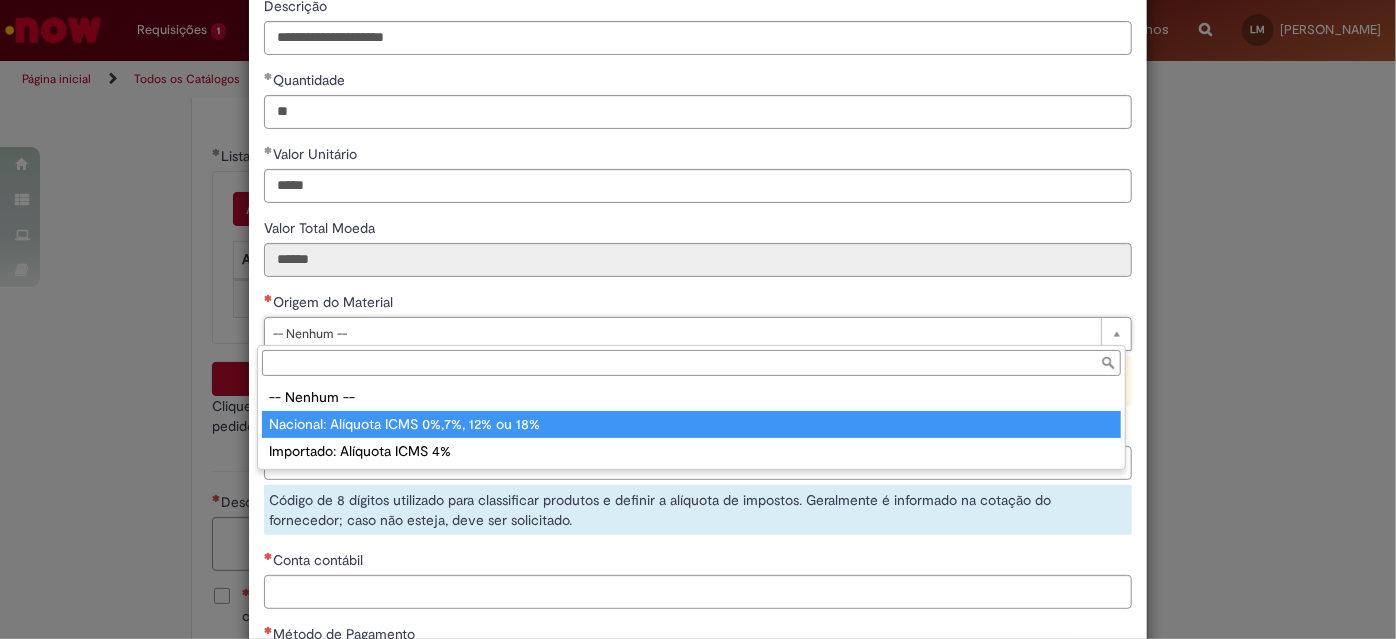 type on "**********" 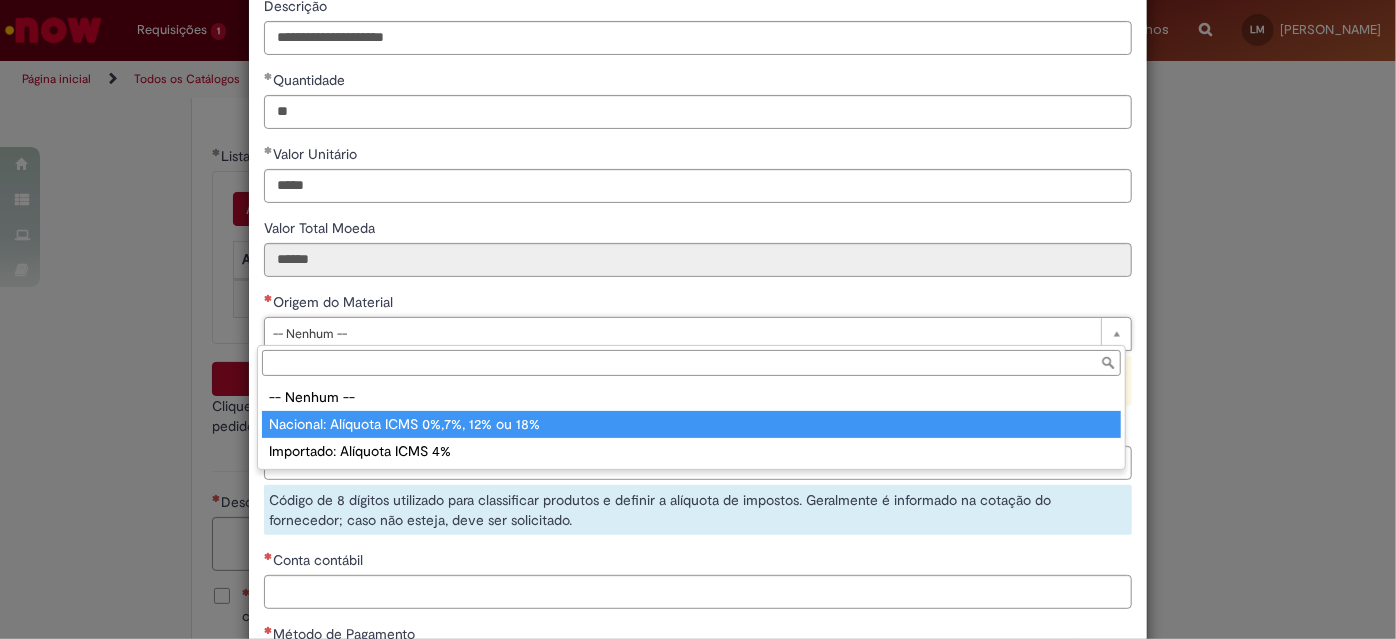 select on "*" 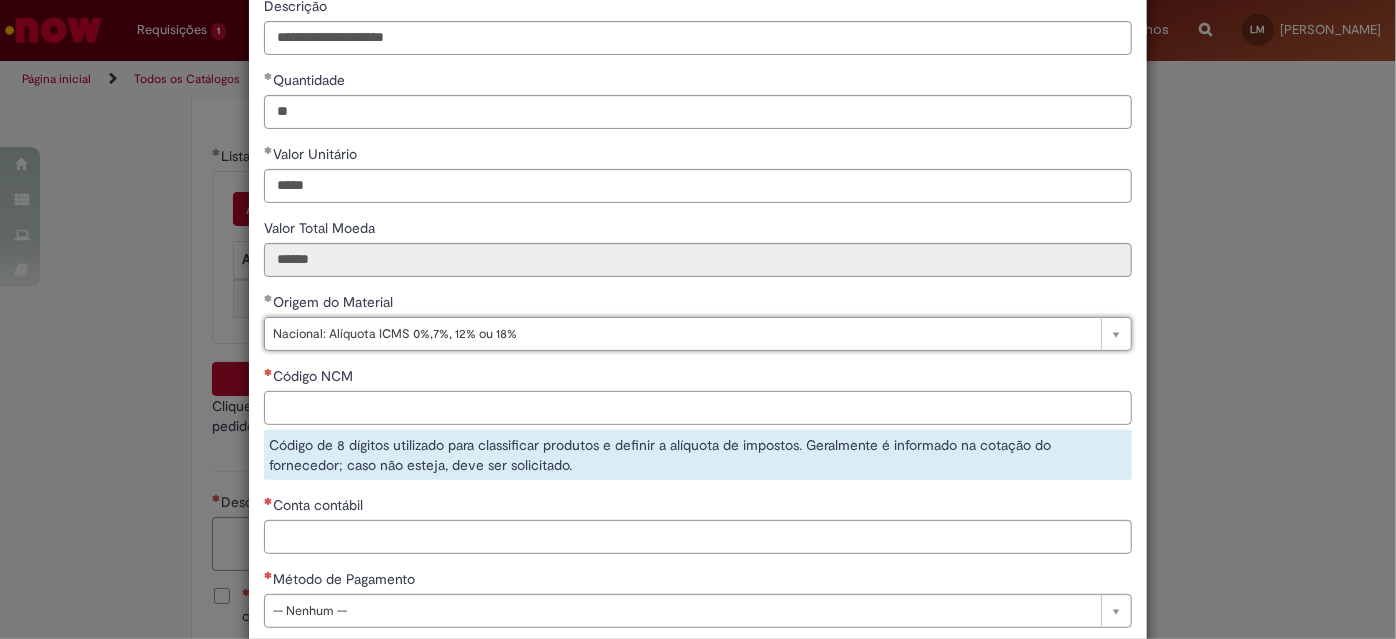 click on "Código NCM" at bounding box center [698, 408] 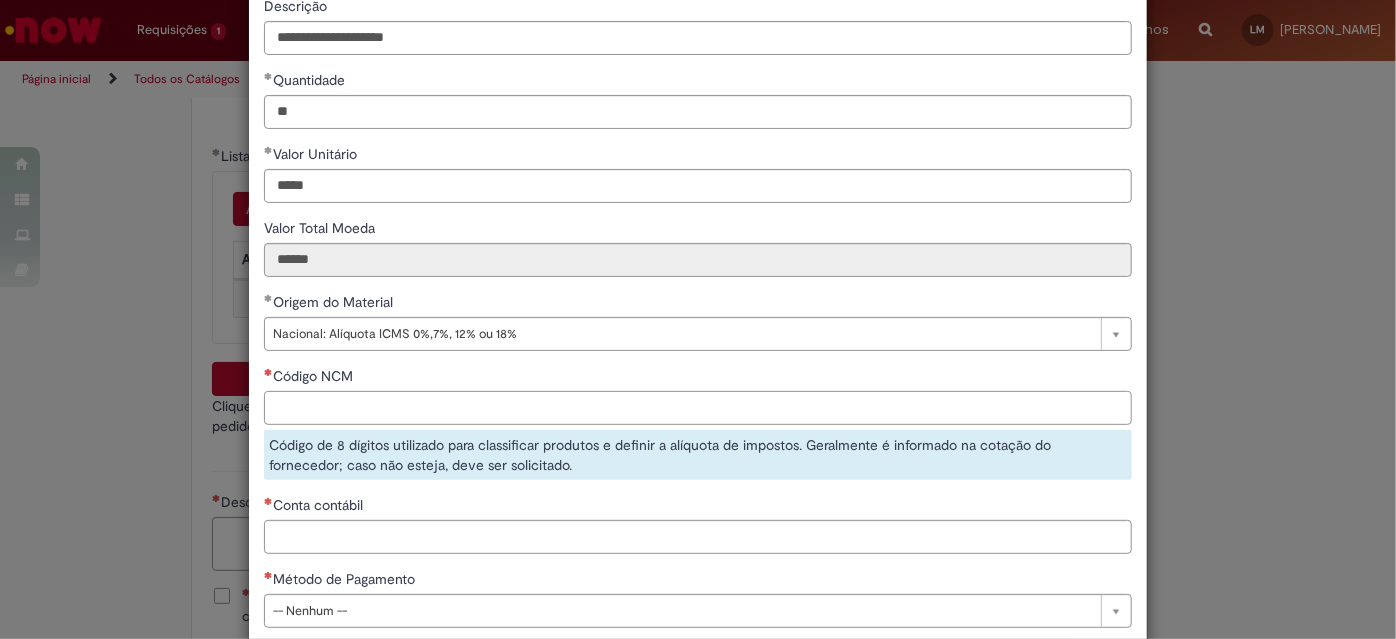 paste on "**********" 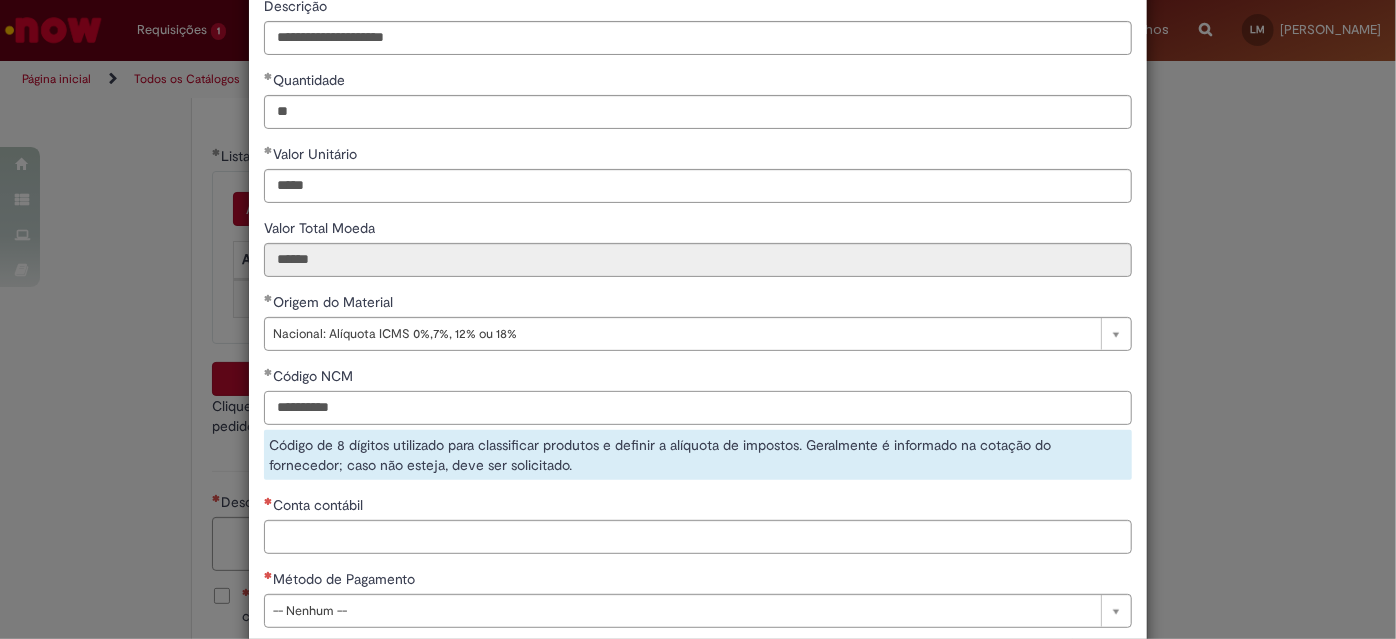 drag, startPoint x: 269, startPoint y: 407, endPoint x: 274, endPoint y: 437, distance: 30.413813 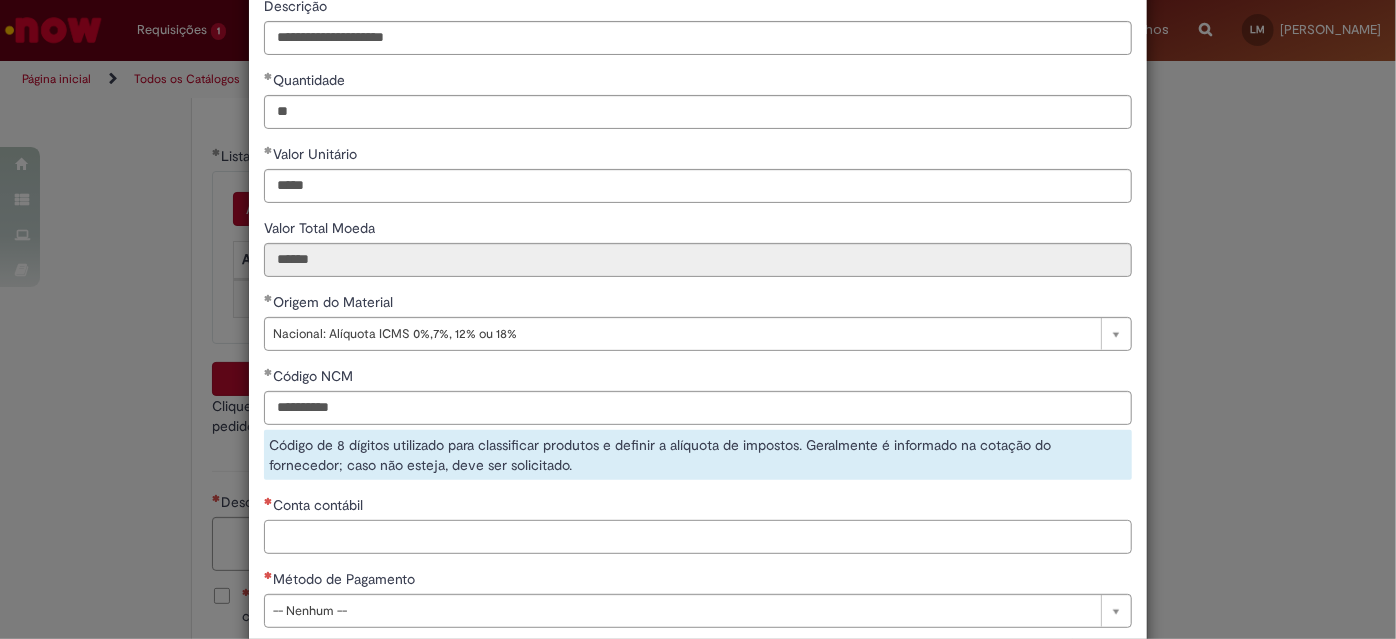 click on "**********" at bounding box center [698, 282] 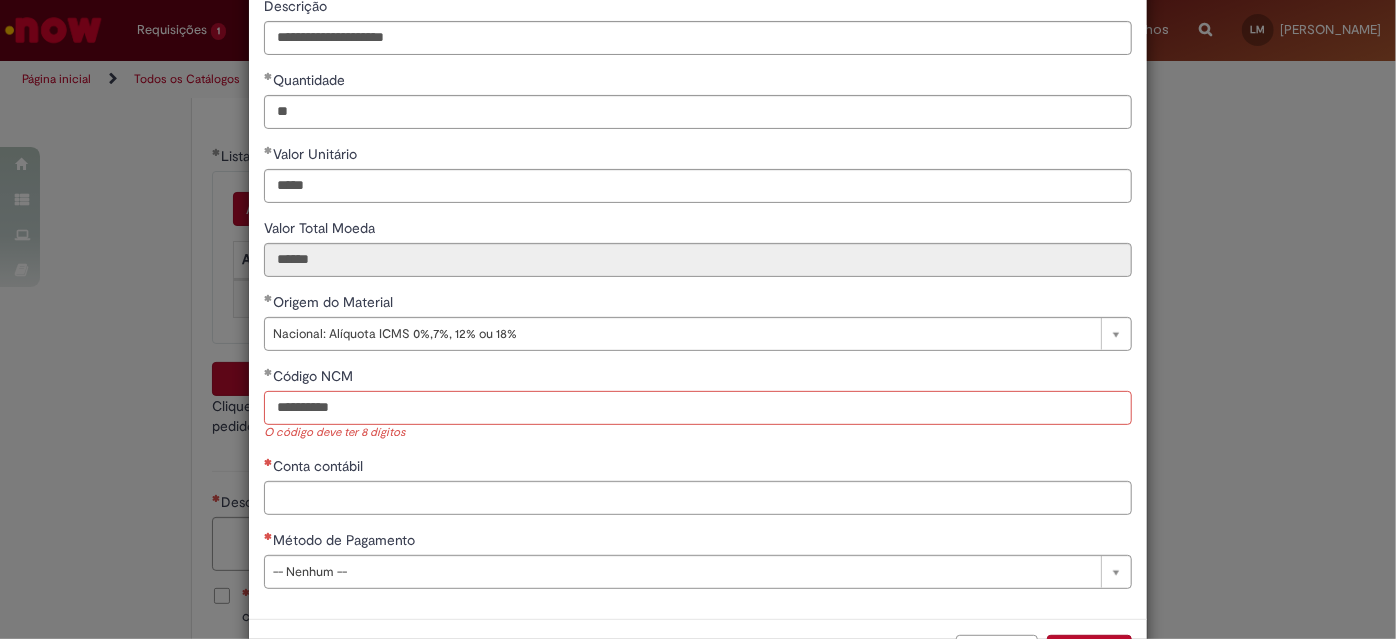 click on "**********" at bounding box center [698, 408] 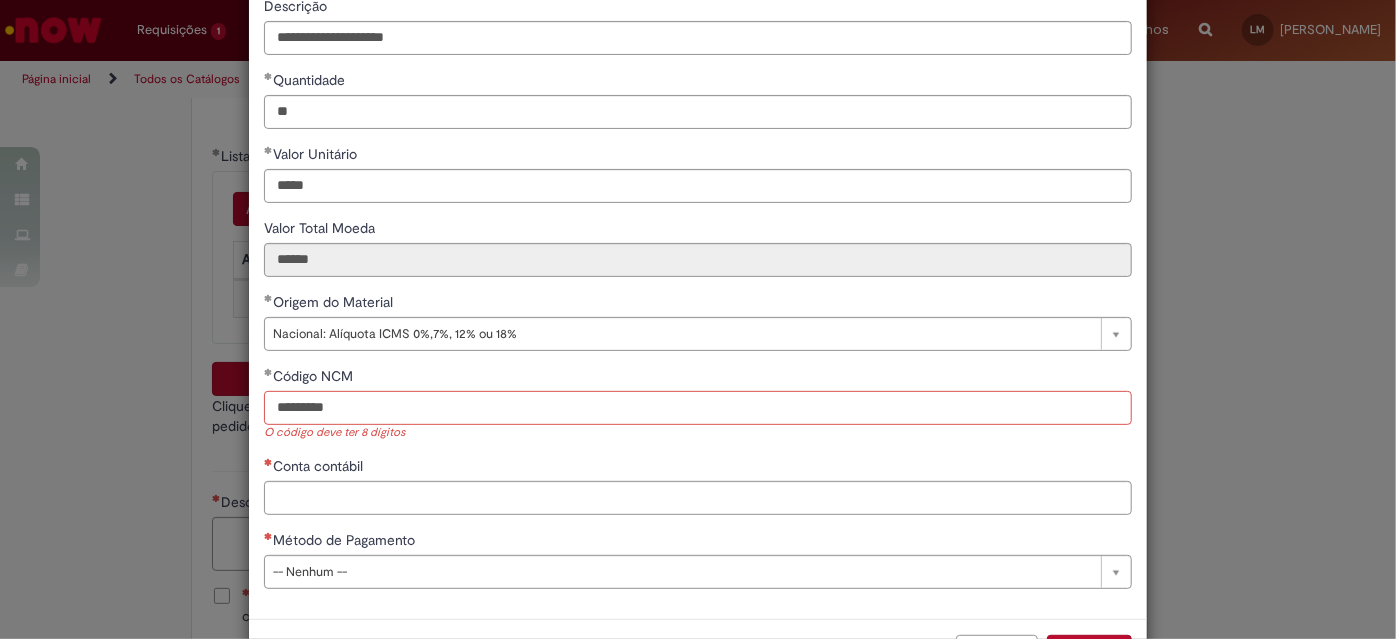 click on "*********" at bounding box center [698, 408] 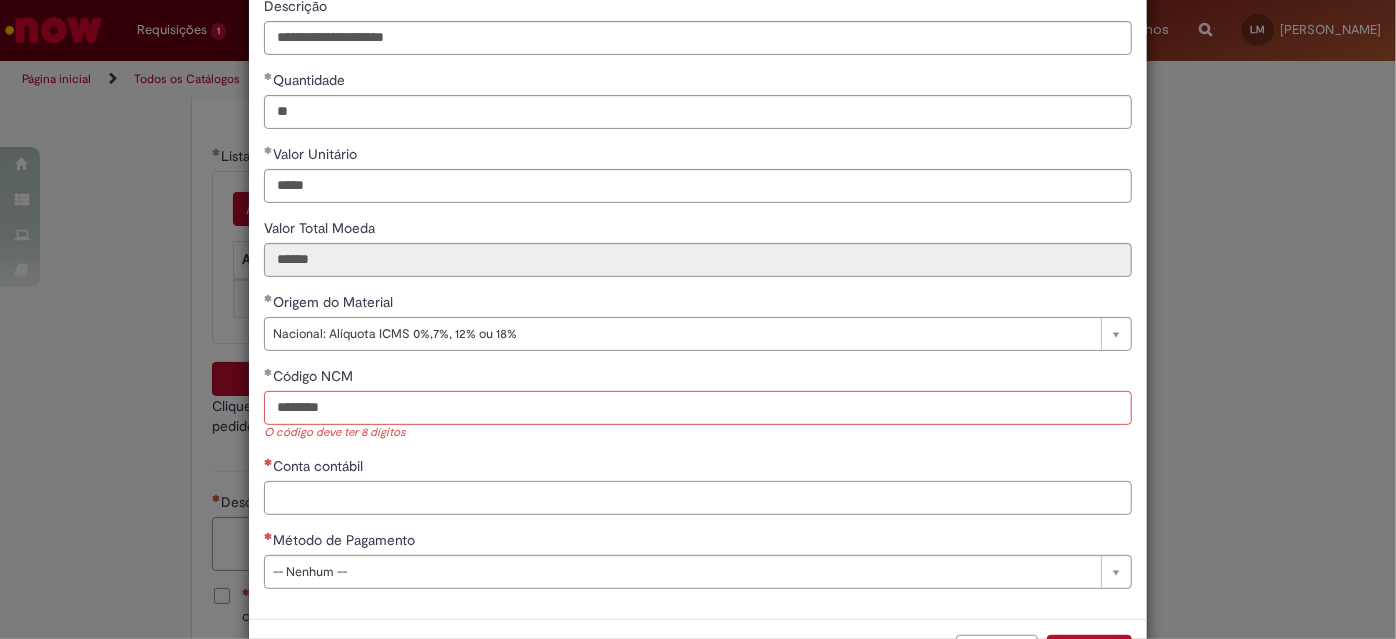 click on "********" at bounding box center [698, 408] 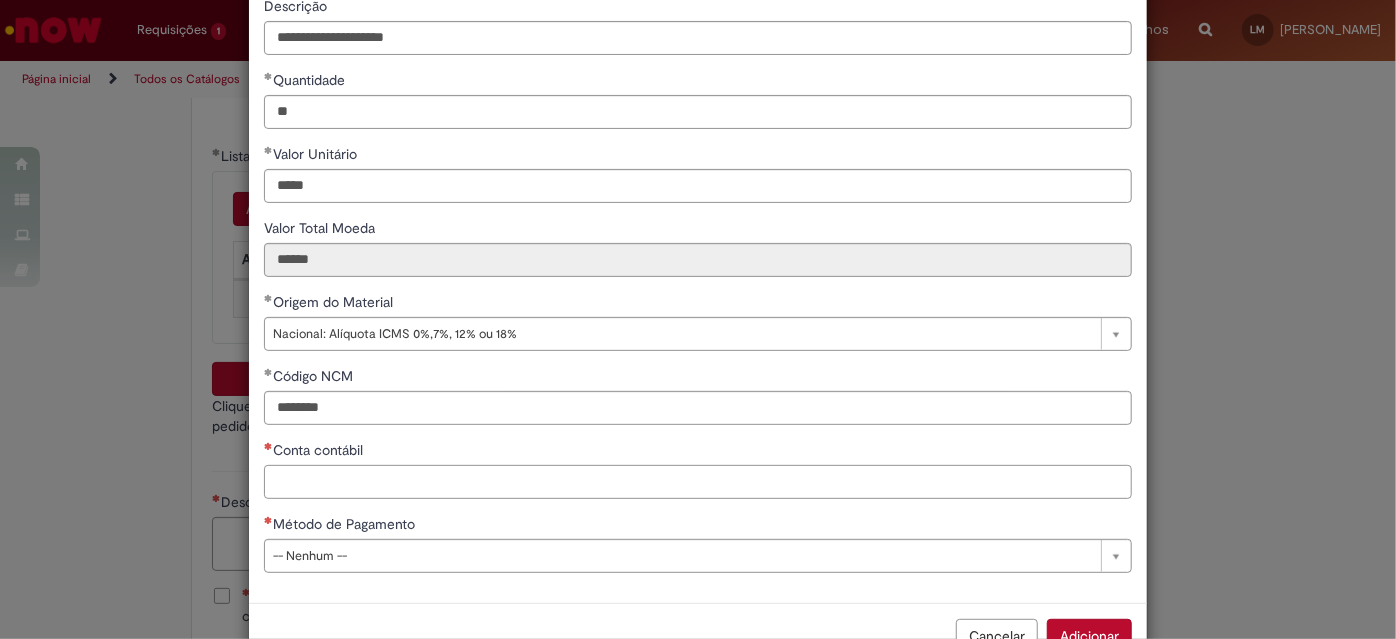 click on "Conta contábil" at bounding box center (698, 482) 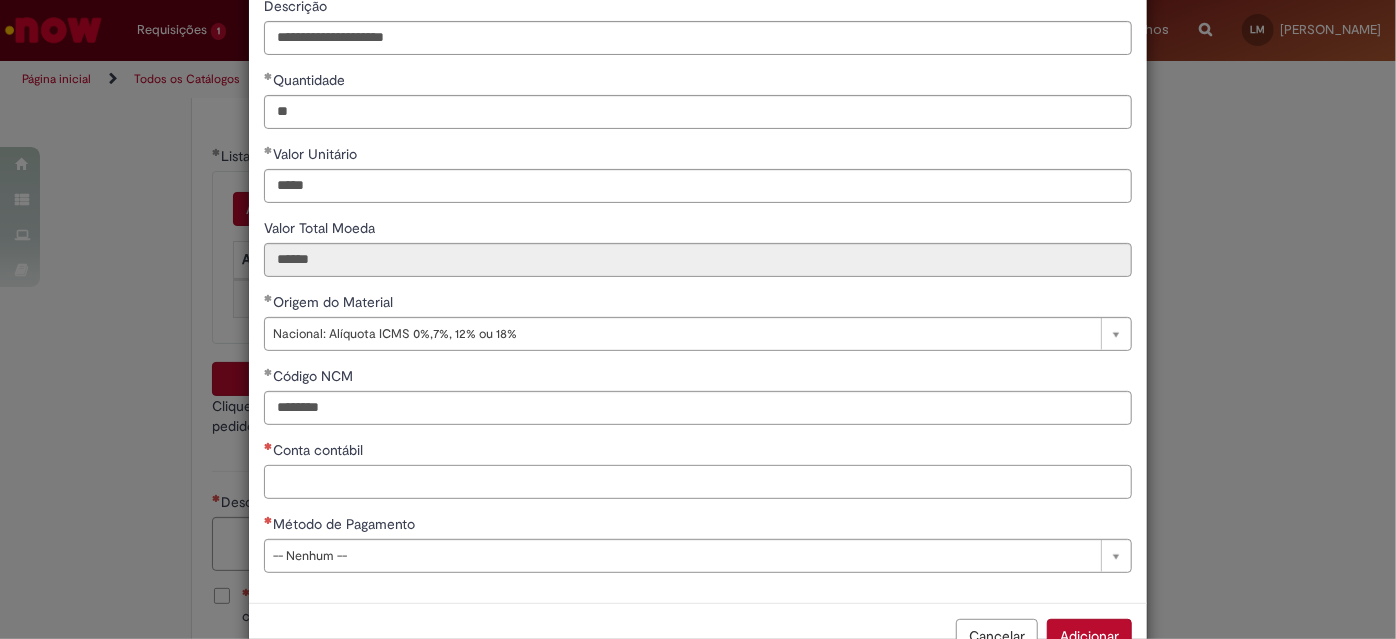 paste on "********" 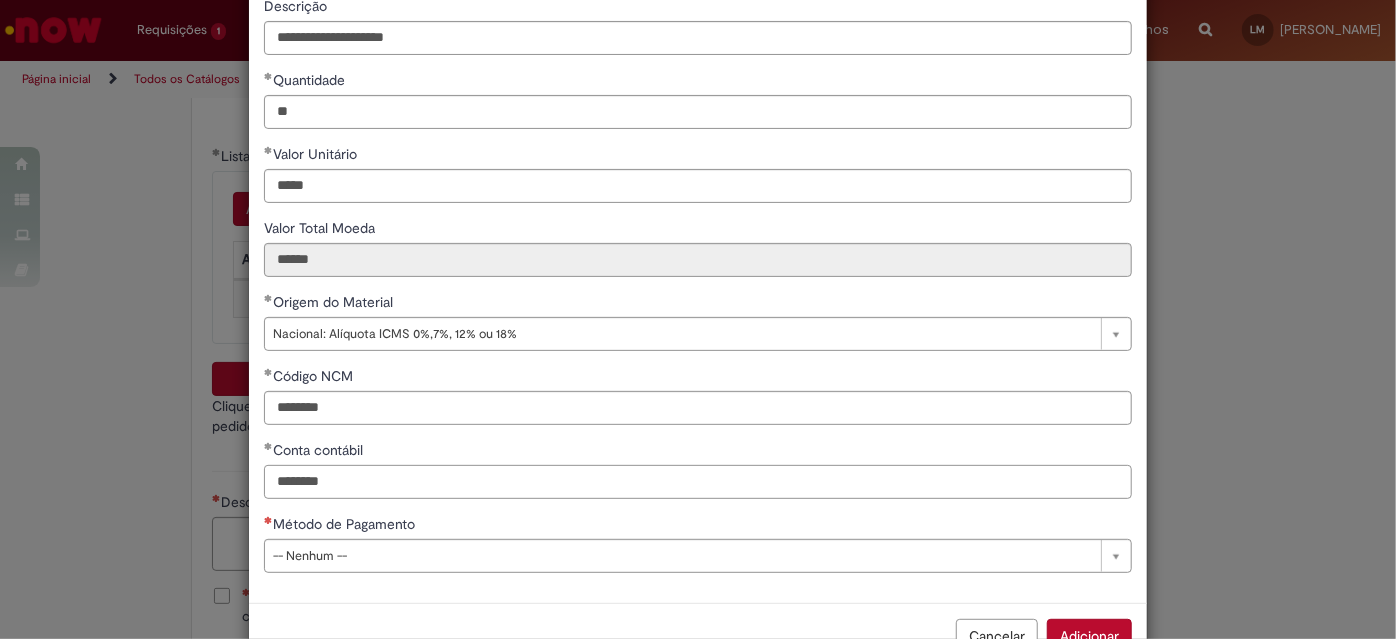 type on "********" 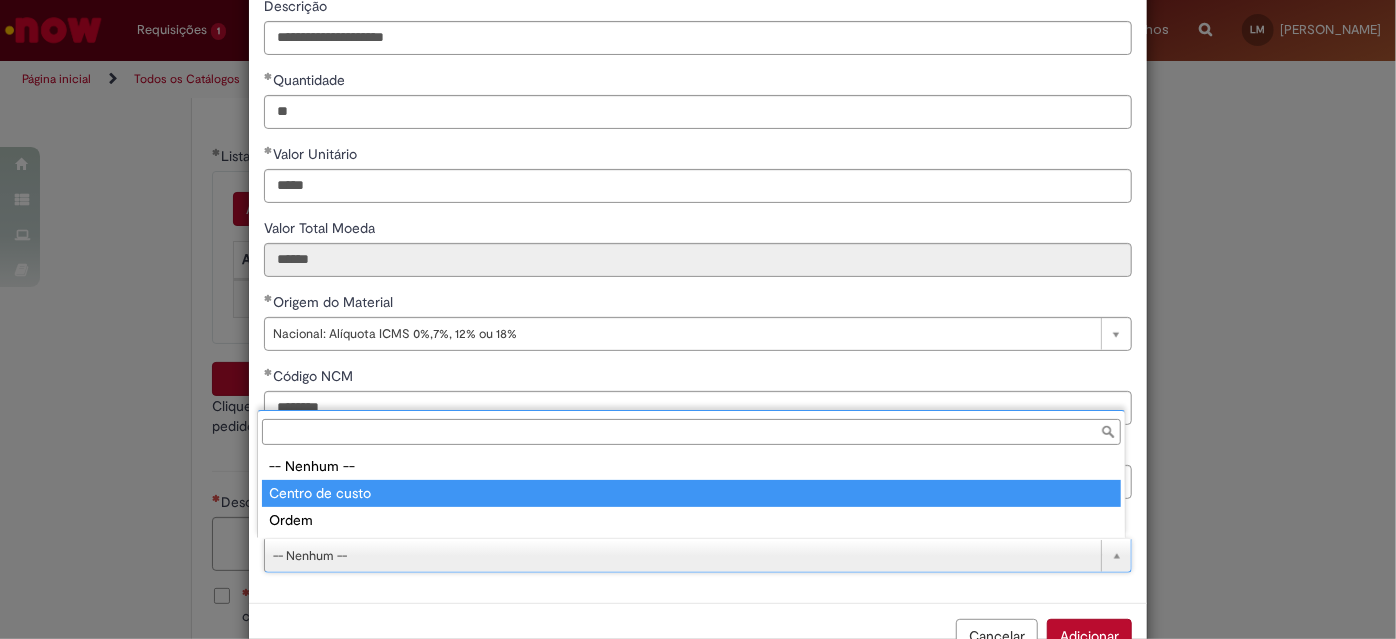 type on "**********" 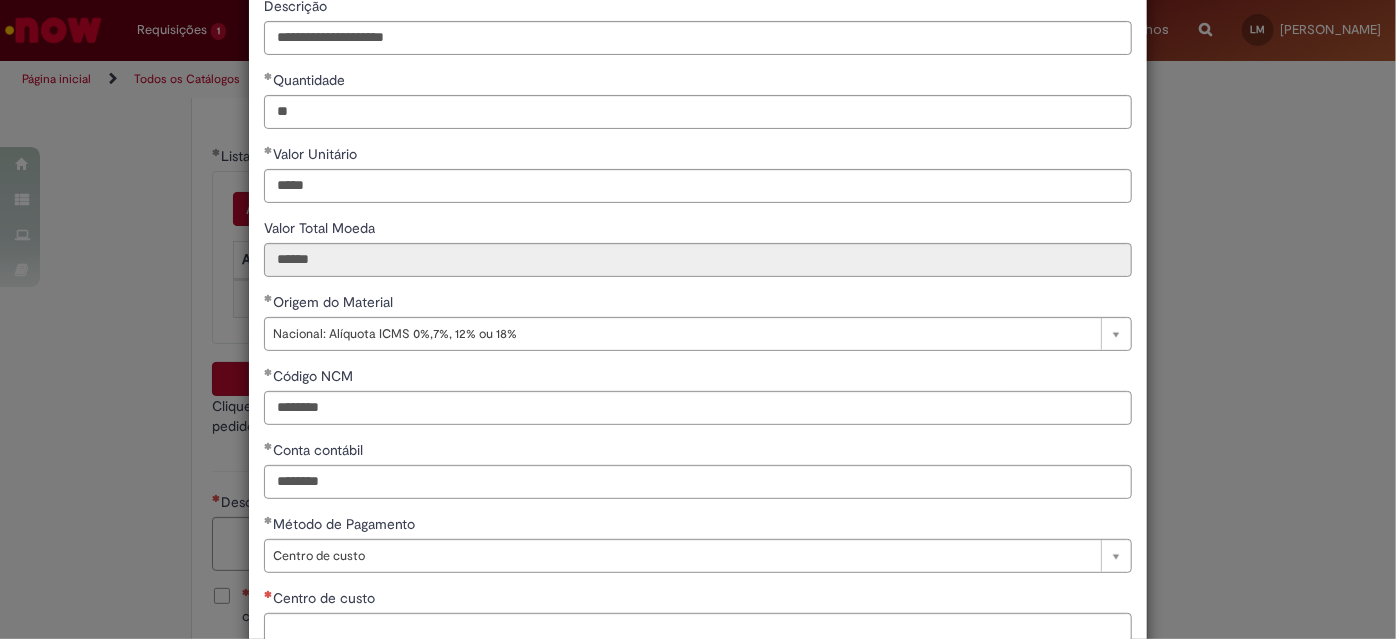 click on "Centro de custo" at bounding box center (326, 598) 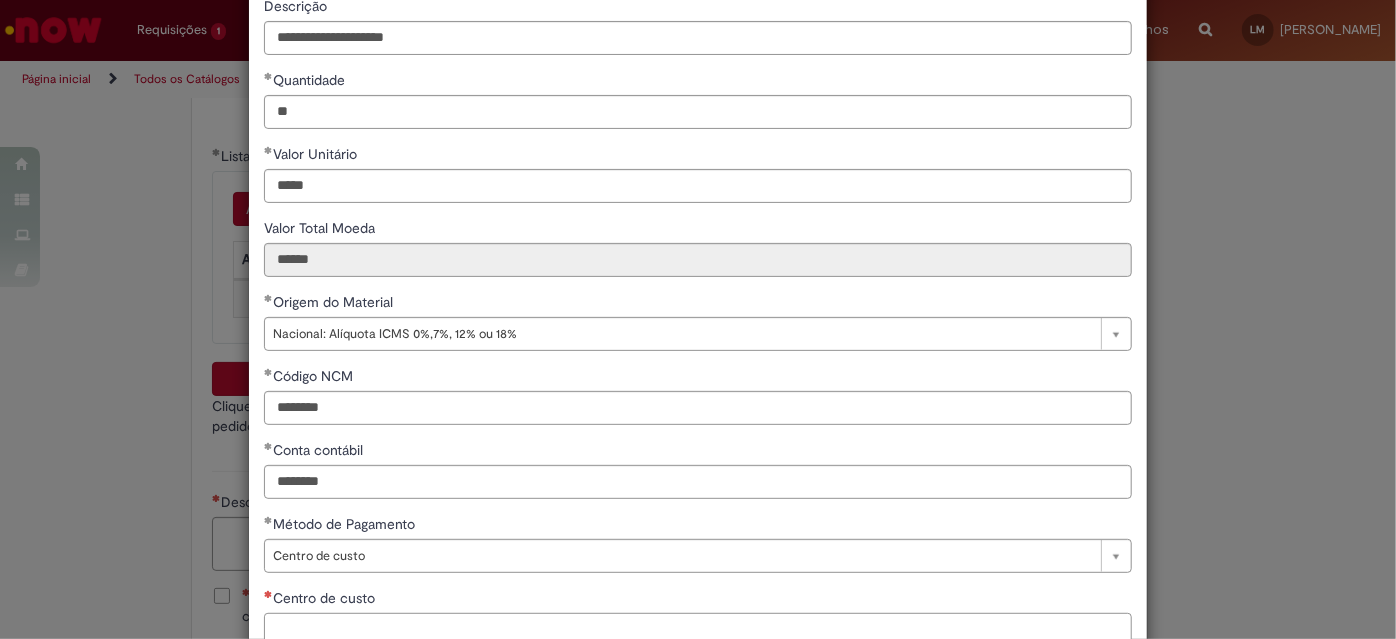 click on "Centro de custo" at bounding box center (698, 630) 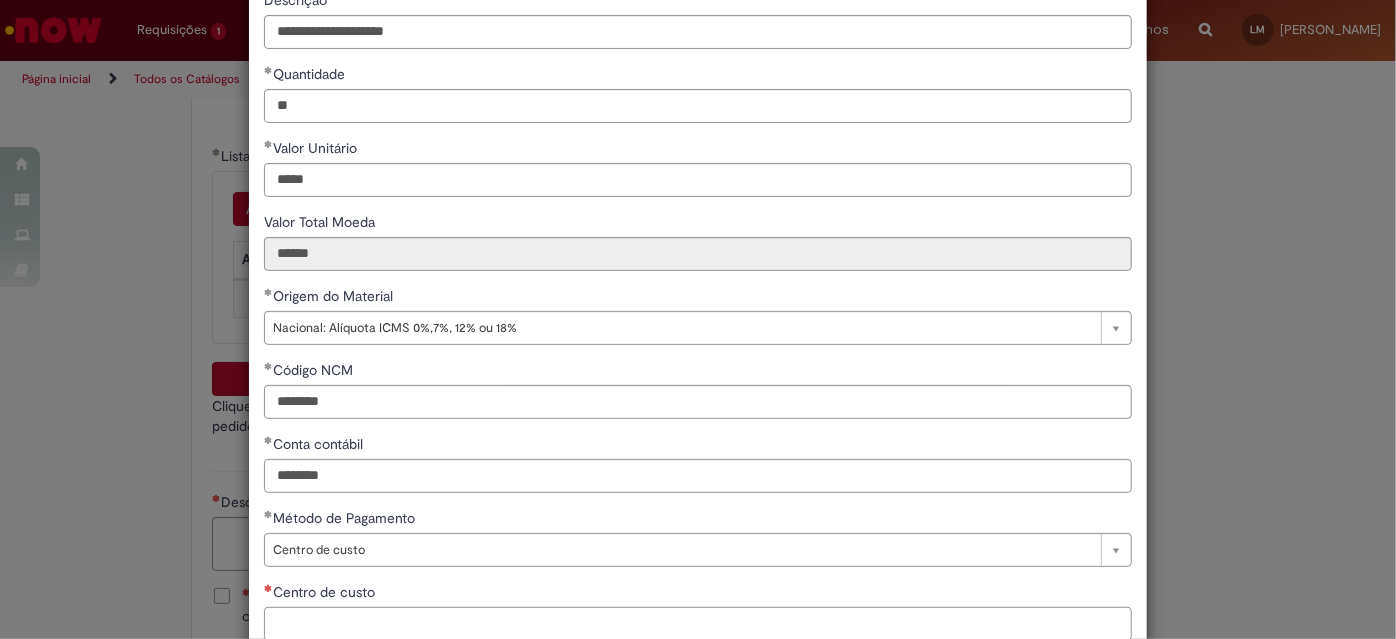 click on "Centro de custo" at bounding box center [698, 624] 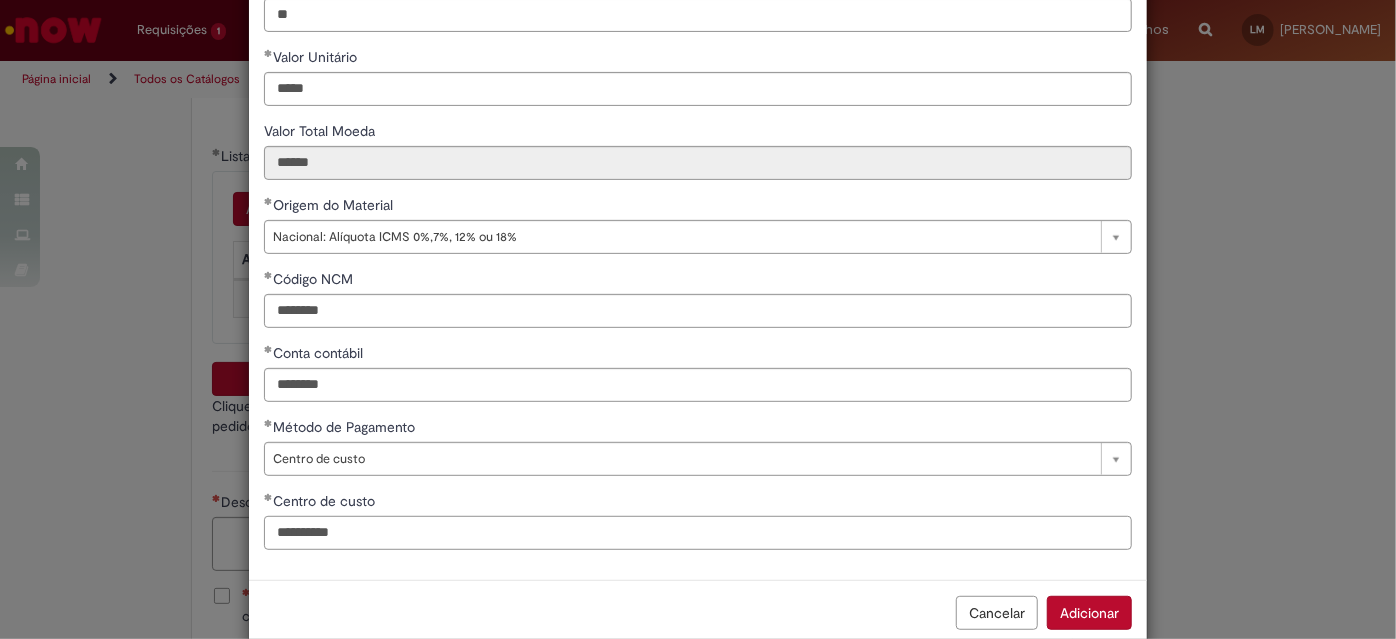 type on "**********" 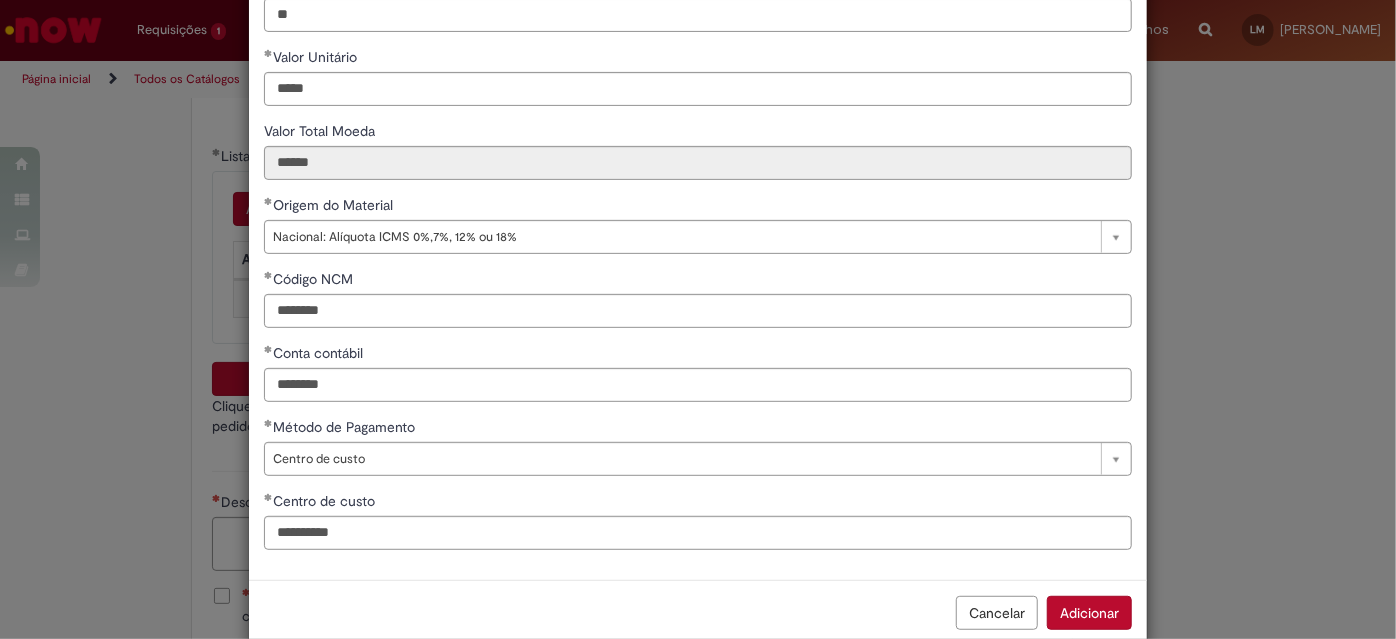 click on "Conta contábil" at bounding box center [698, 355] 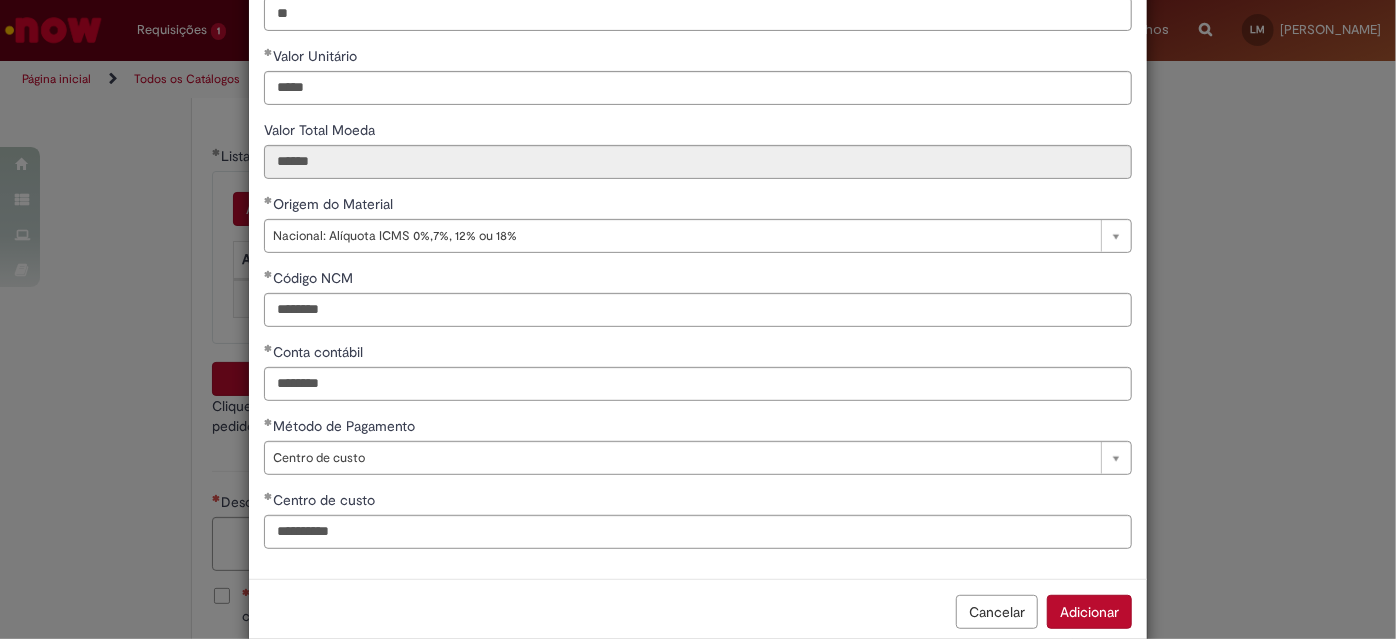 click on "Adicionar" at bounding box center (1089, 612) 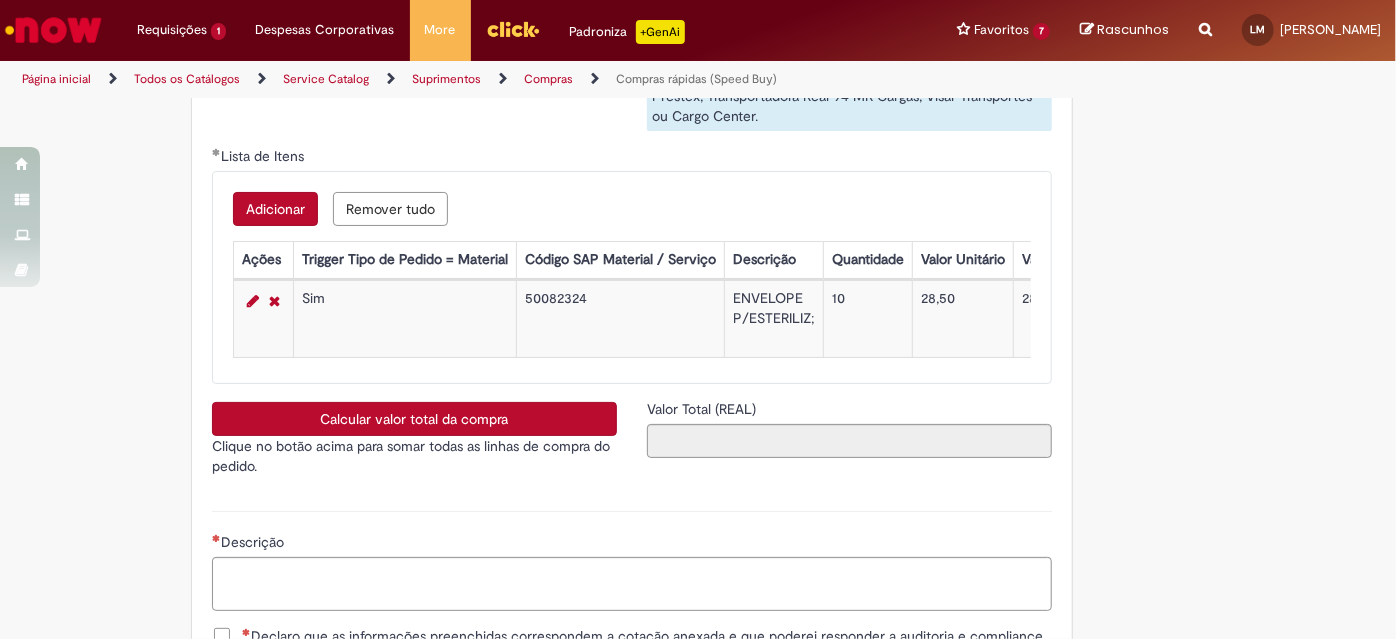 click on "Calcular valor total da compra" at bounding box center (414, 419) 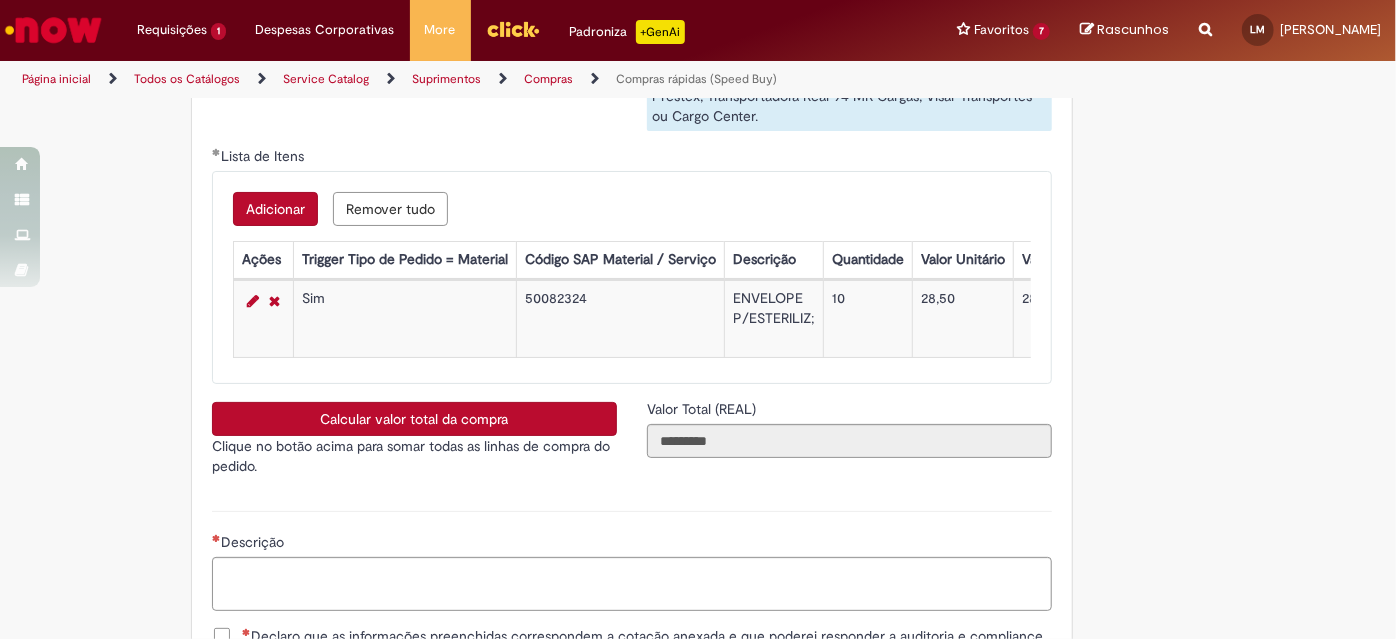 click on "Adicionar" at bounding box center (275, 209) 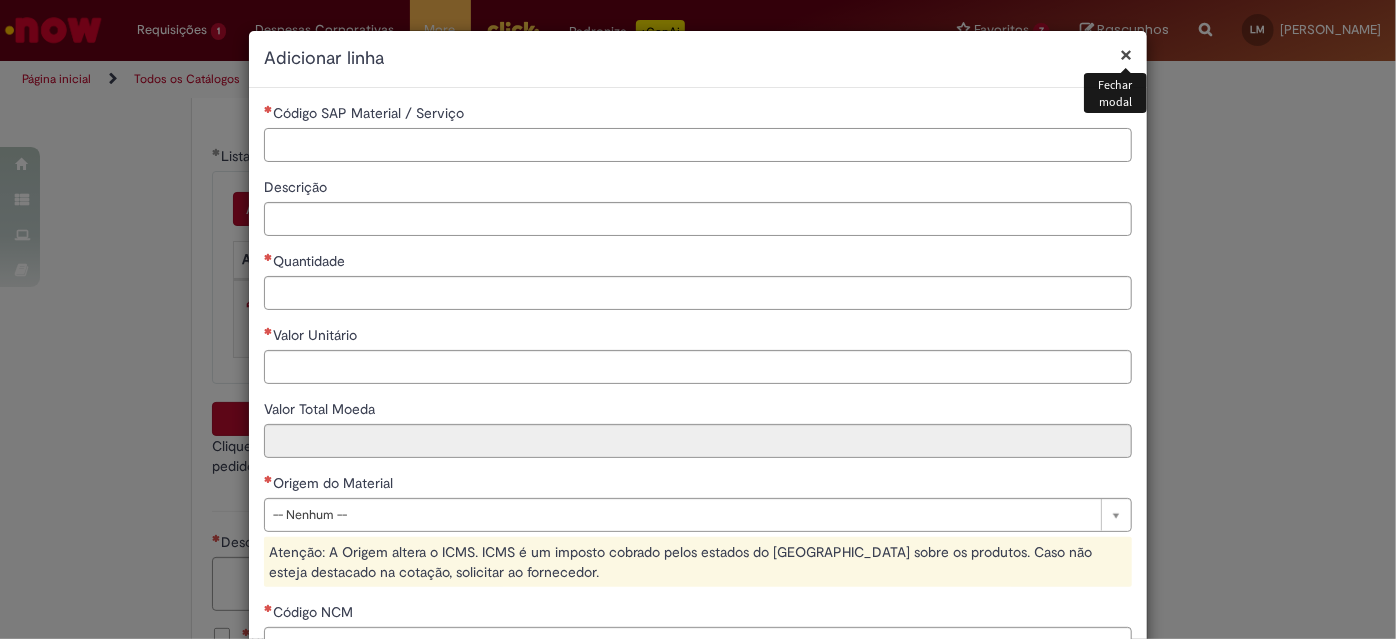 click on "Código SAP Material / Serviço" at bounding box center (698, 145) 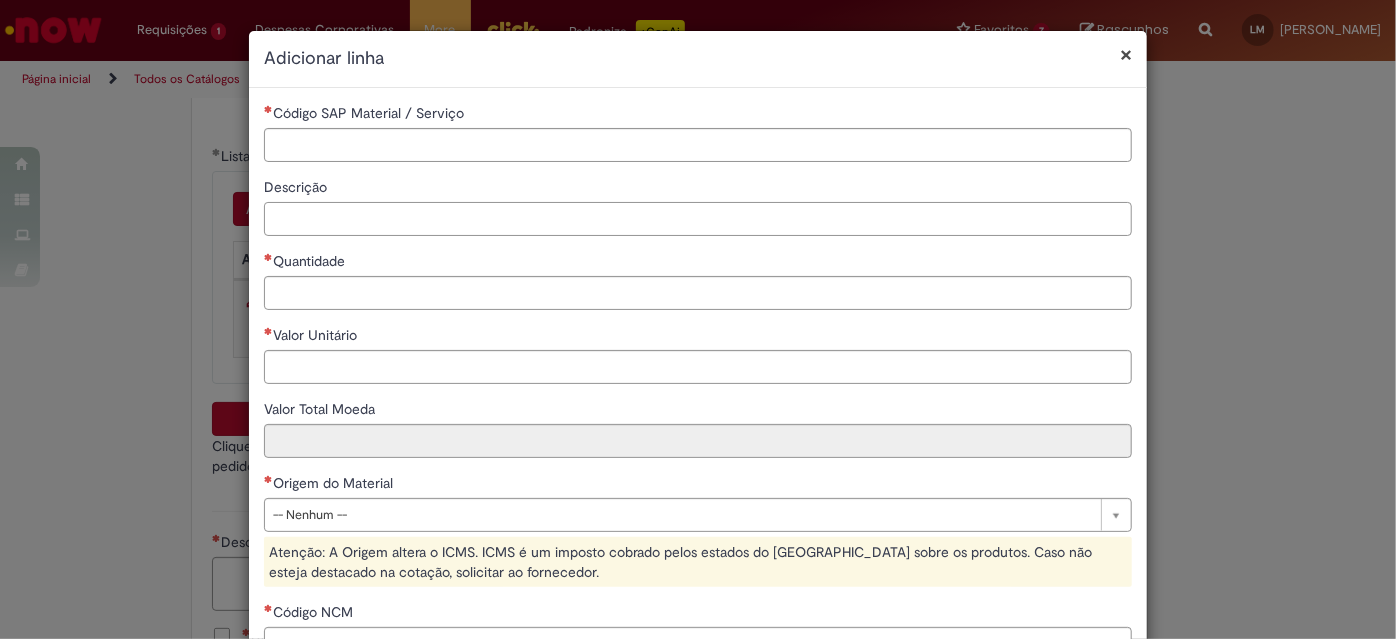 click on "Descrição" at bounding box center (698, 219) 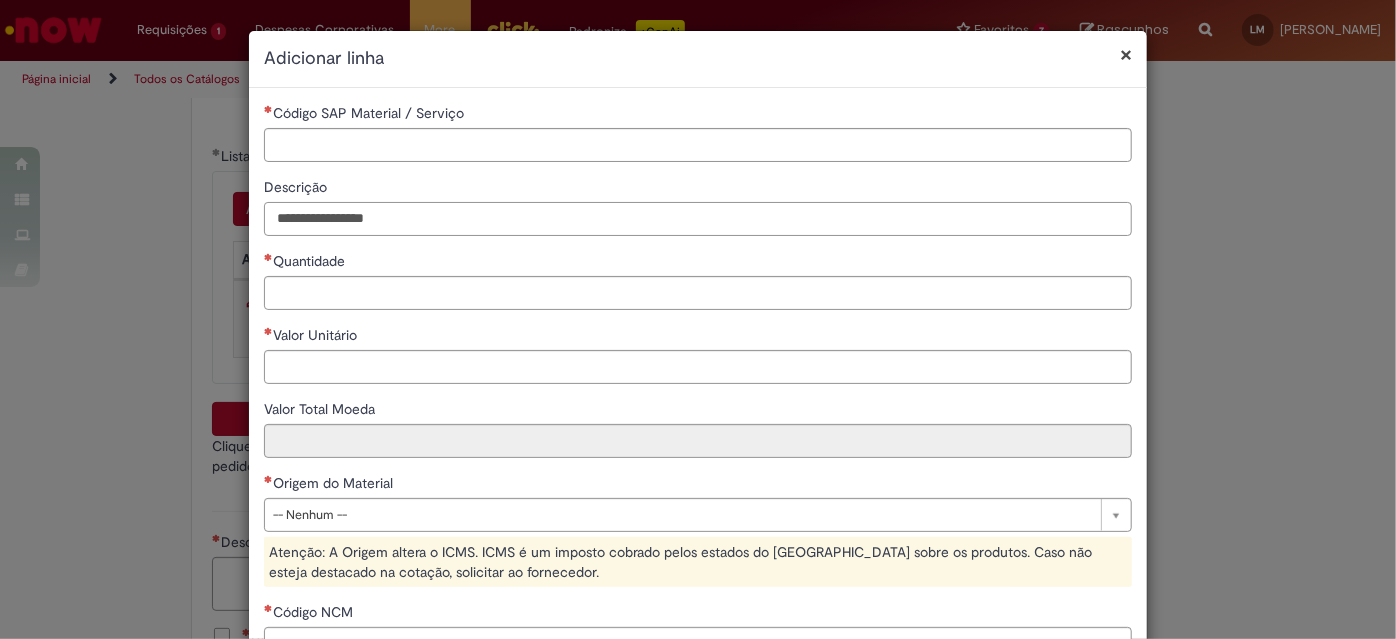 type on "**********" 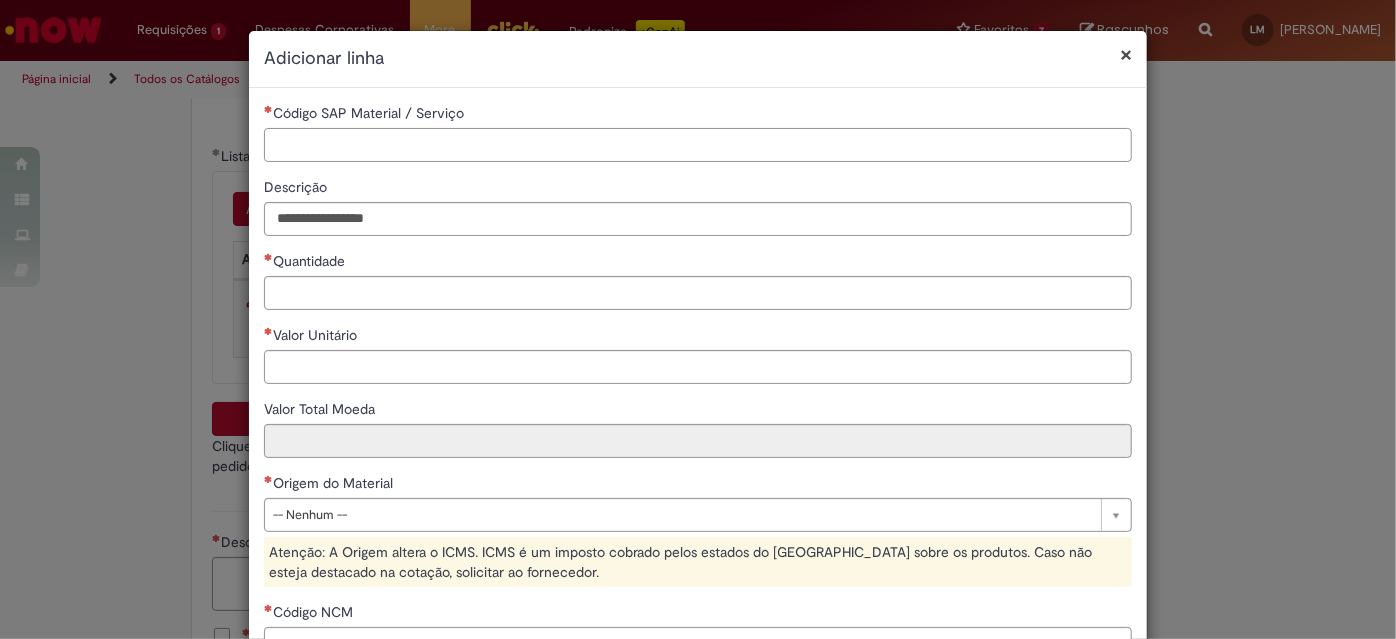 click on "Código SAP Material / Serviço" at bounding box center [698, 145] 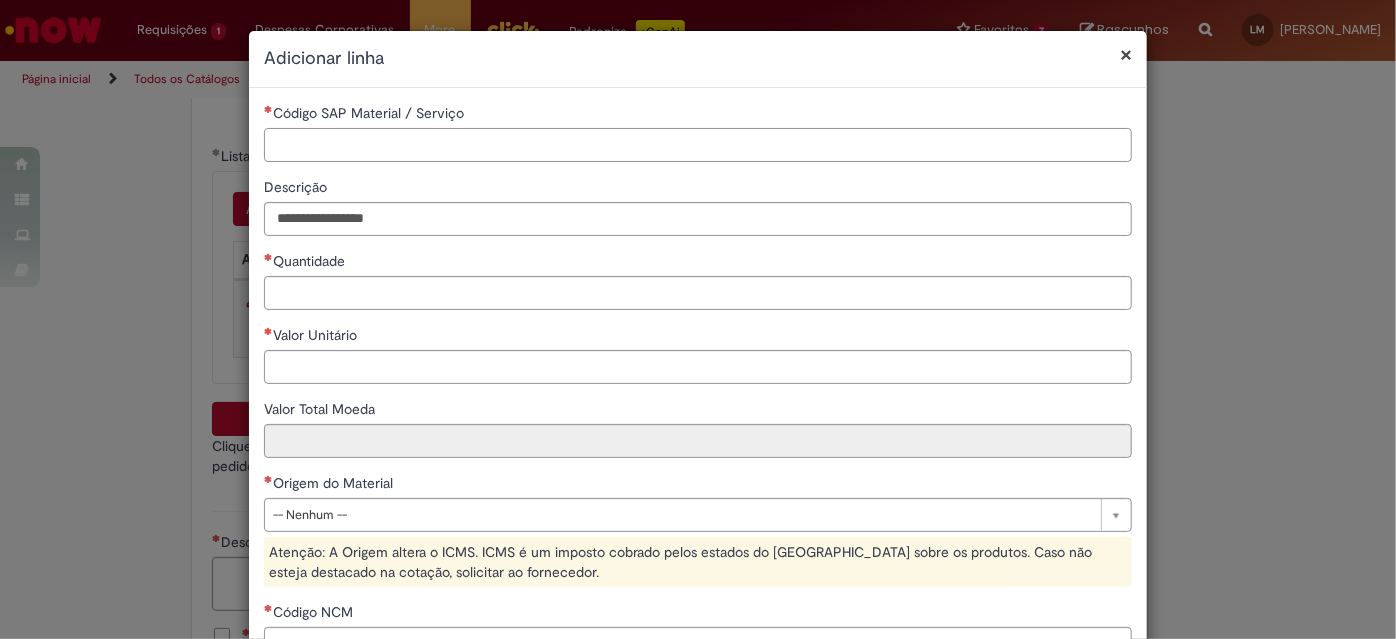 paste on "********" 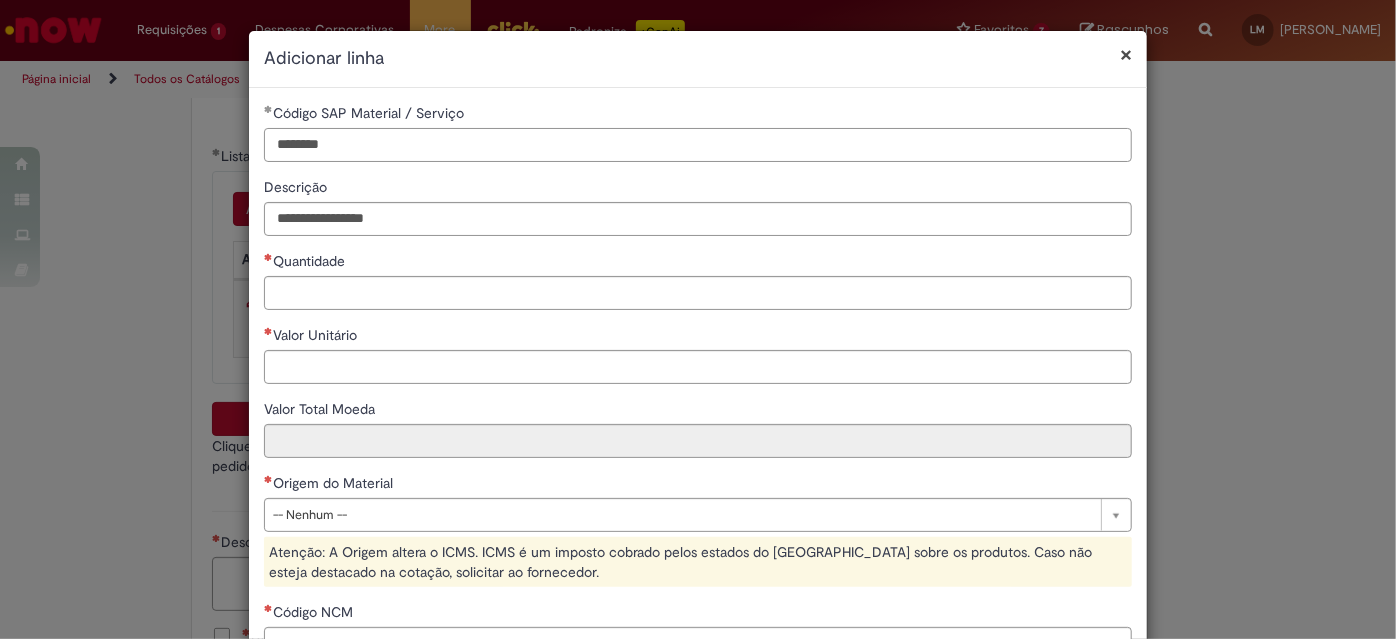 type on "********" 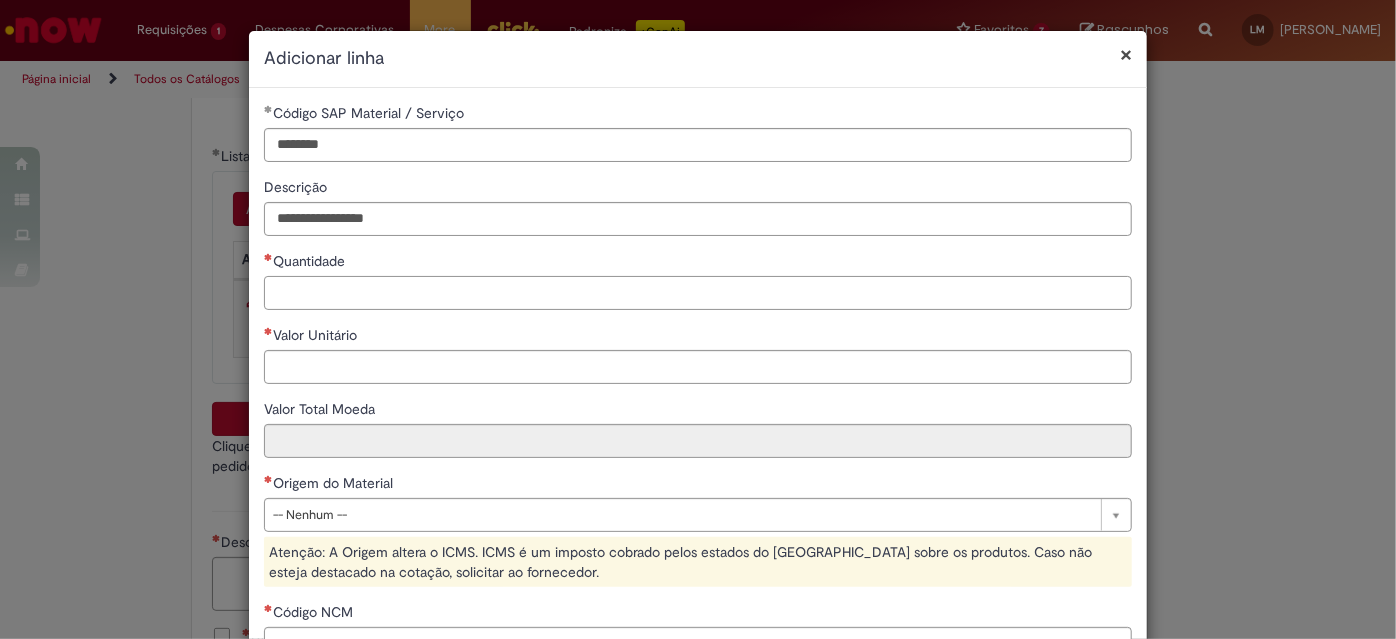 click on "Quantidade" at bounding box center (698, 293) 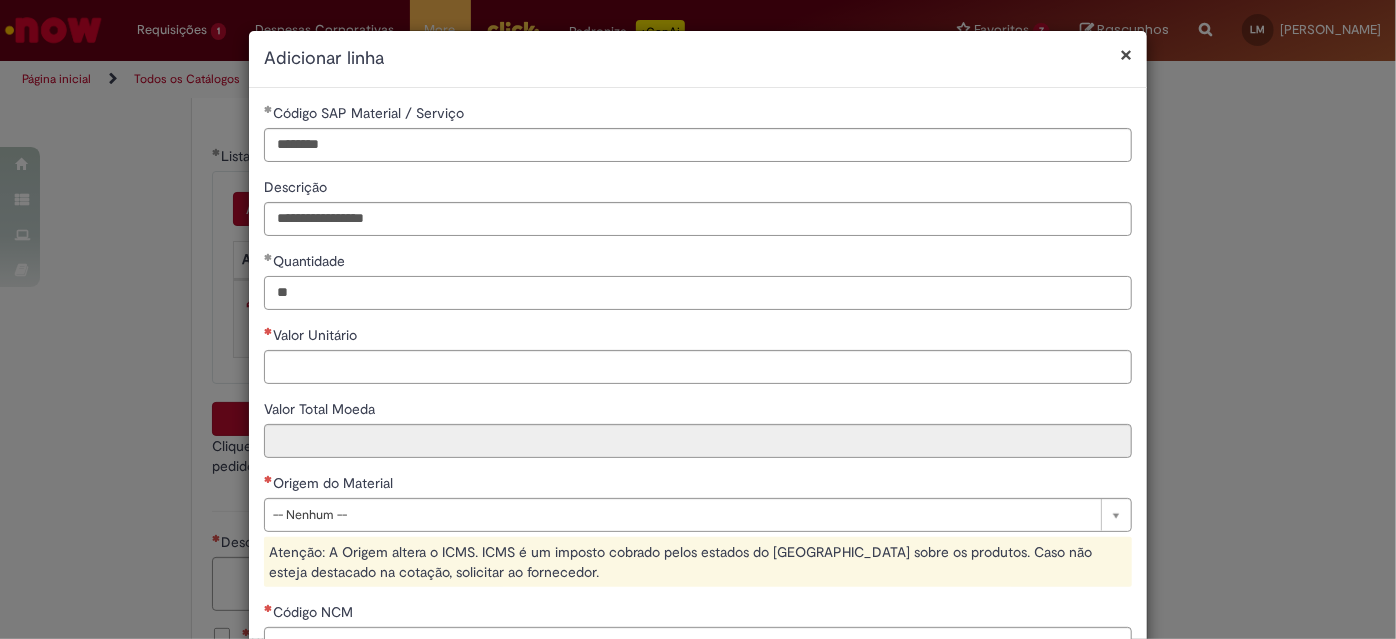 type on "**" 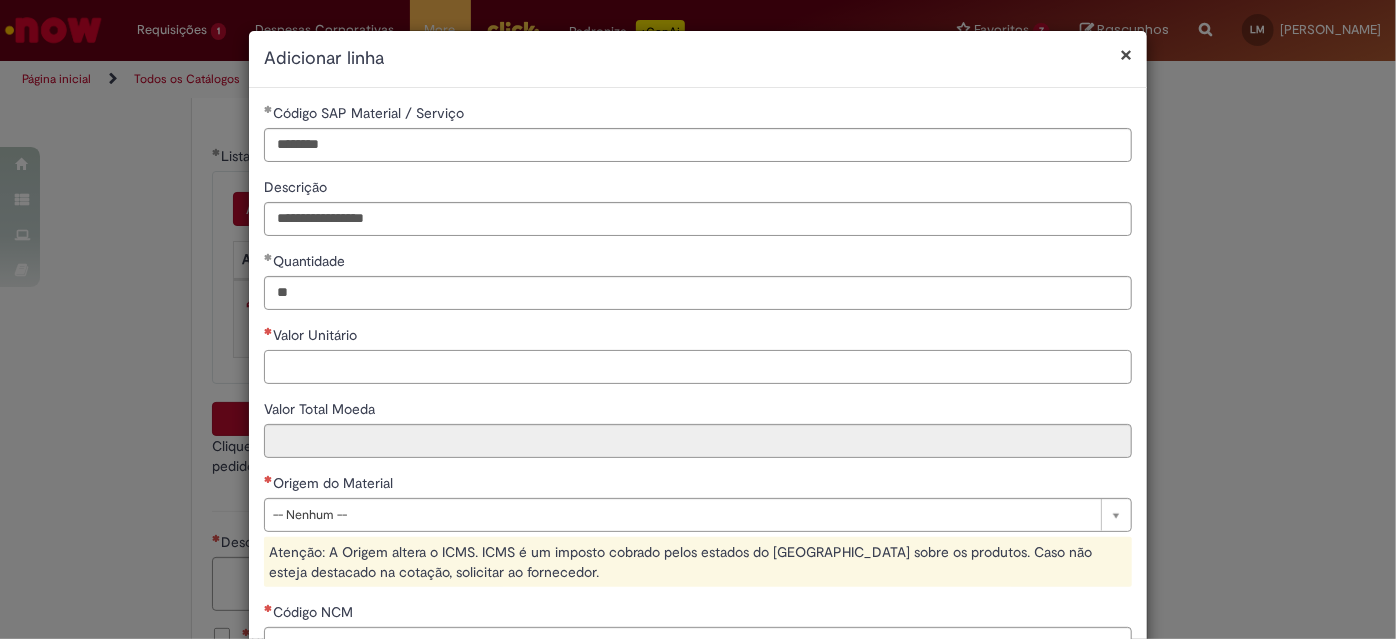click on "Valor Unitário" at bounding box center [698, 367] 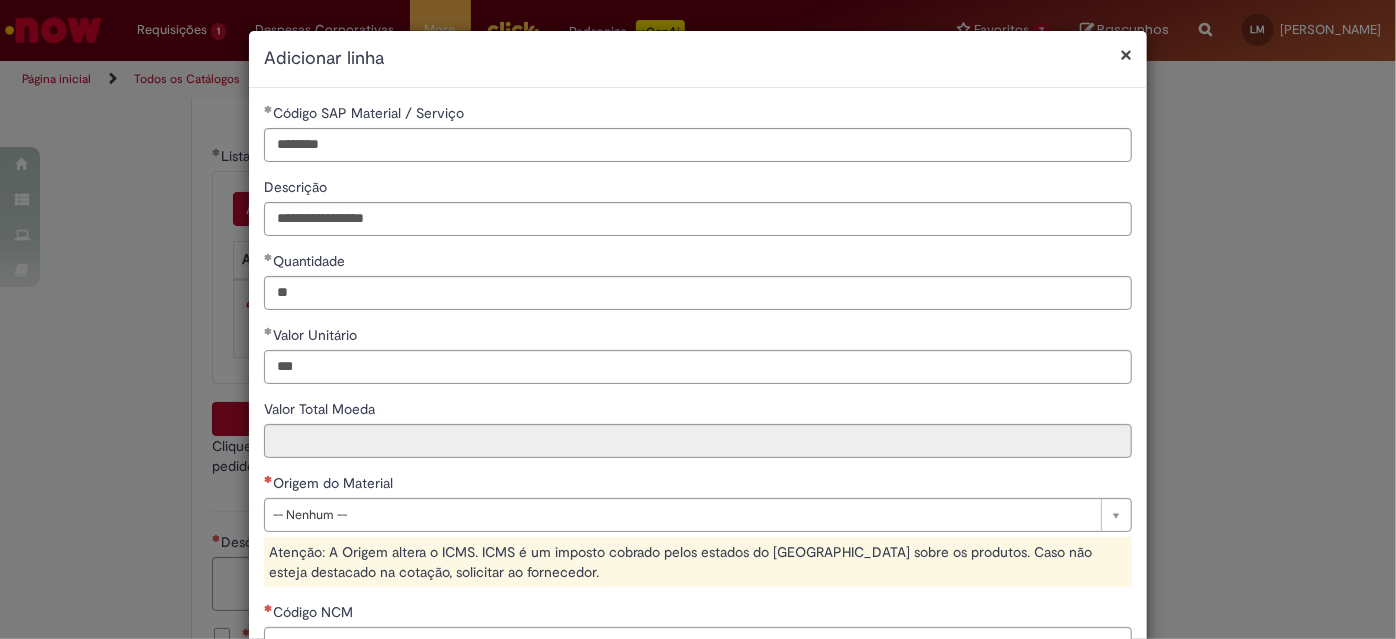 type on "******" 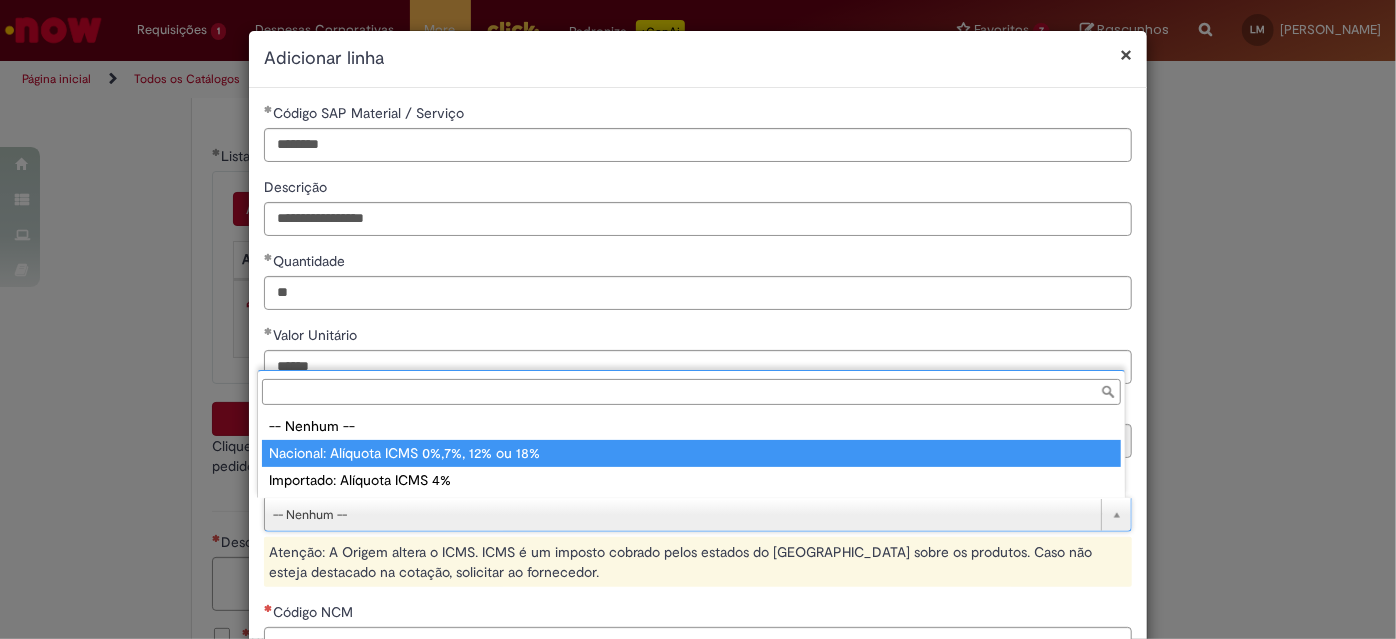 type on "**********" 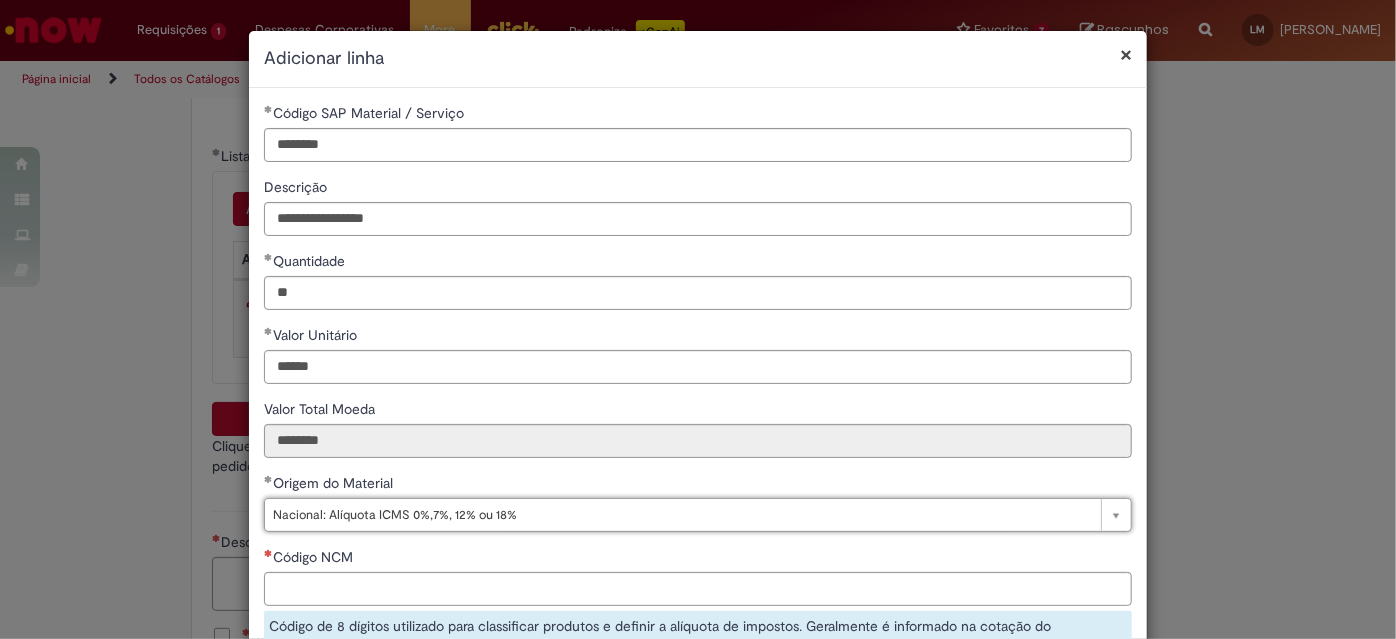 click on "Valor Total Moeda" at bounding box center (698, 411) 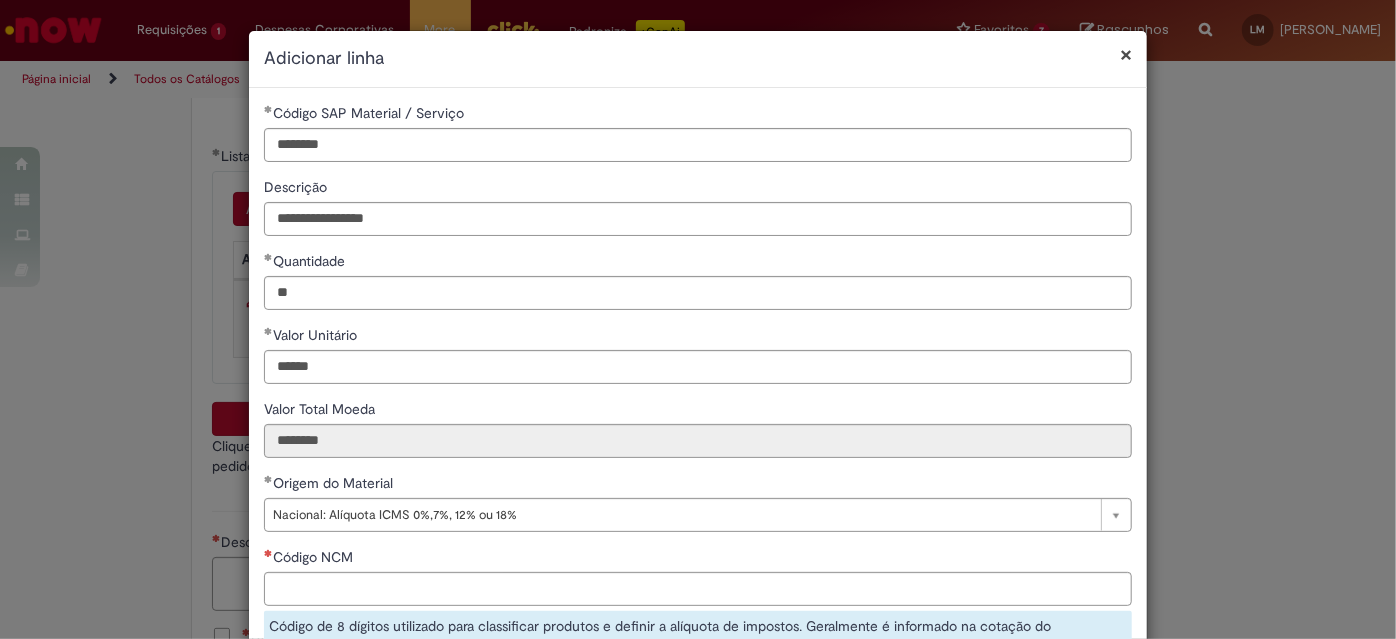 scroll, scrollTop: 181, scrollLeft: 0, axis: vertical 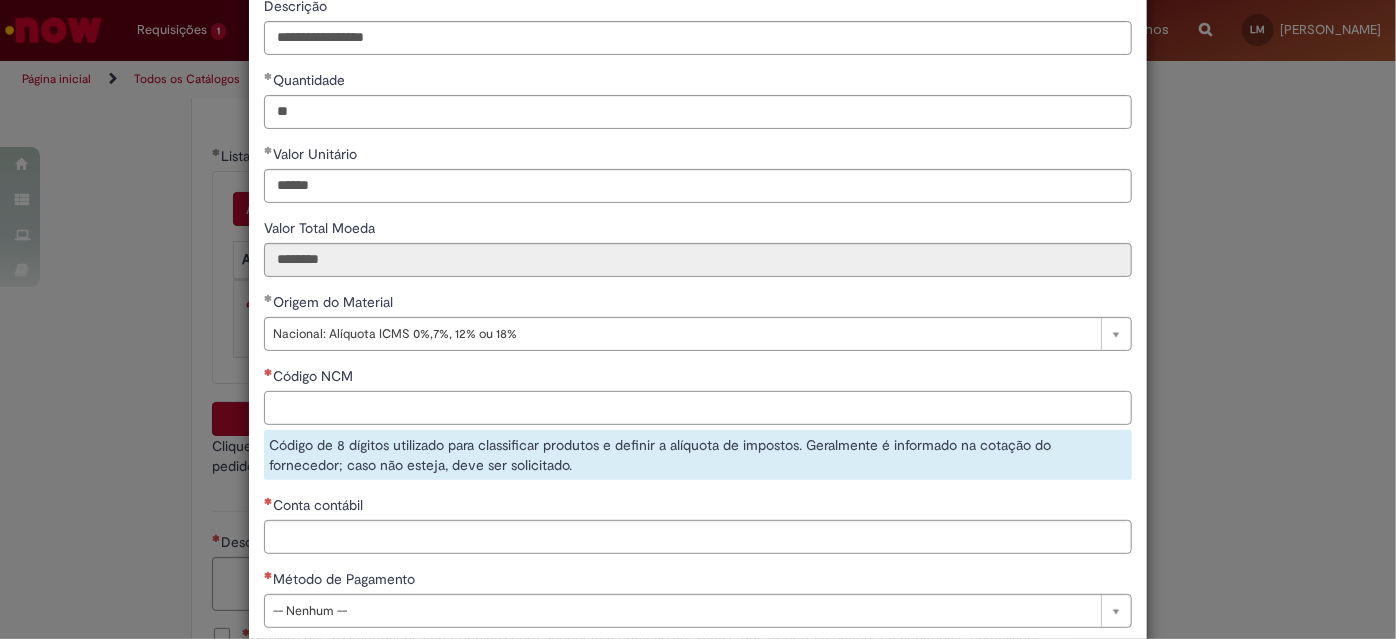 click on "Código NCM" at bounding box center [698, 408] 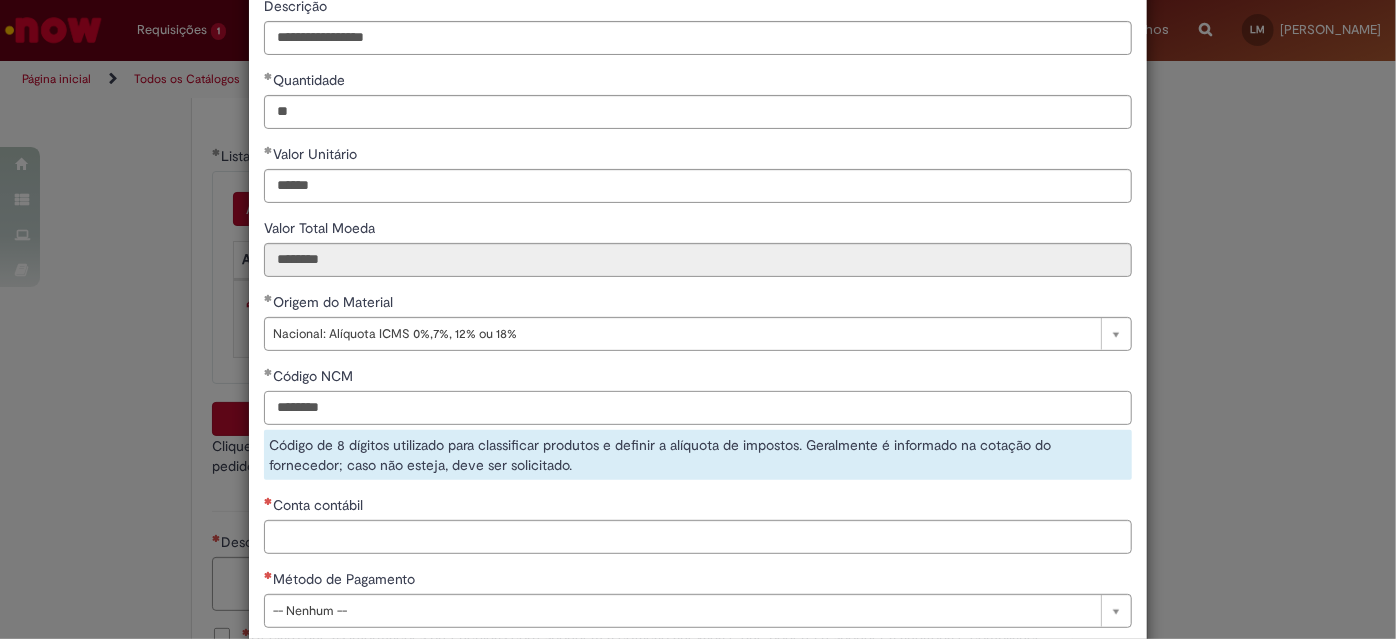 type on "********" 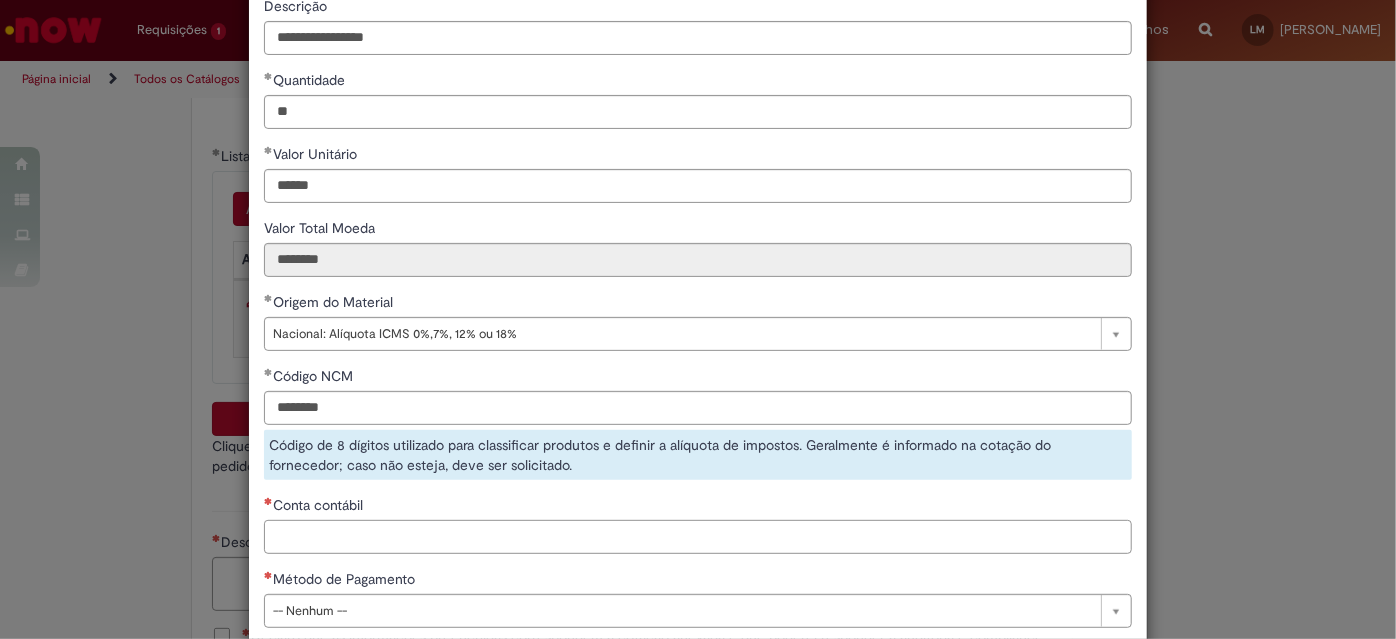 click on "**********" at bounding box center (698, 282) 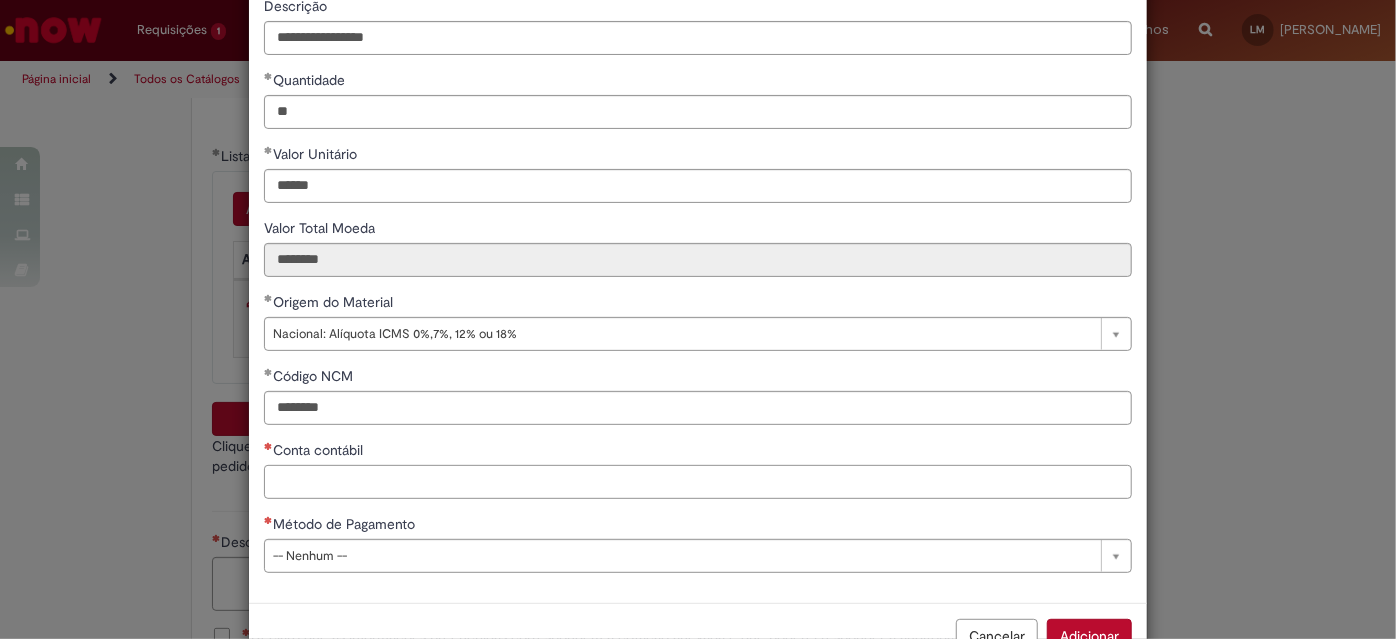 paste on "********" 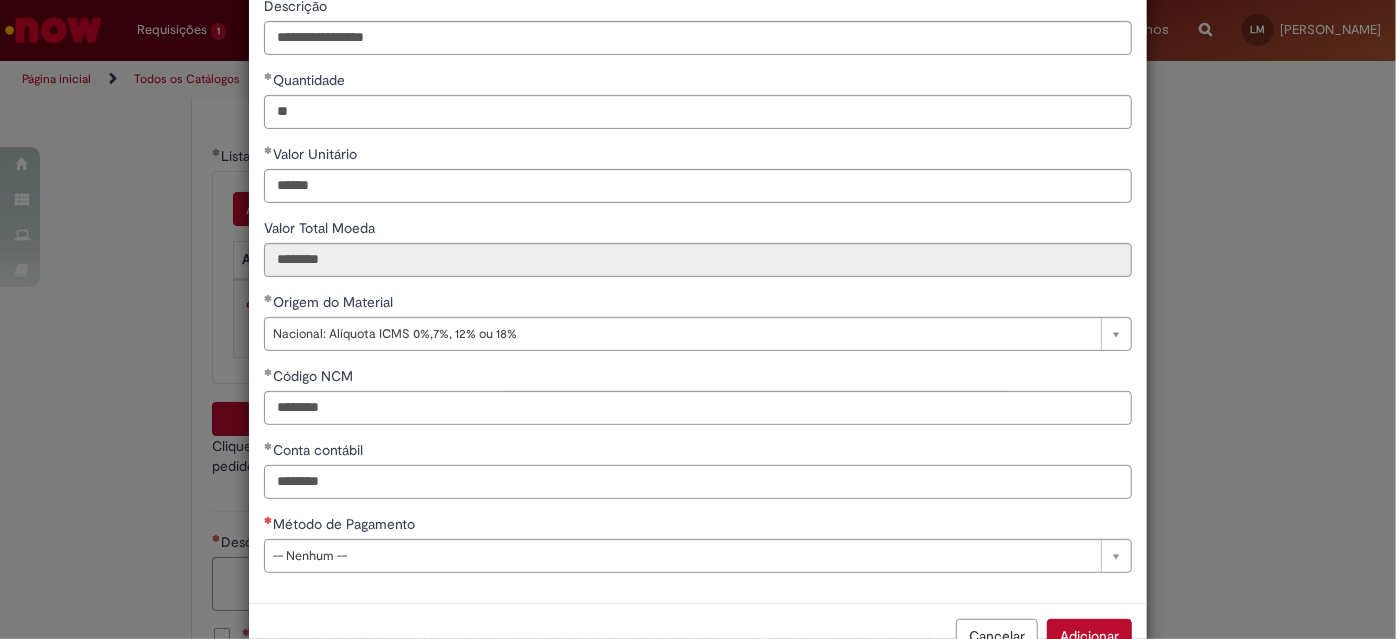 type on "********" 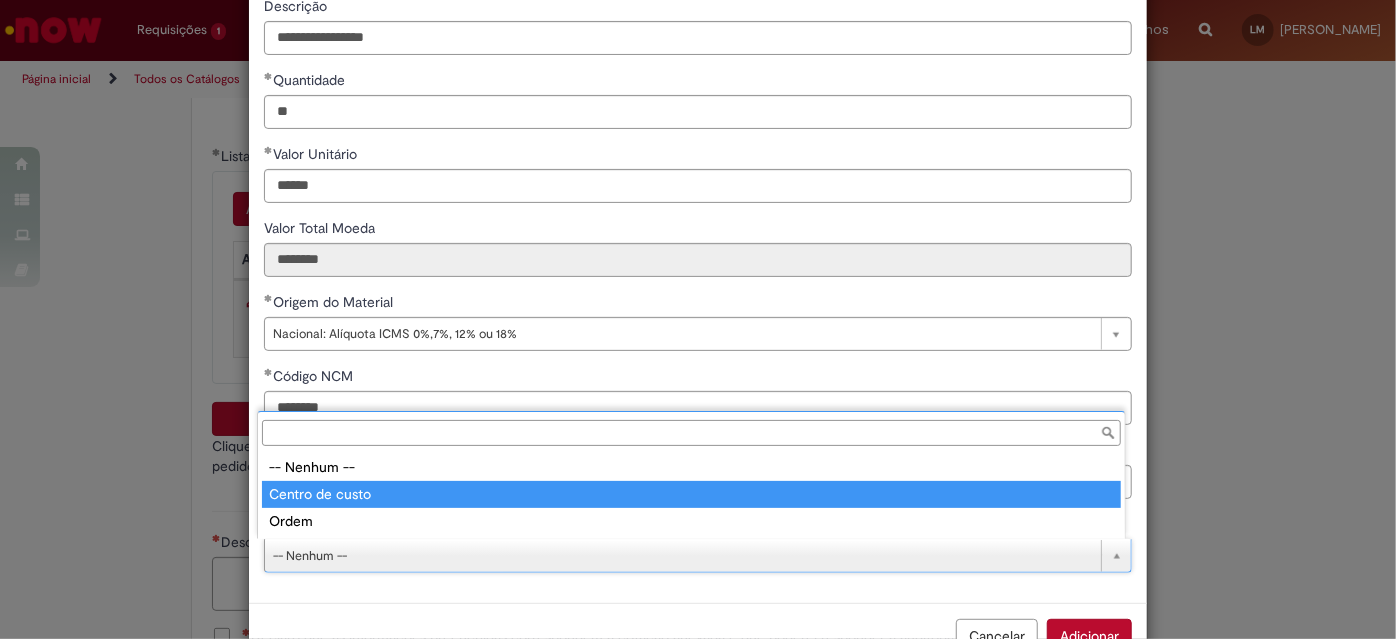 type on "**********" 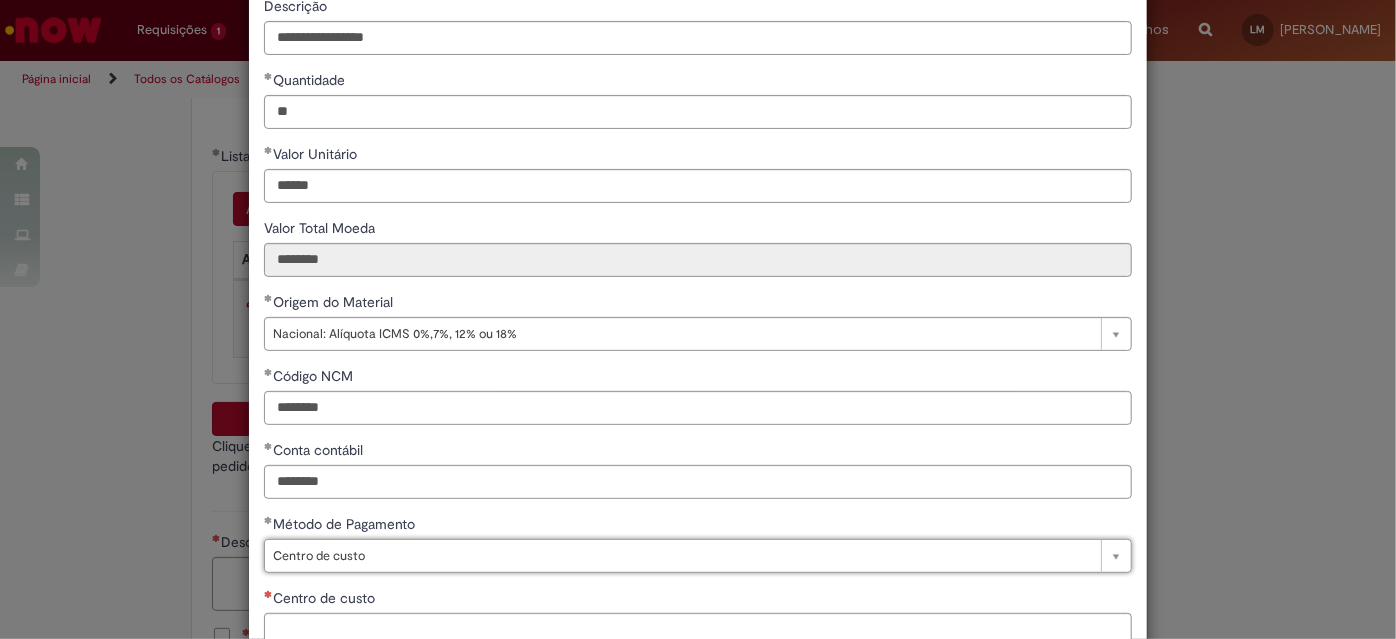 scroll, scrollTop: 312, scrollLeft: 0, axis: vertical 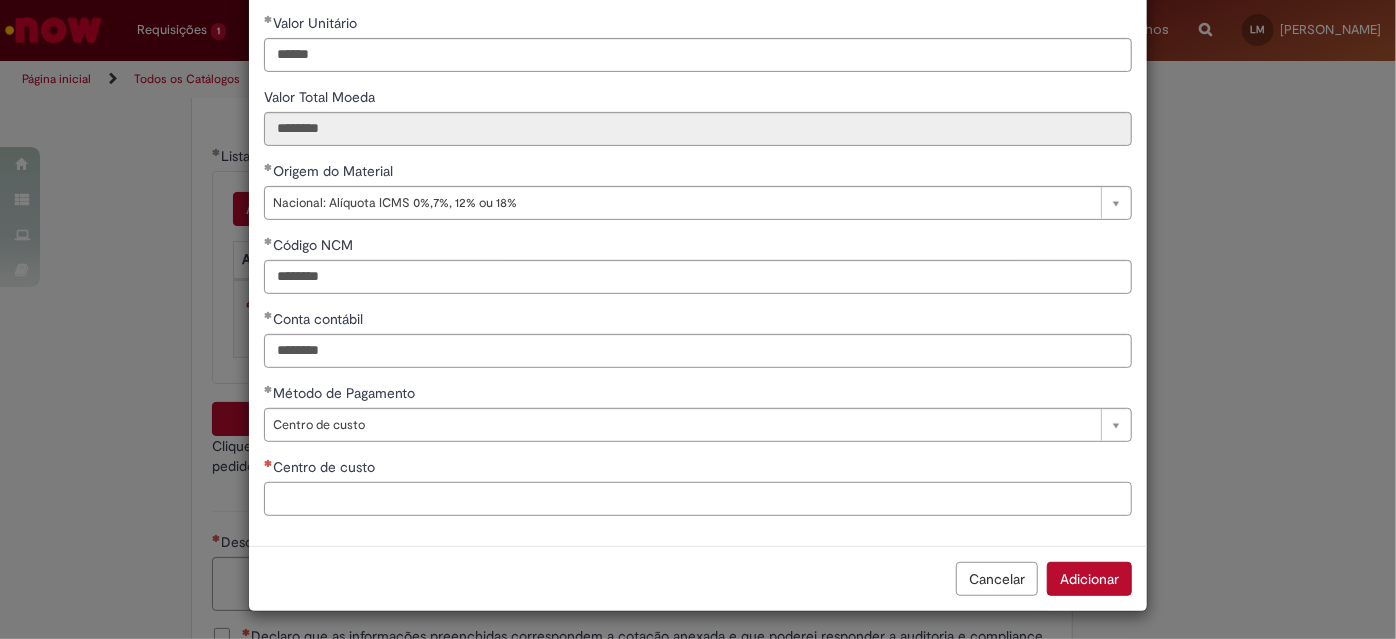 click on "Centro de custo" at bounding box center [698, 499] 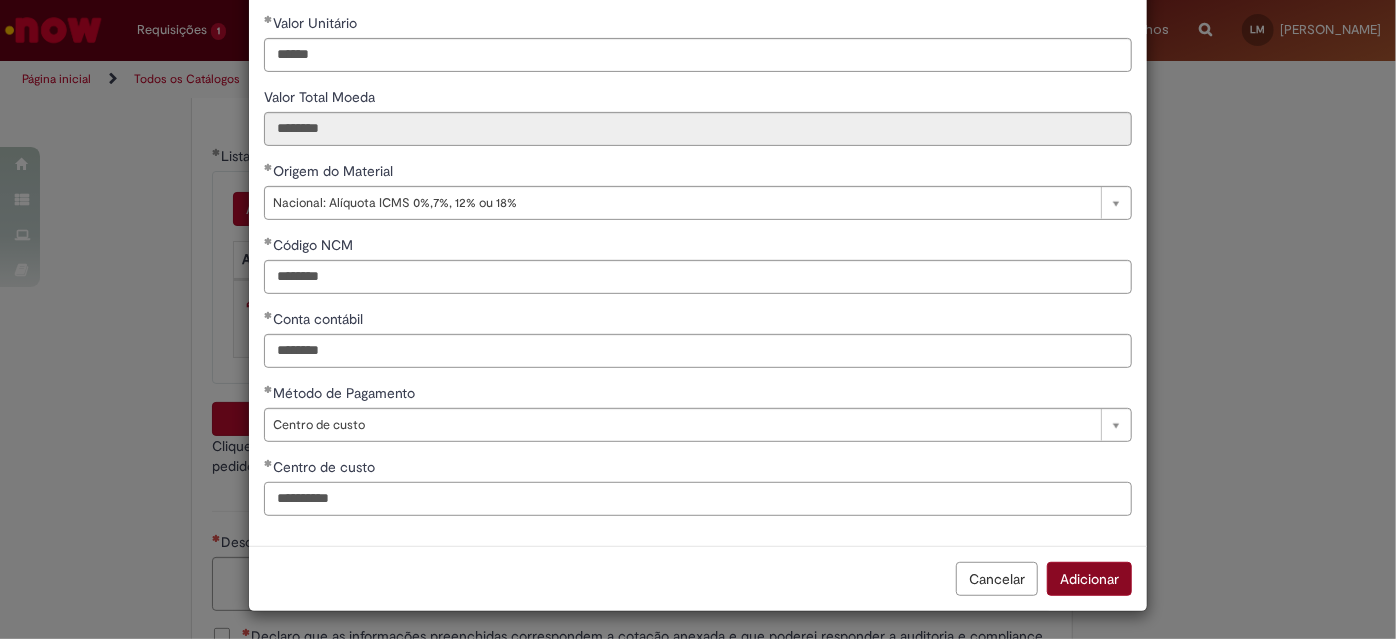 type on "**********" 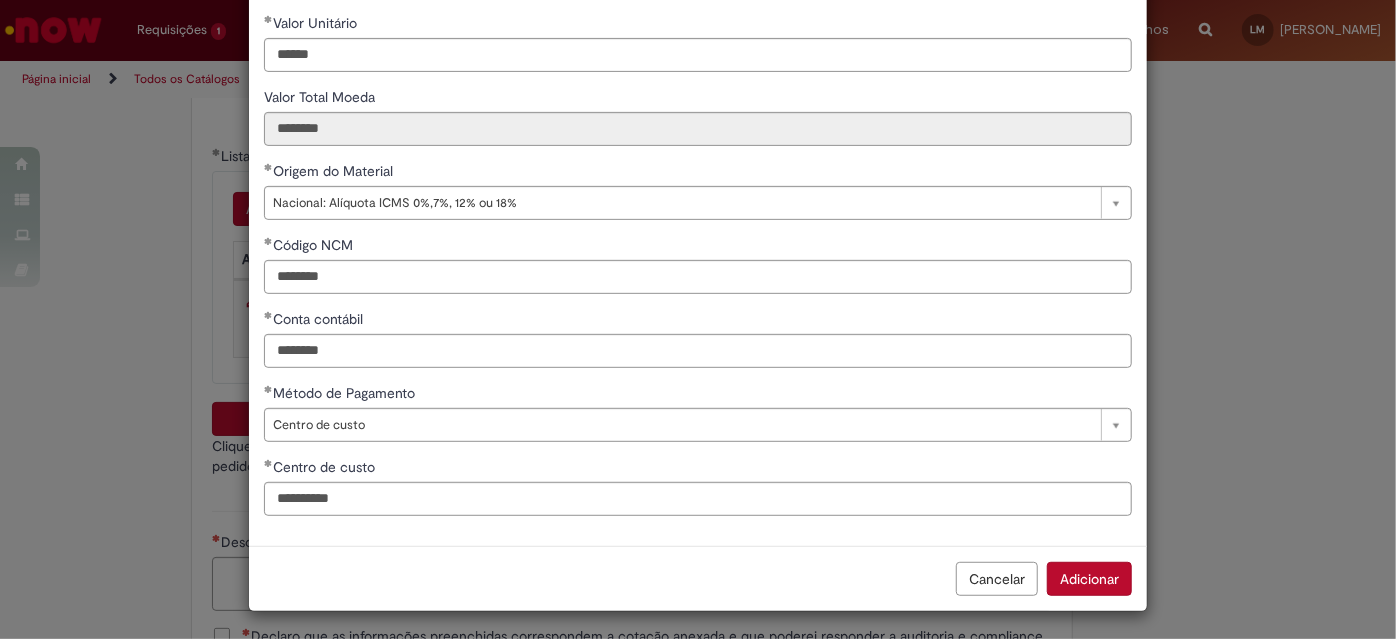 click on "Adicionar" at bounding box center [1089, 579] 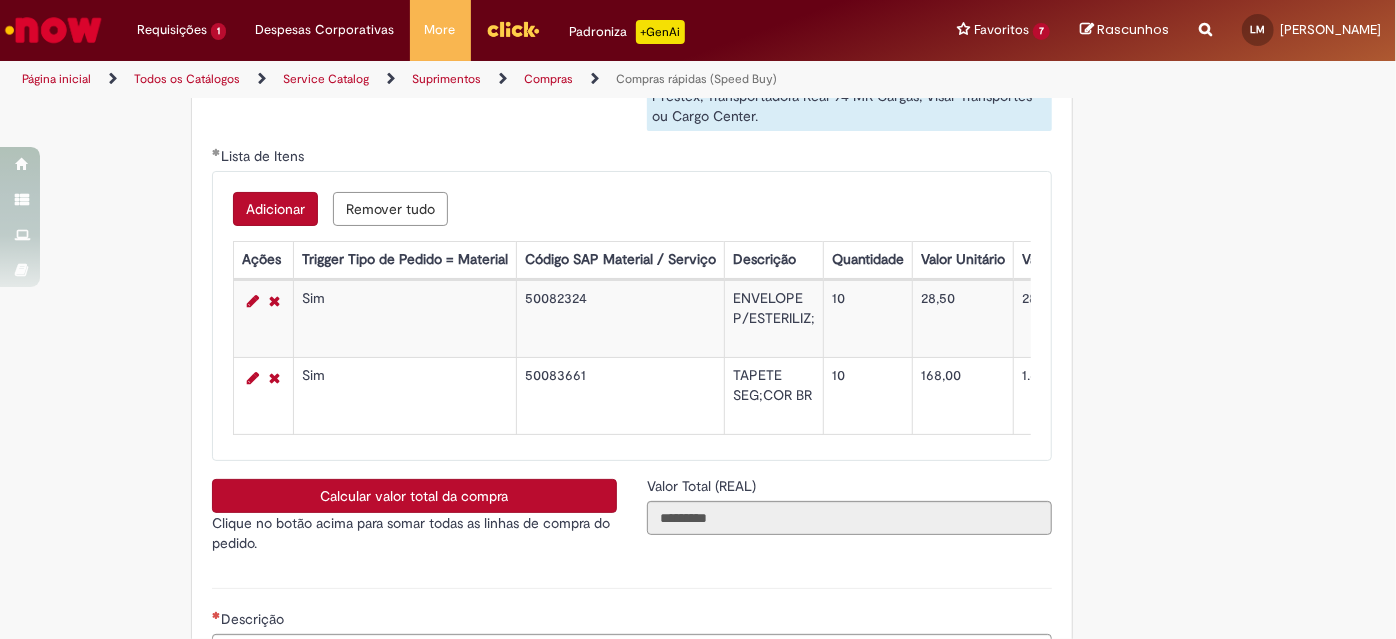 click on "Calcular valor total da compra" at bounding box center [414, 496] 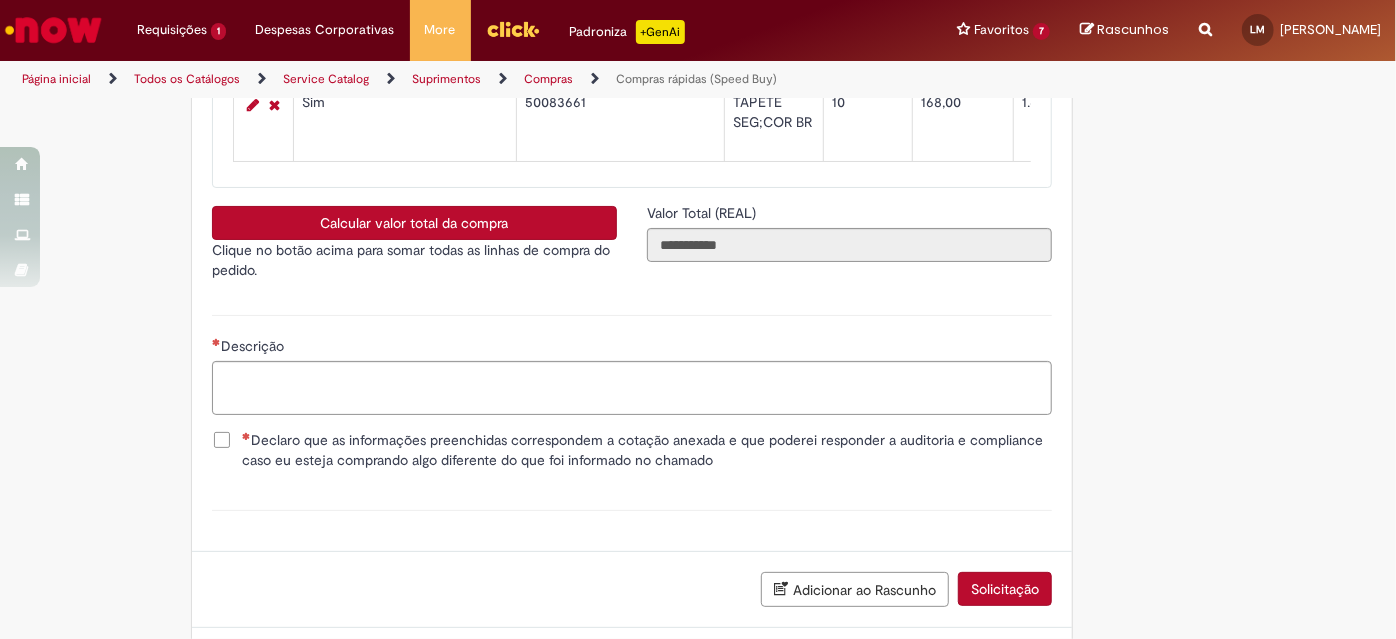 scroll, scrollTop: 3598, scrollLeft: 0, axis: vertical 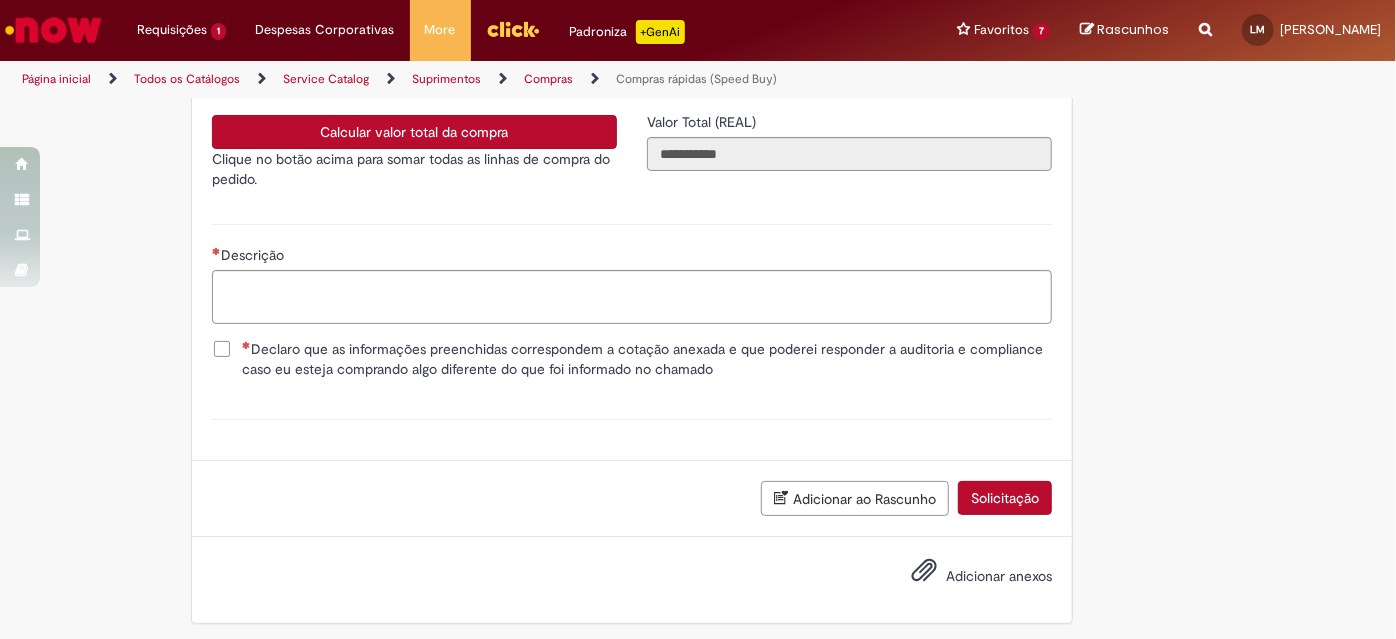 click on "Declaro que as informações preenchidas correspondem a cotação anexada e que poderei responder a auditoria e compliance caso eu esteja comprando algo diferente do que foi informado no chamado" at bounding box center [647, 359] 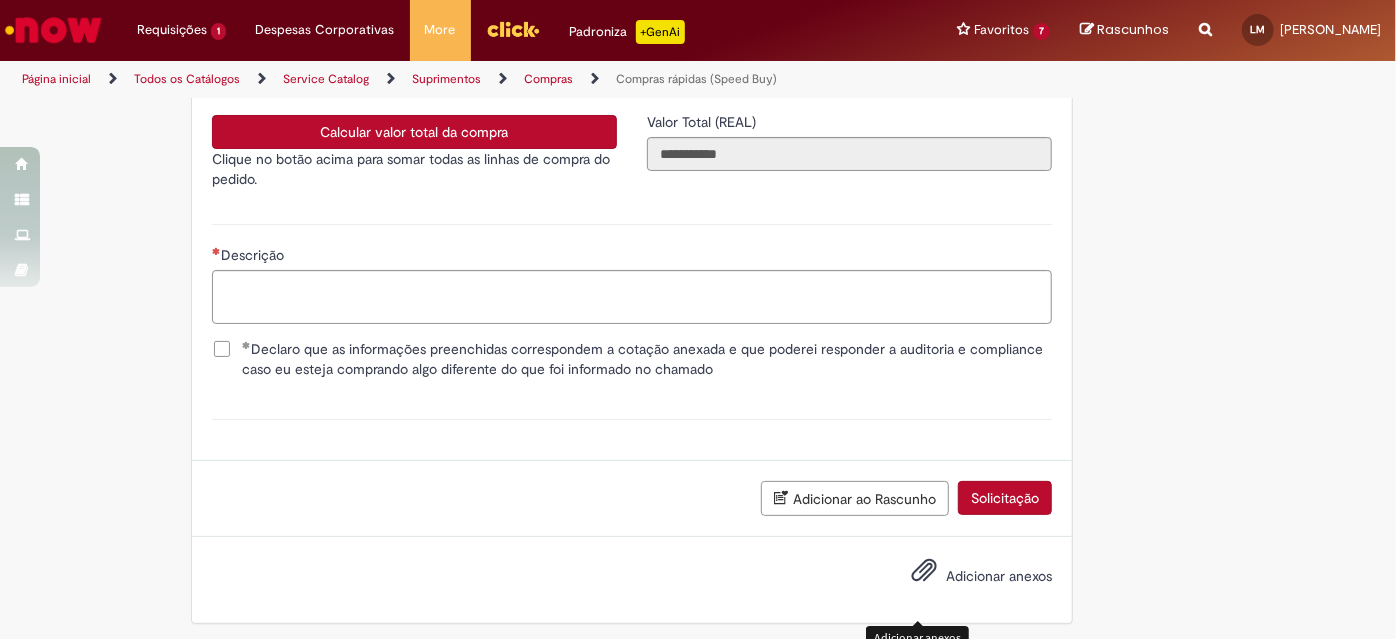 click on "Adicionar anexos" at bounding box center (924, 575) 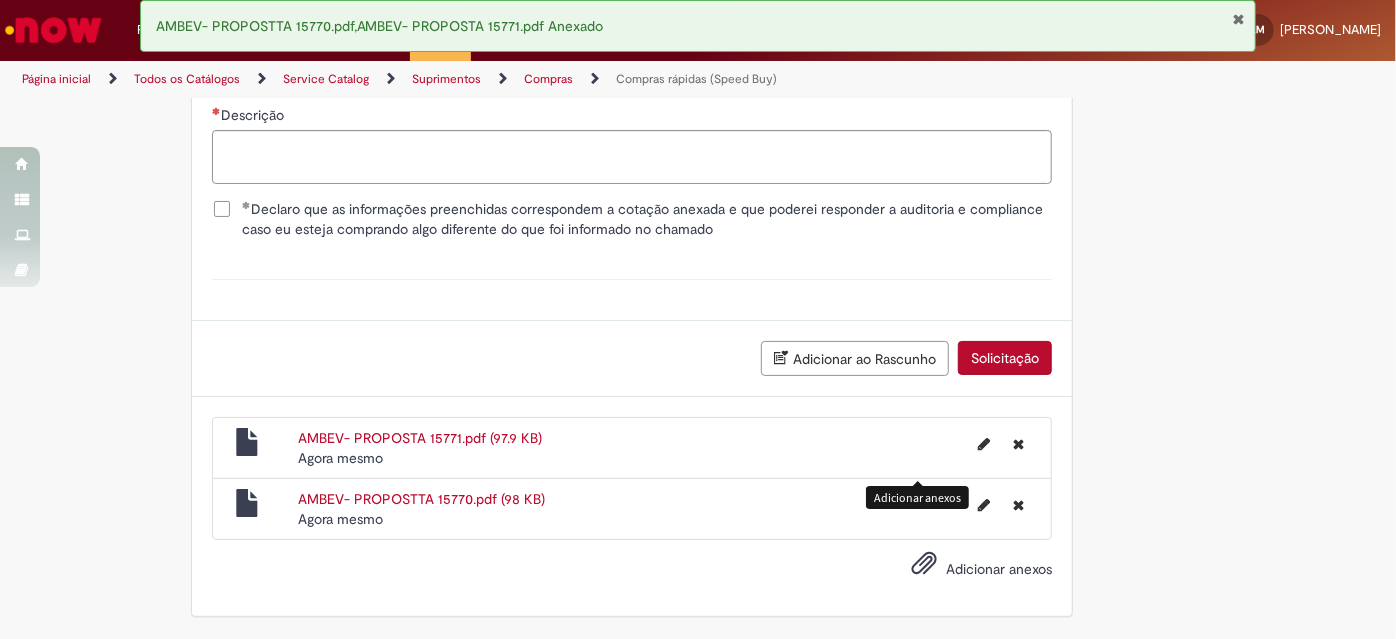 scroll, scrollTop: 3301, scrollLeft: 0, axis: vertical 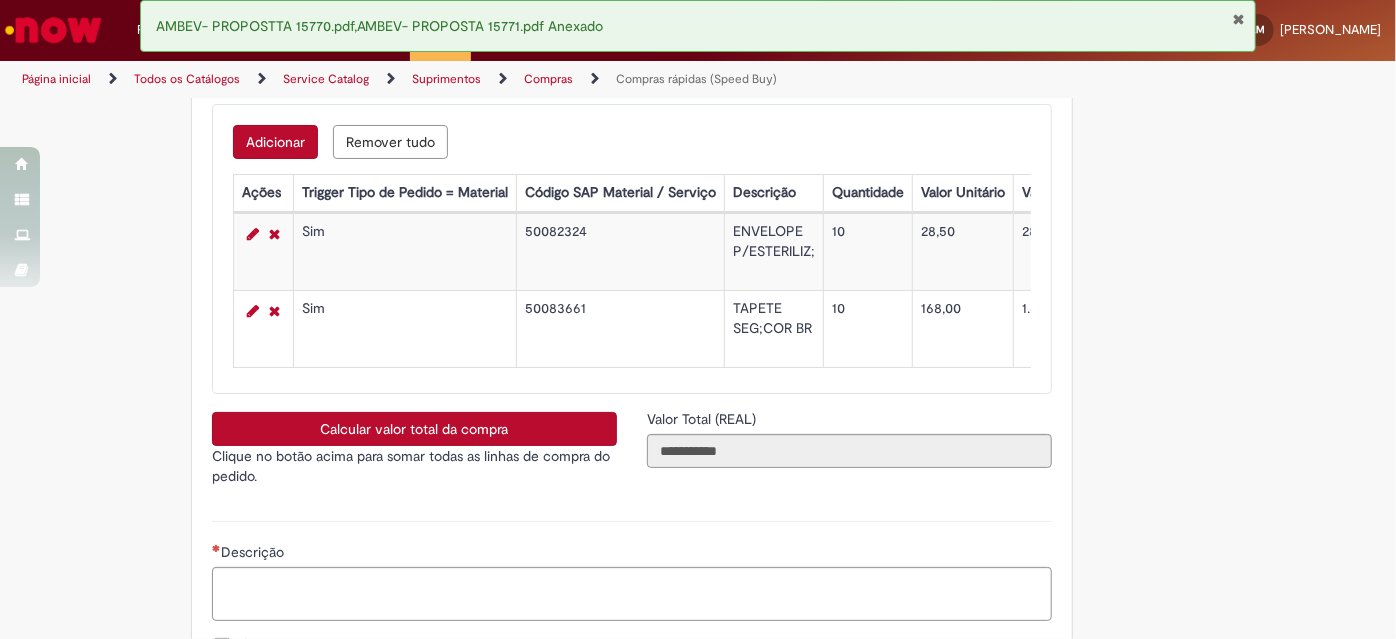 click on "Calcular valor total da compra" at bounding box center [414, 429] 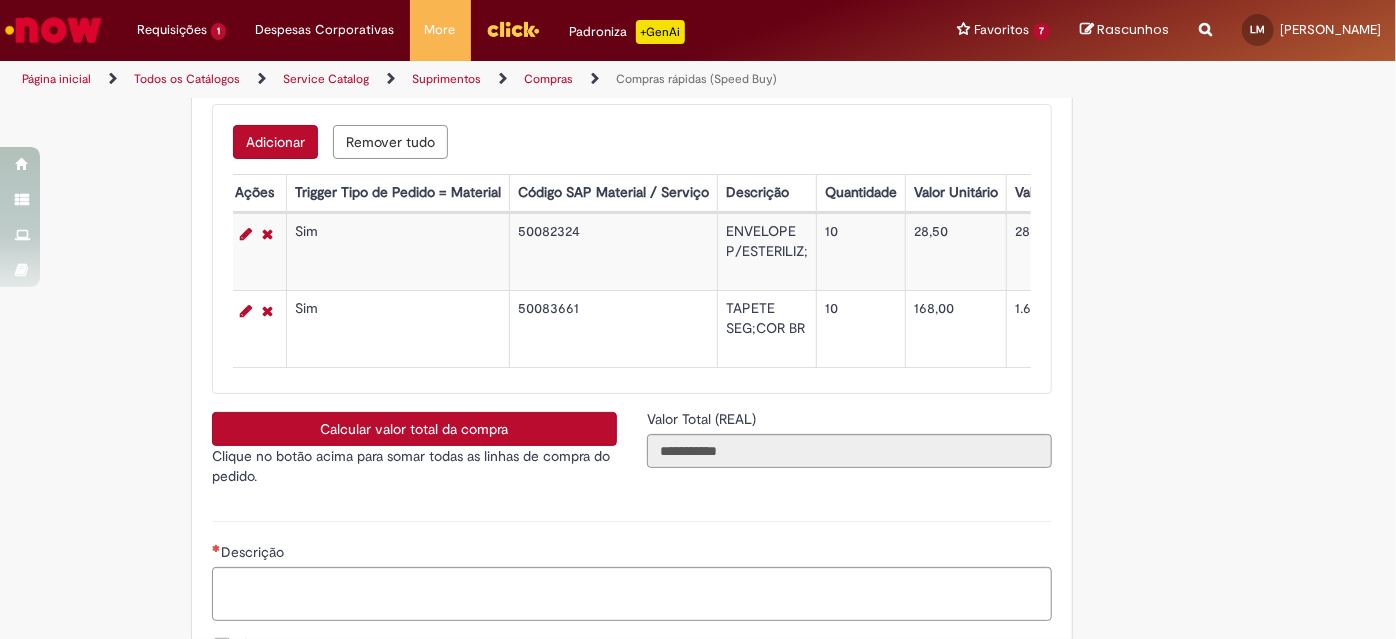 scroll, scrollTop: 0, scrollLeft: 0, axis: both 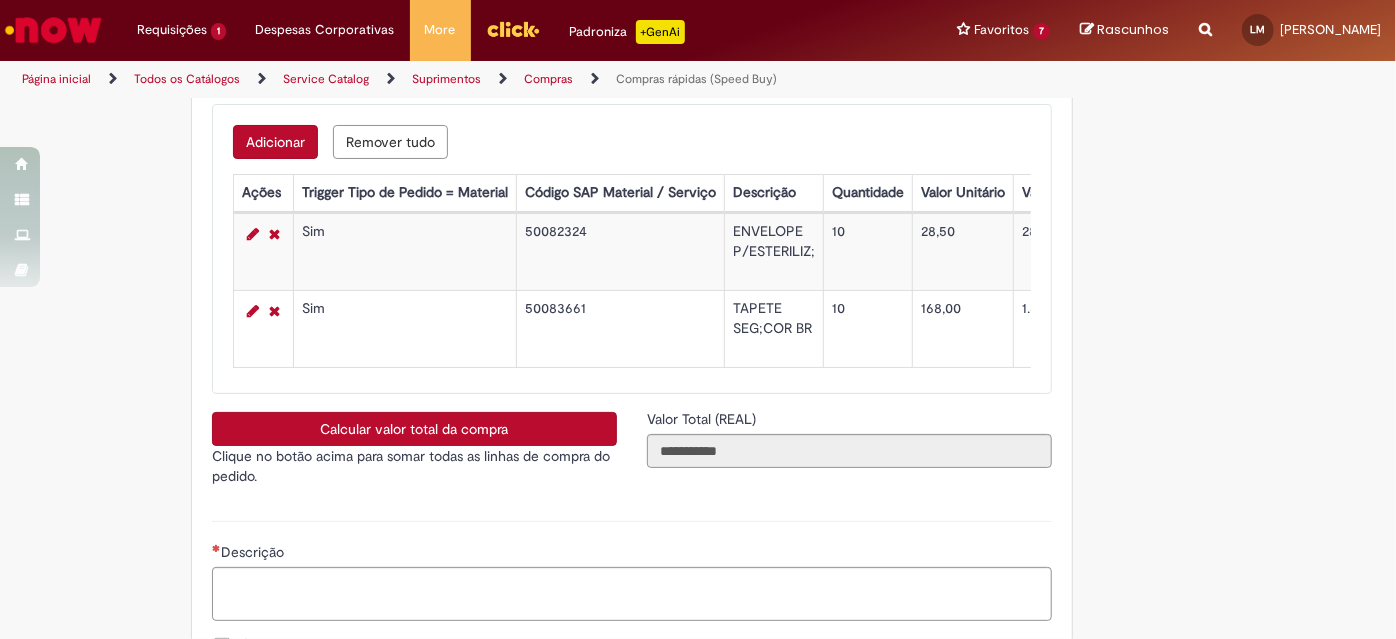 click on "Calcular valor total da compra" at bounding box center (414, 429) 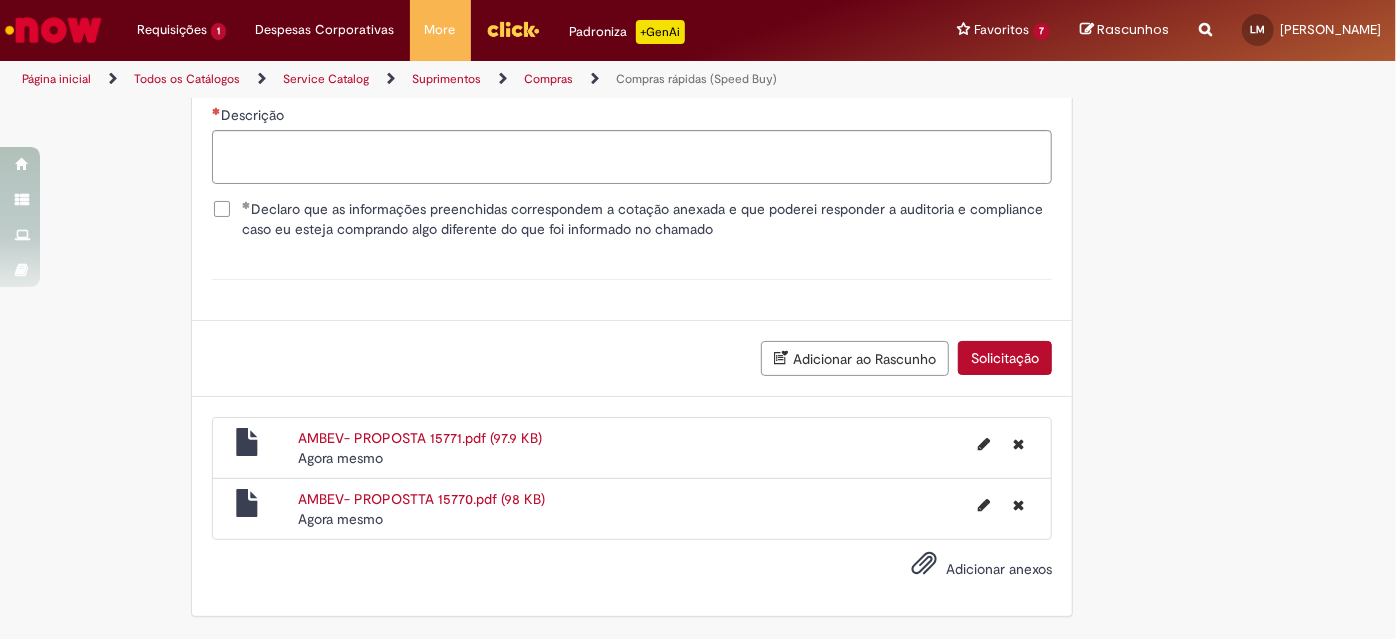scroll, scrollTop: 3392, scrollLeft: 0, axis: vertical 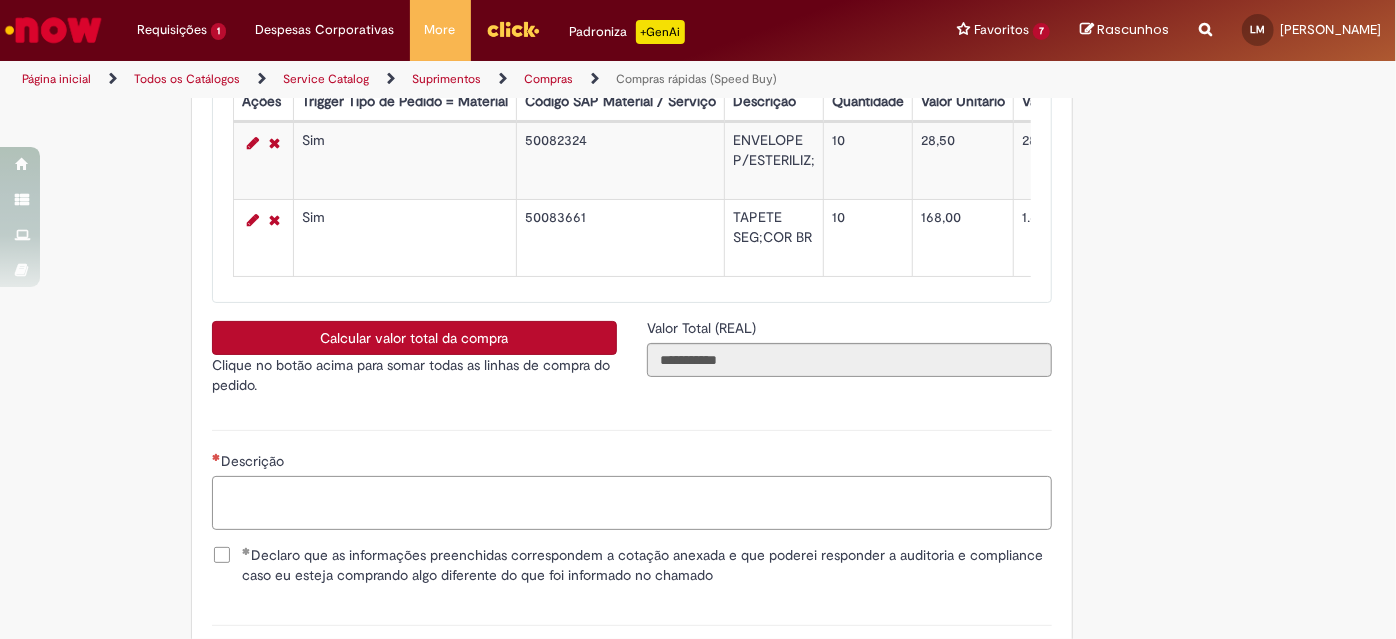 click on "Descrição" at bounding box center (632, 502) 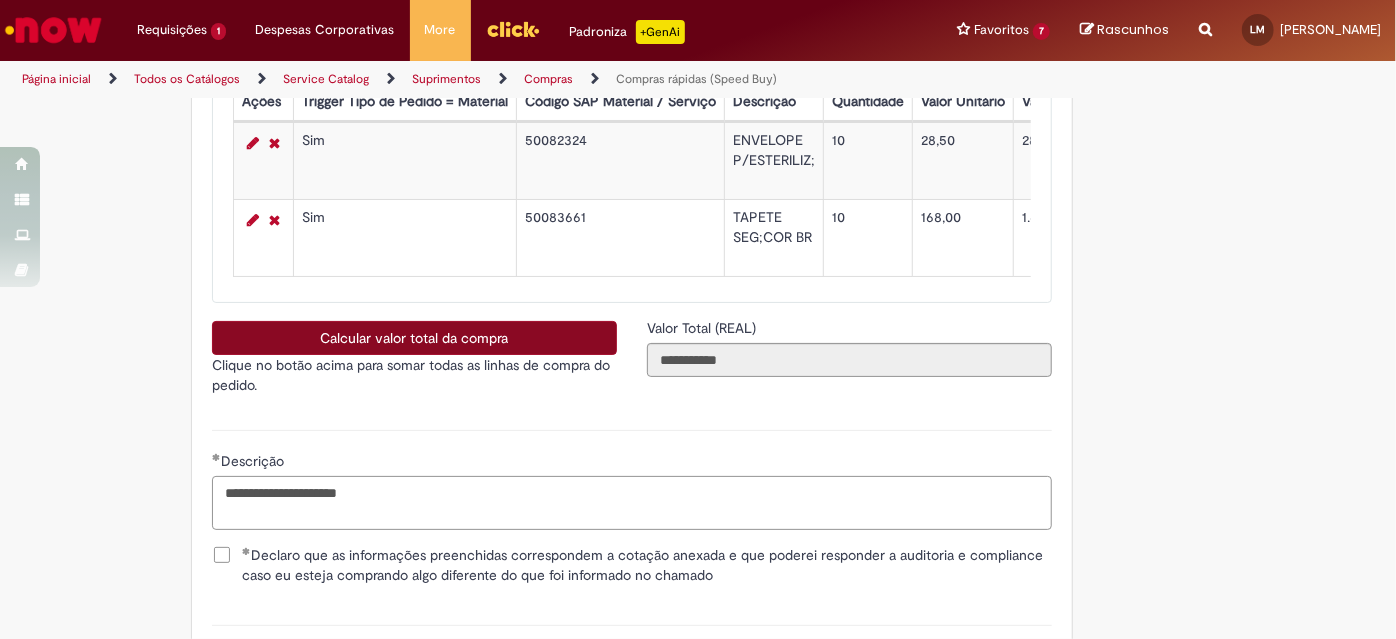 type on "**********" 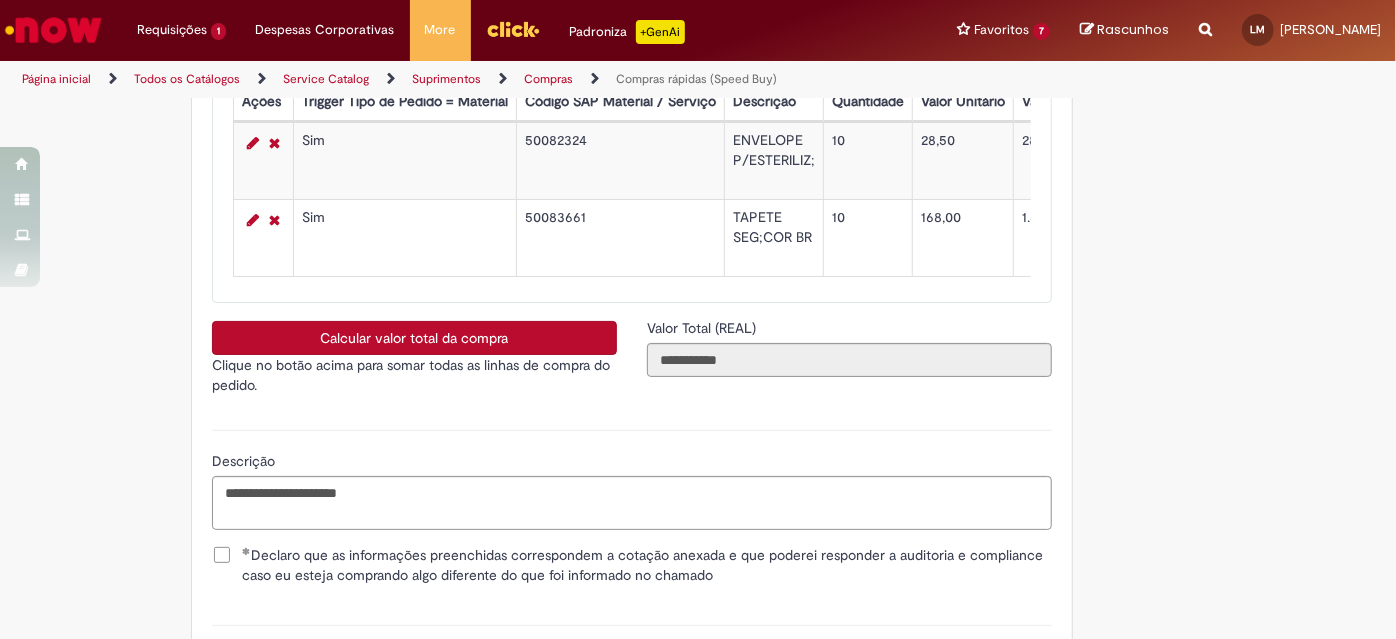 click on "Calcular valor total da compra" at bounding box center (414, 338) 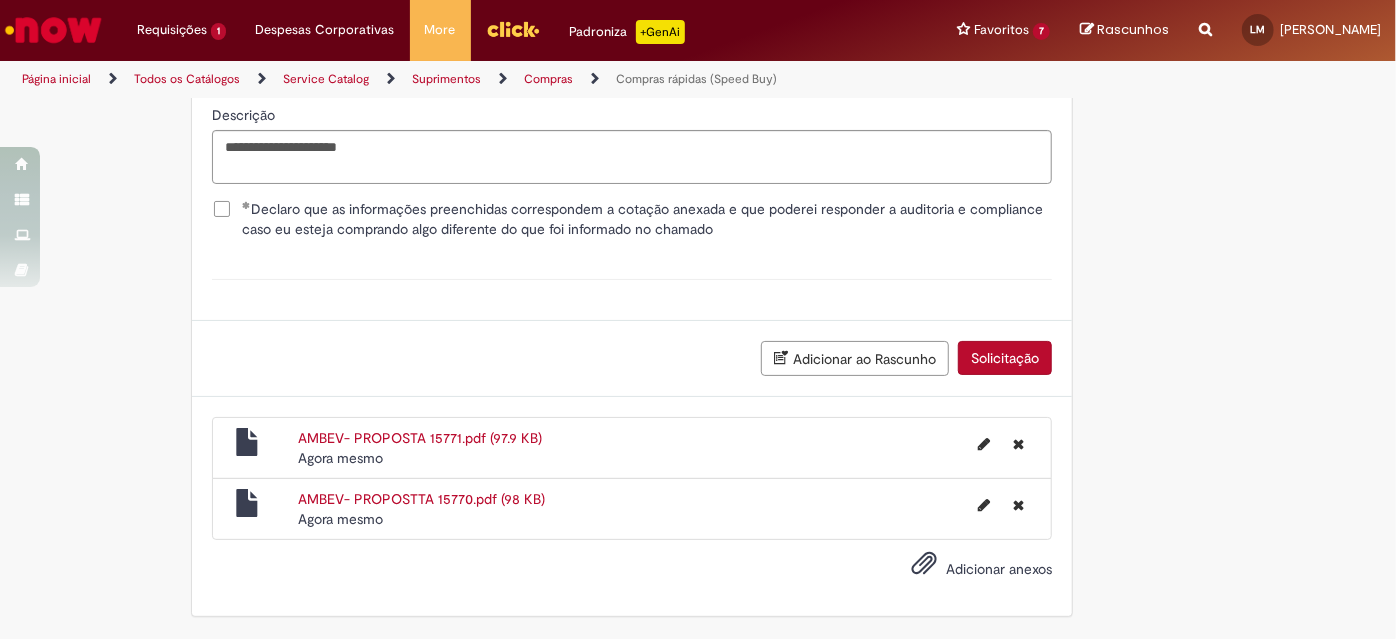 click on "Solicitação" at bounding box center [1005, 358] 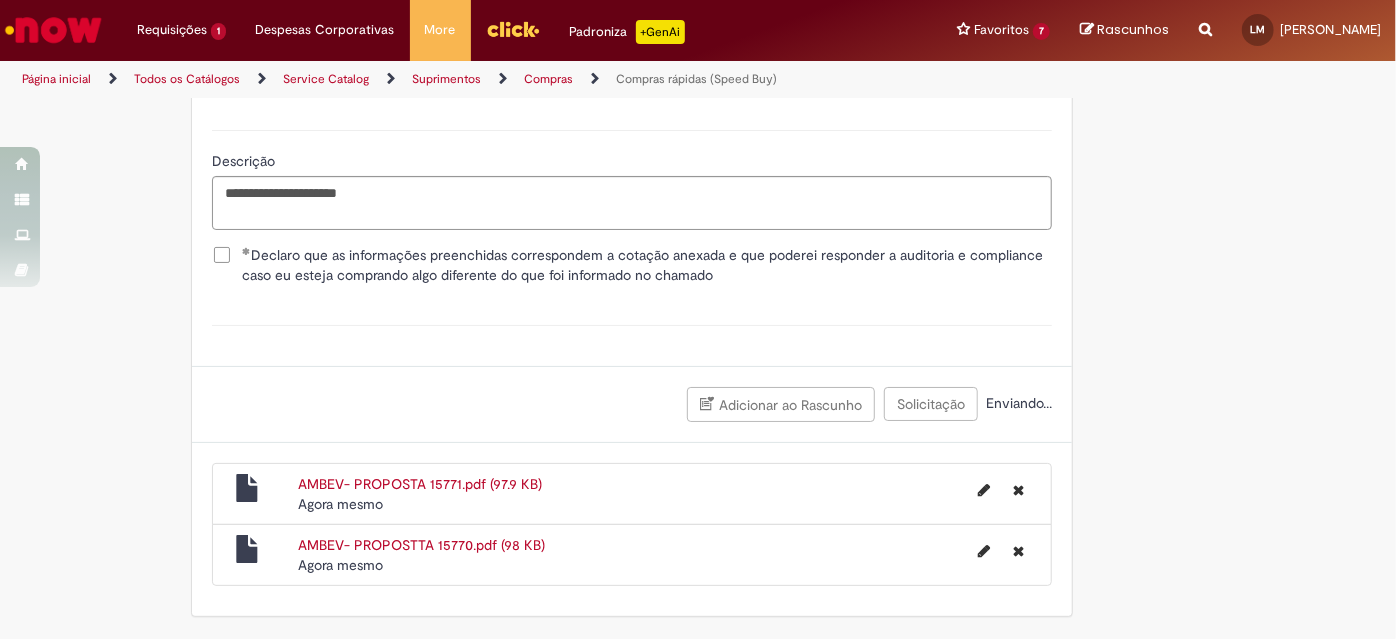 scroll, scrollTop: 2280, scrollLeft: 0, axis: vertical 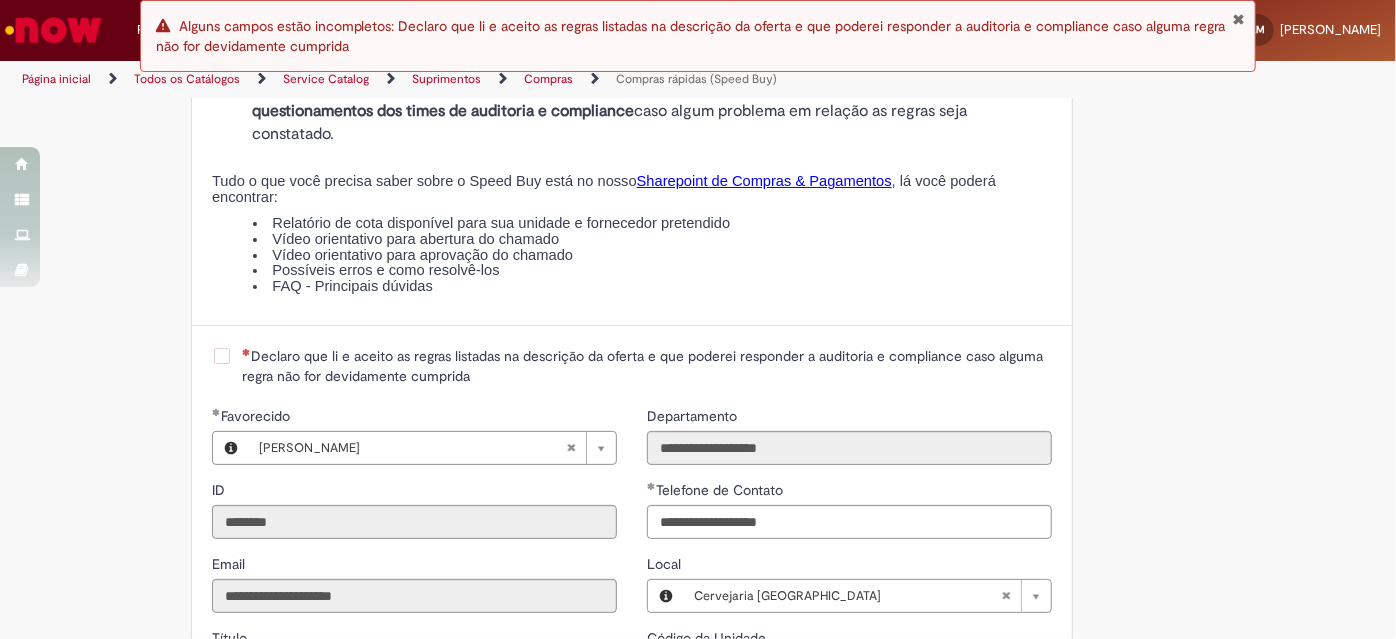 click on "Declaro que li e aceito as regras listadas na descrição da oferta e que poderei responder a auditoria e compliance caso alguma regra não for devidamente cumprida" at bounding box center (647, 366) 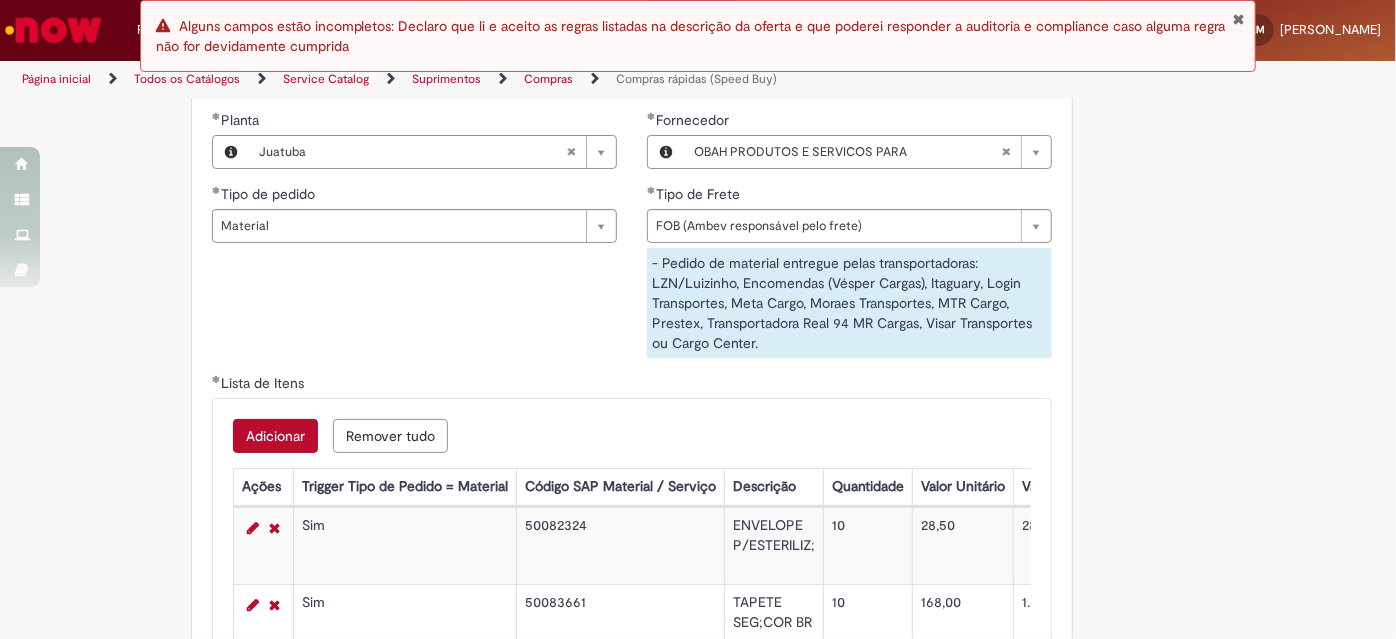 scroll, scrollTop: 3643, scrollLeft: 0, axis: vertical 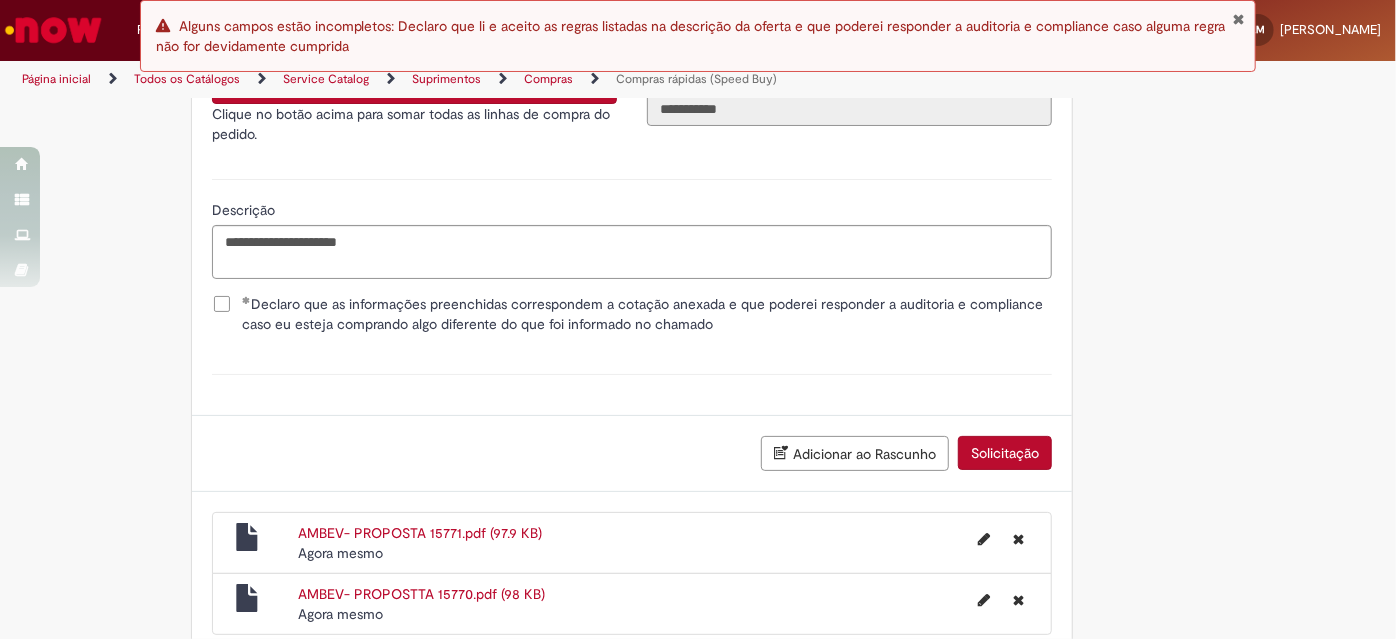 click on "Solicitação" at bounding box center [1005, 453] 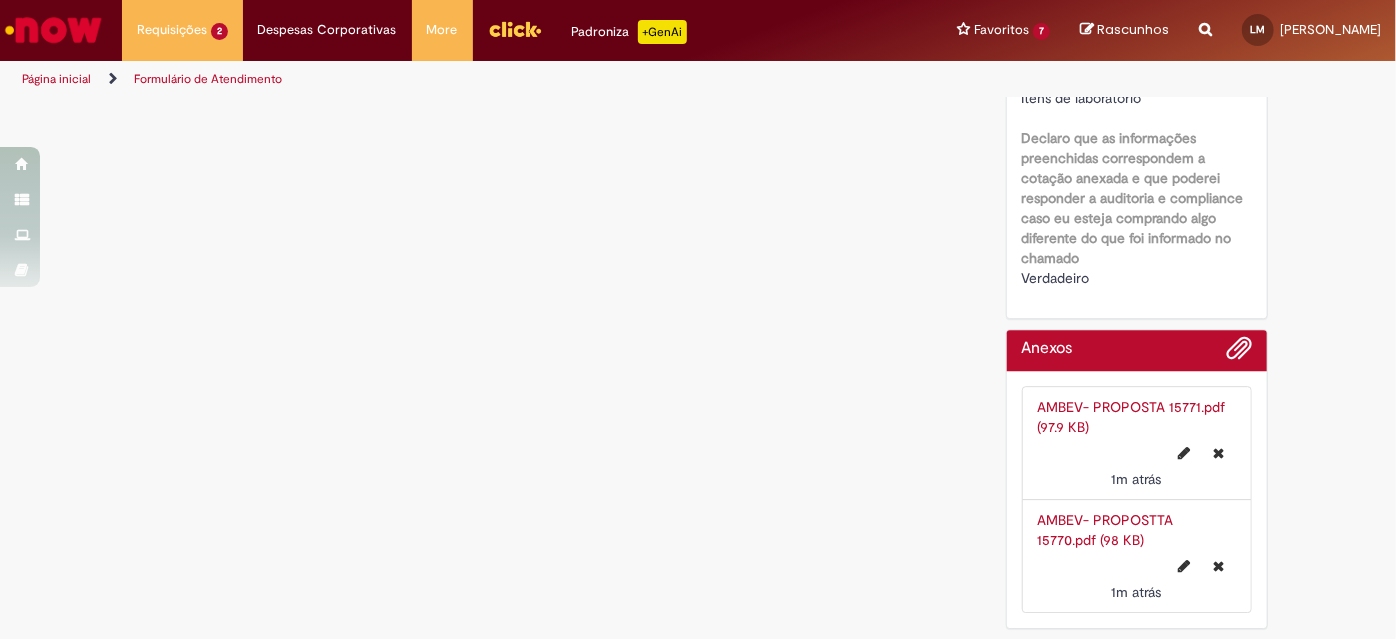 scroll, scrollTop: 0, scrollLeft: 0, axis: both 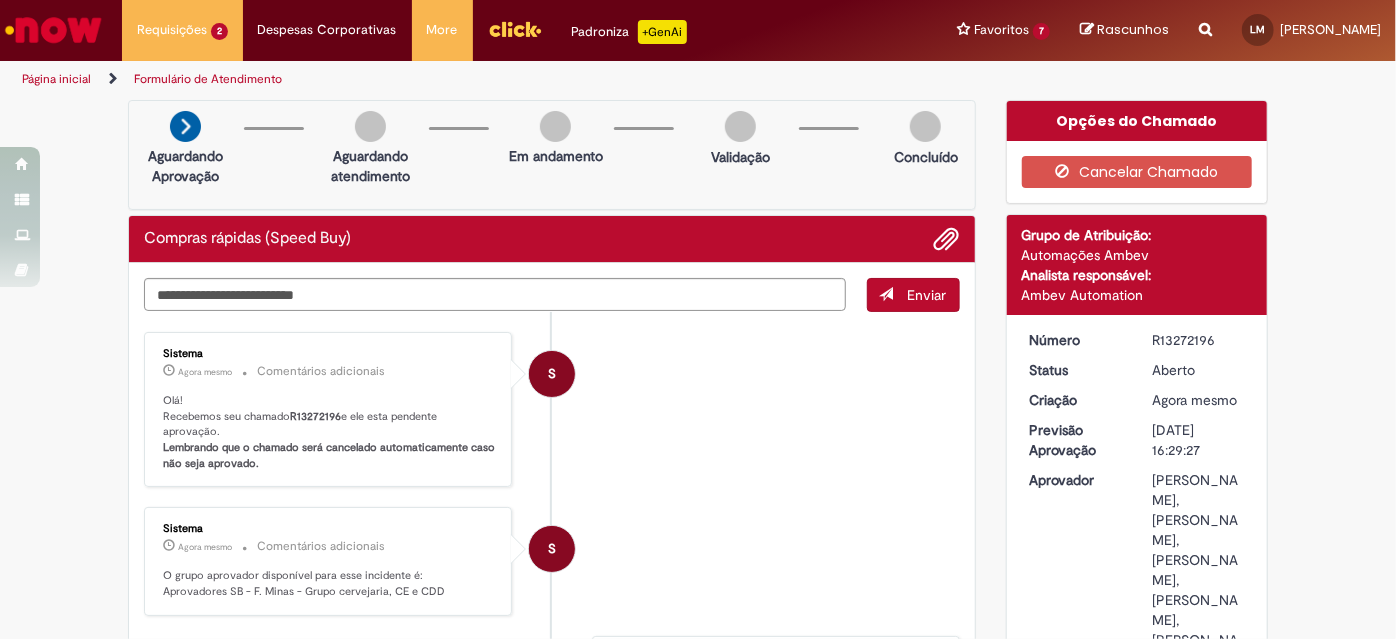 click on "Olá!  Recebemos seu chamado  R13272196  e ele esta pendente aprovação.  Lembrando que o chamado será cancelado automaticamente caso não seja aprovado." at bounding box center [329, 432] 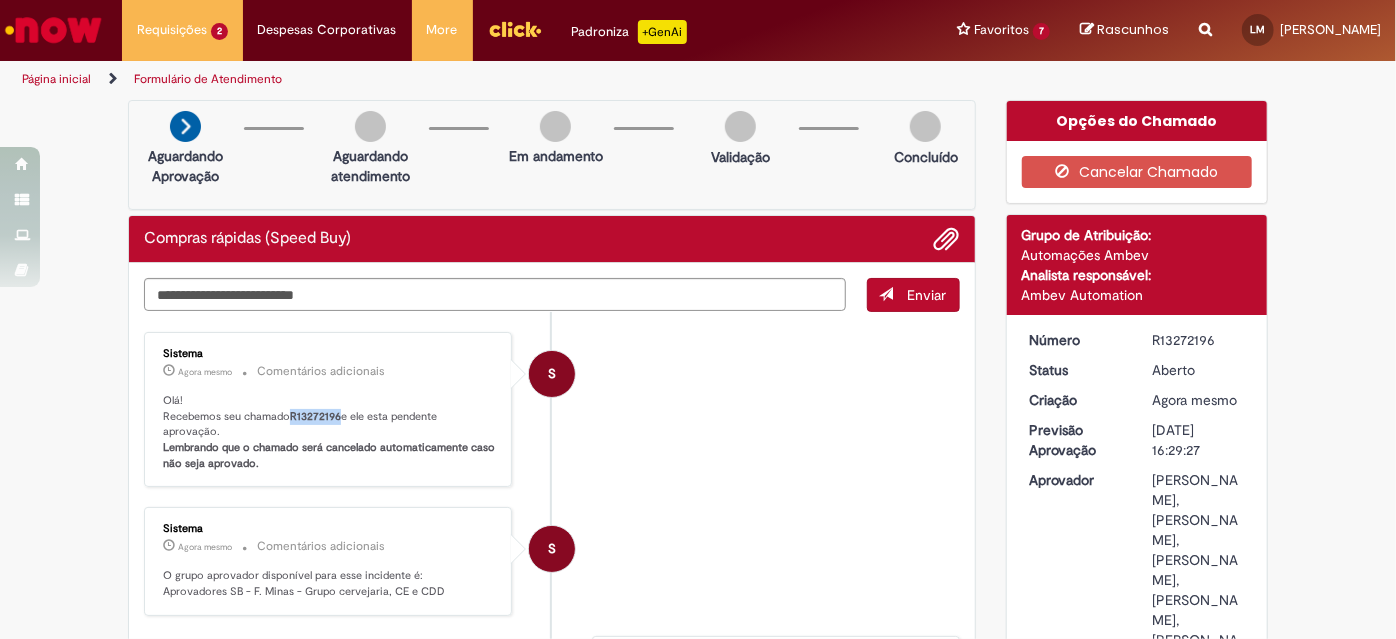 drag, startPoint x: 285, startPoint y: 412, endPoint x: 330, endPoint y: 412, distance: 45 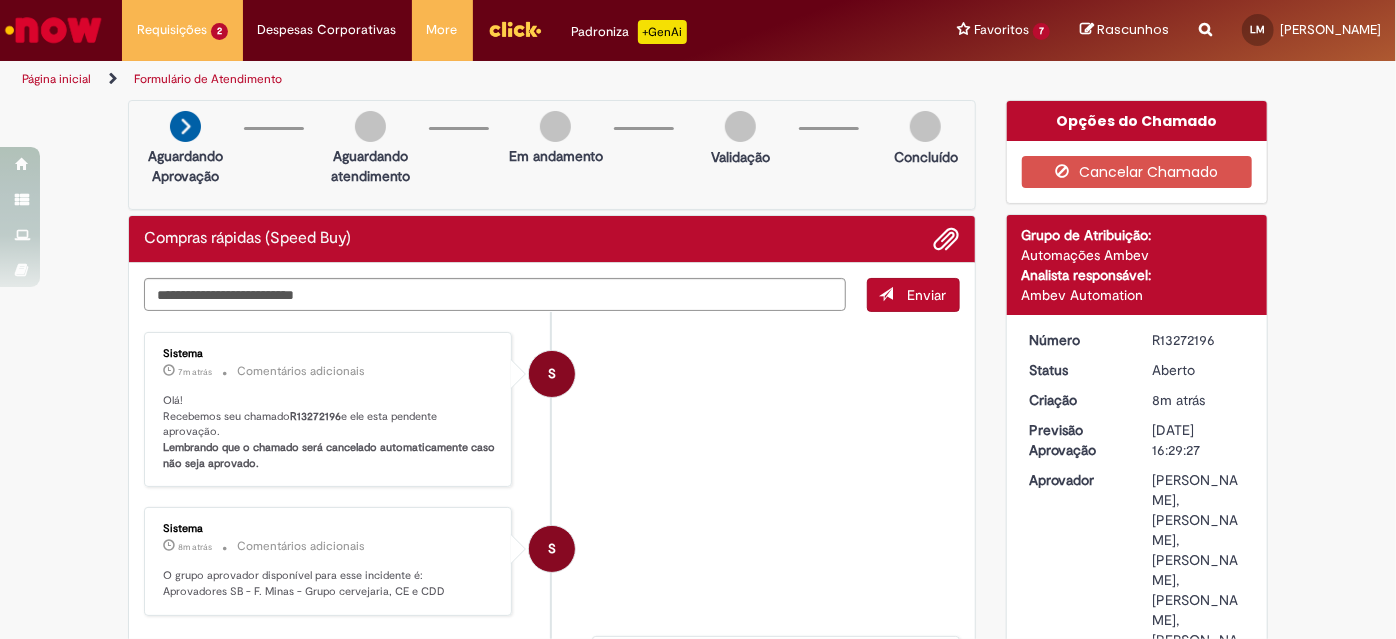 click on "S
Sistema
7m atrás 7 minutos atrás     Comentários adicionais
Olá!  Recebemos seu chamado  R13272196  e ele esta pendente aprovação.  Lembrando que o chamado será cancelado automaticamente caso não seja aprovado." at bounding box center [552, 410] 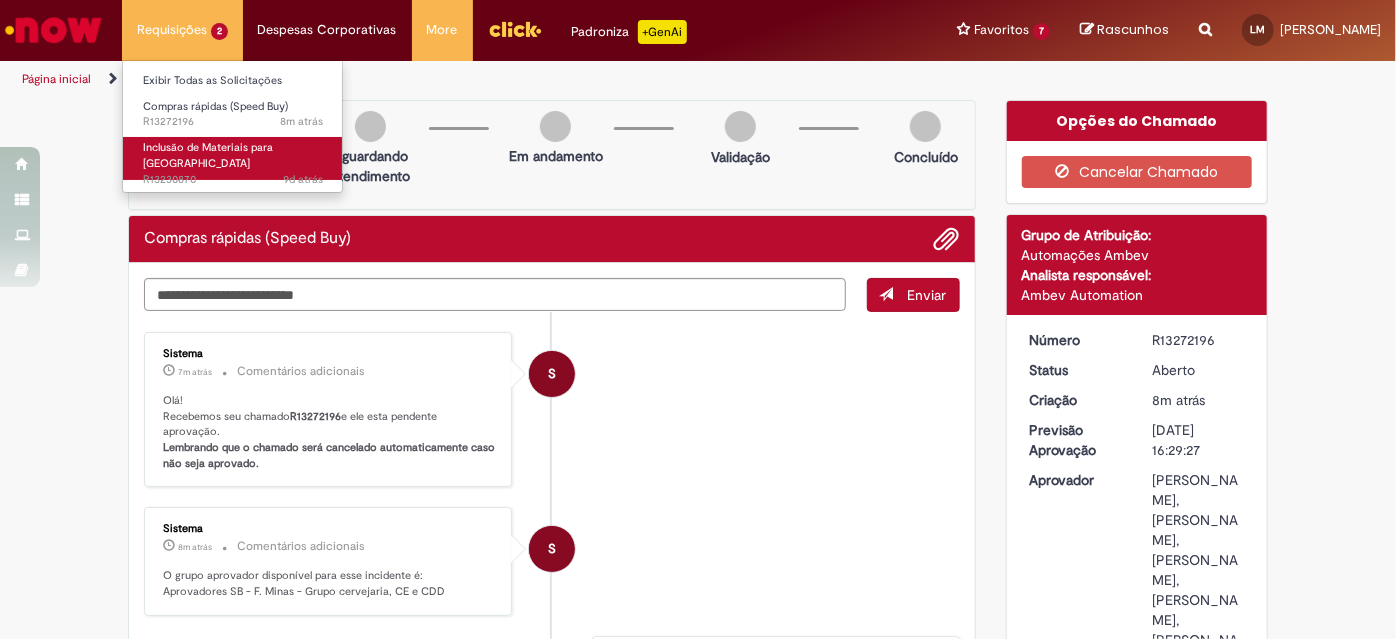 click on "Inclusão de Materiais para [GEOGRAPHIC_DATA]" at bounding box center (208, 155) 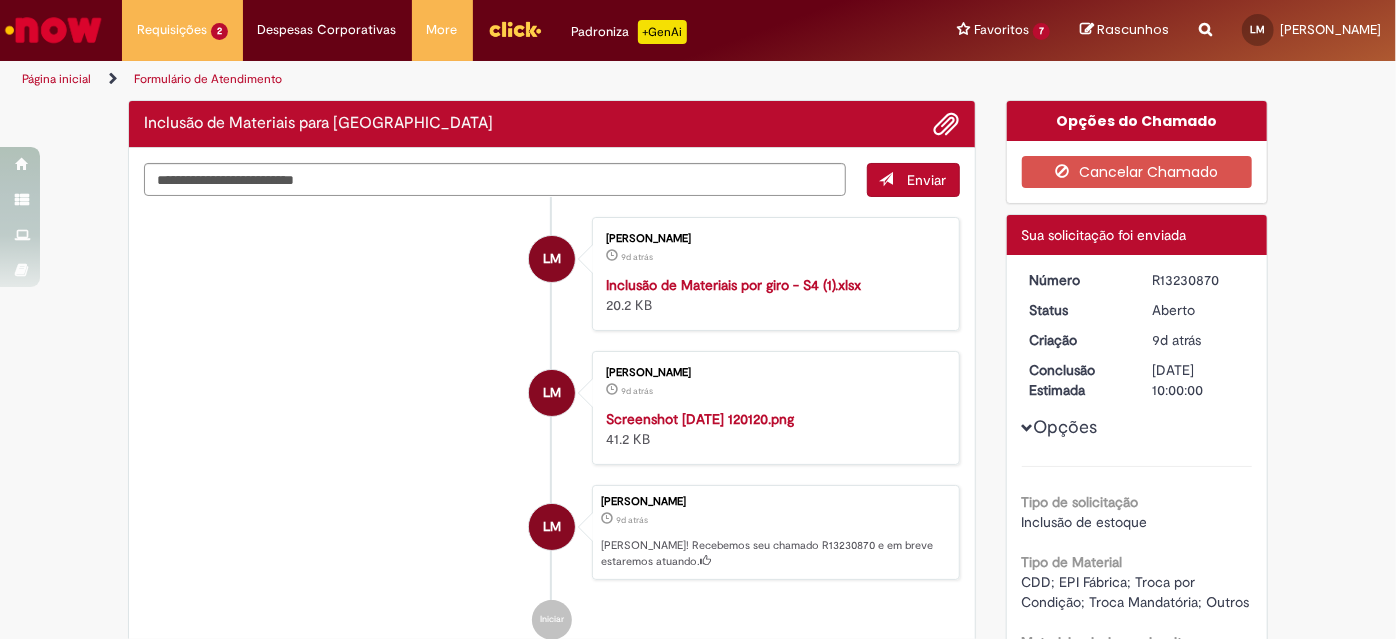 click on "Screenshot [DATE] 120120.png  41.2 KB" at bounding box center [772, 429] 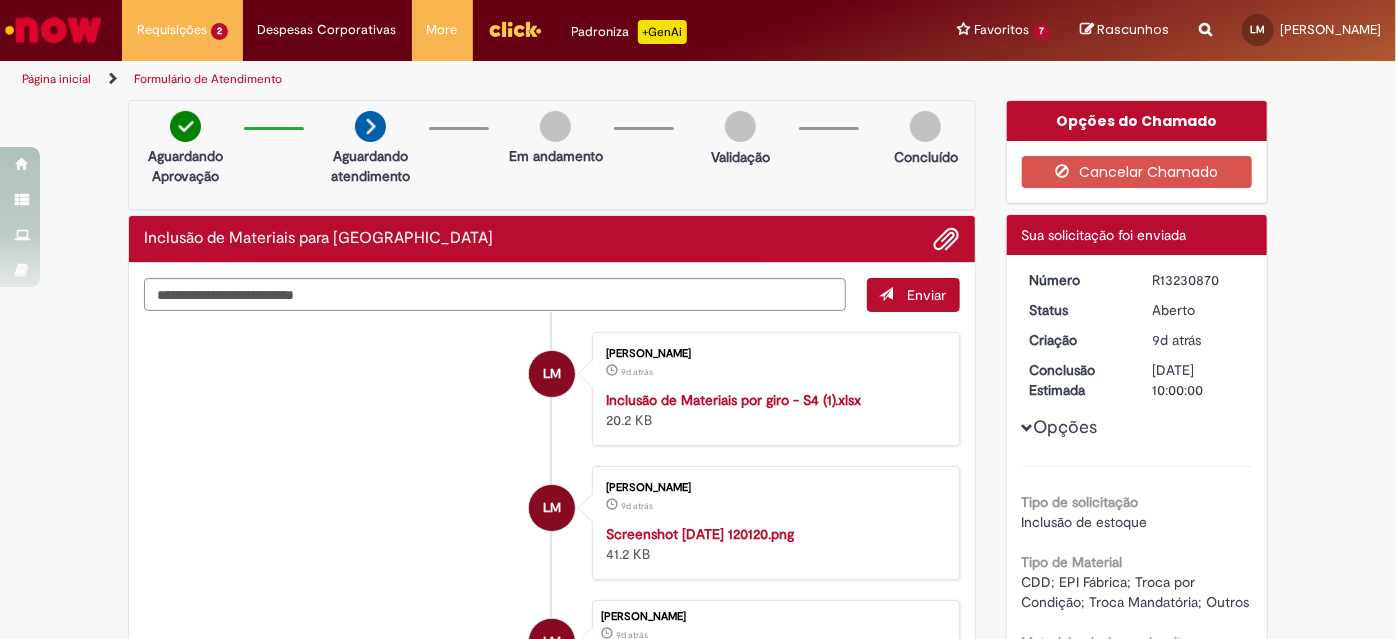 click at bounding box center (53, 30) 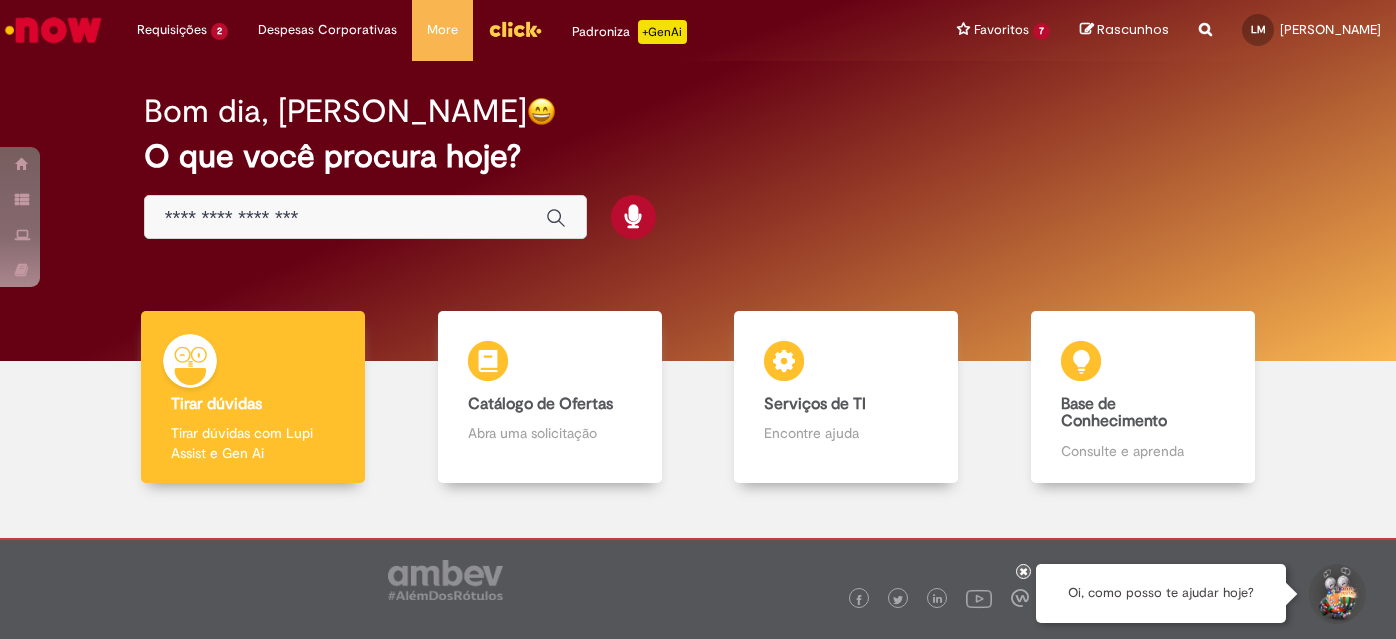 scroll, scrollTop: 0, scrollLeft: 0, axis: both 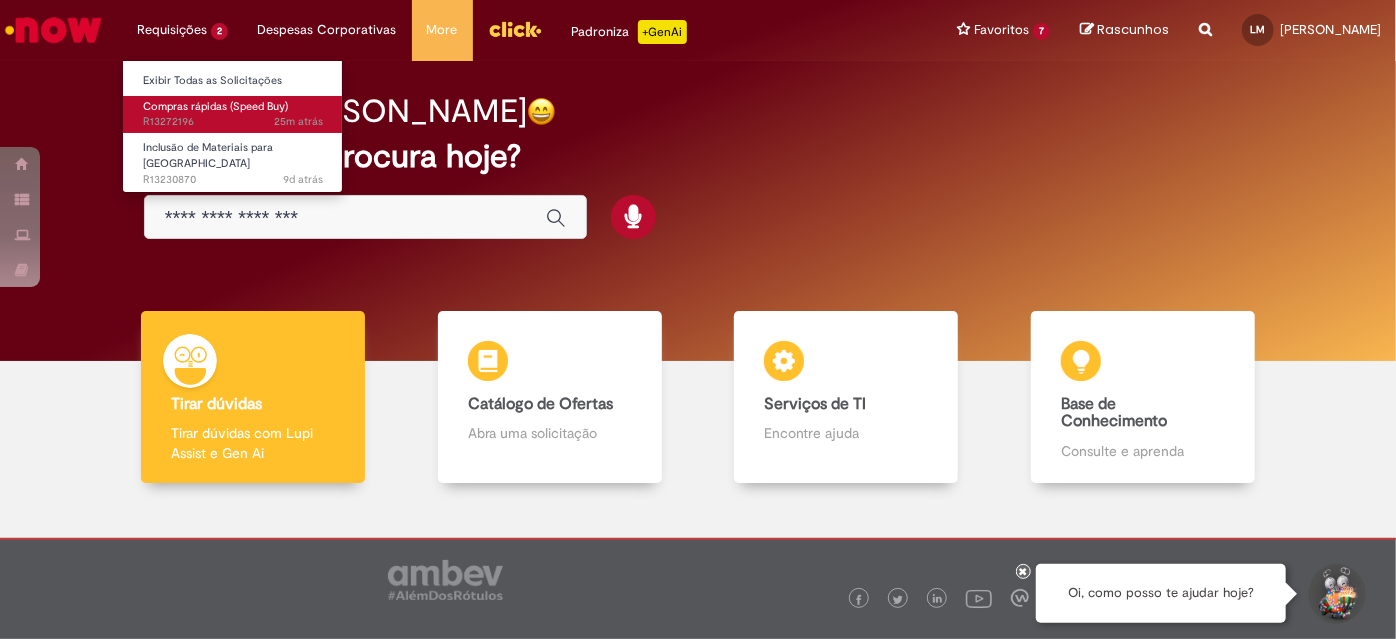 click on "Compras rápidas (Speed Buy)" at bounding box center [215, 106] 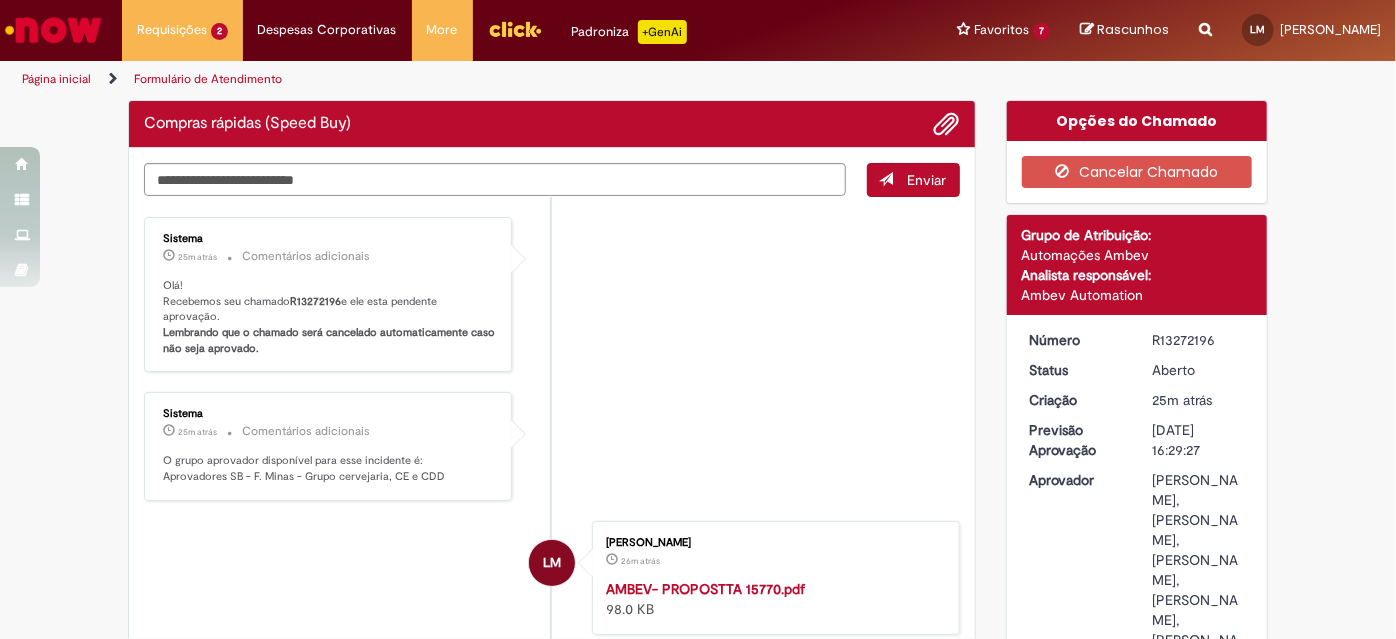 click on "Sistema
25m atrás 25 minutos atrás     Comentários adicionais
Olá!  Recebemos seu chamado  R13272196  e ele esta pendente aprovação.  Lembrando que o chamado será cancelado automaticamente caso não seja aprovado." at bounding box center [328, 295] 